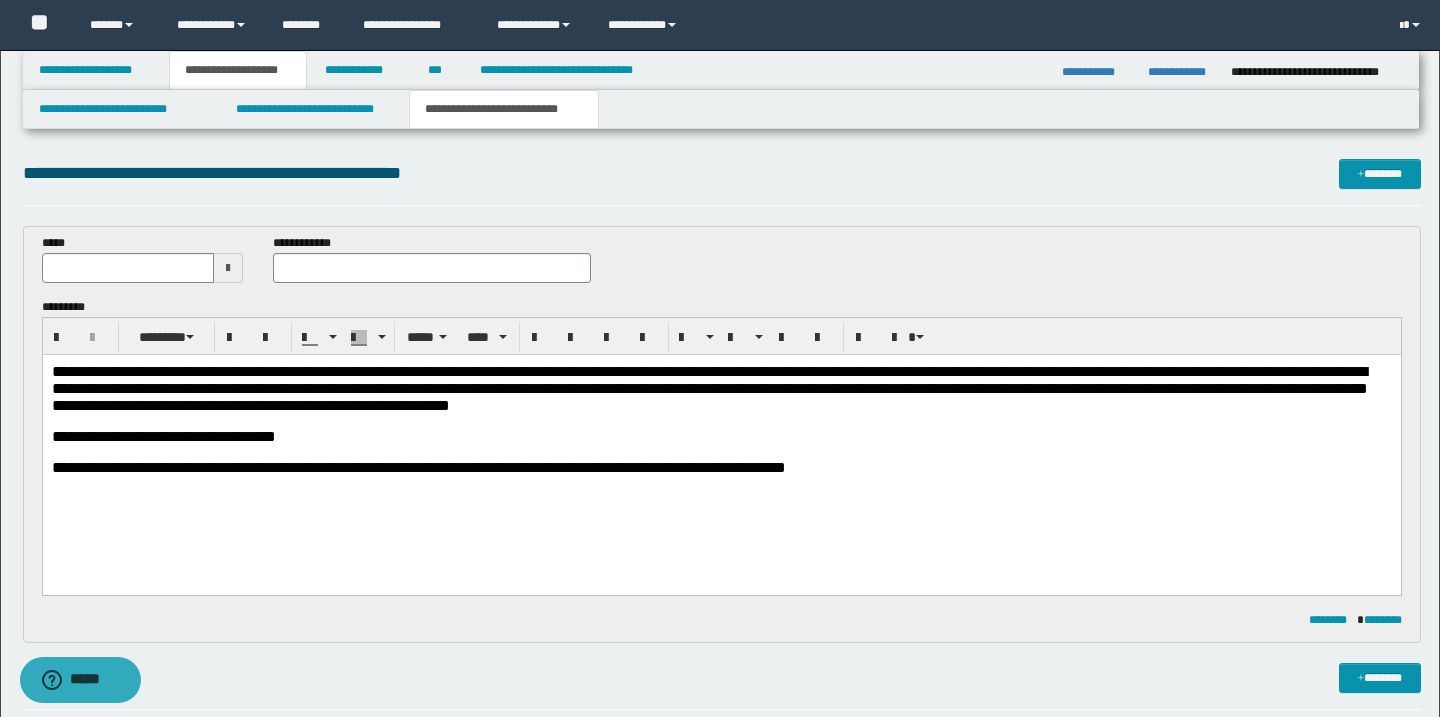 scroll, scrollTop: 0, scrollLeft: 0, axis: both 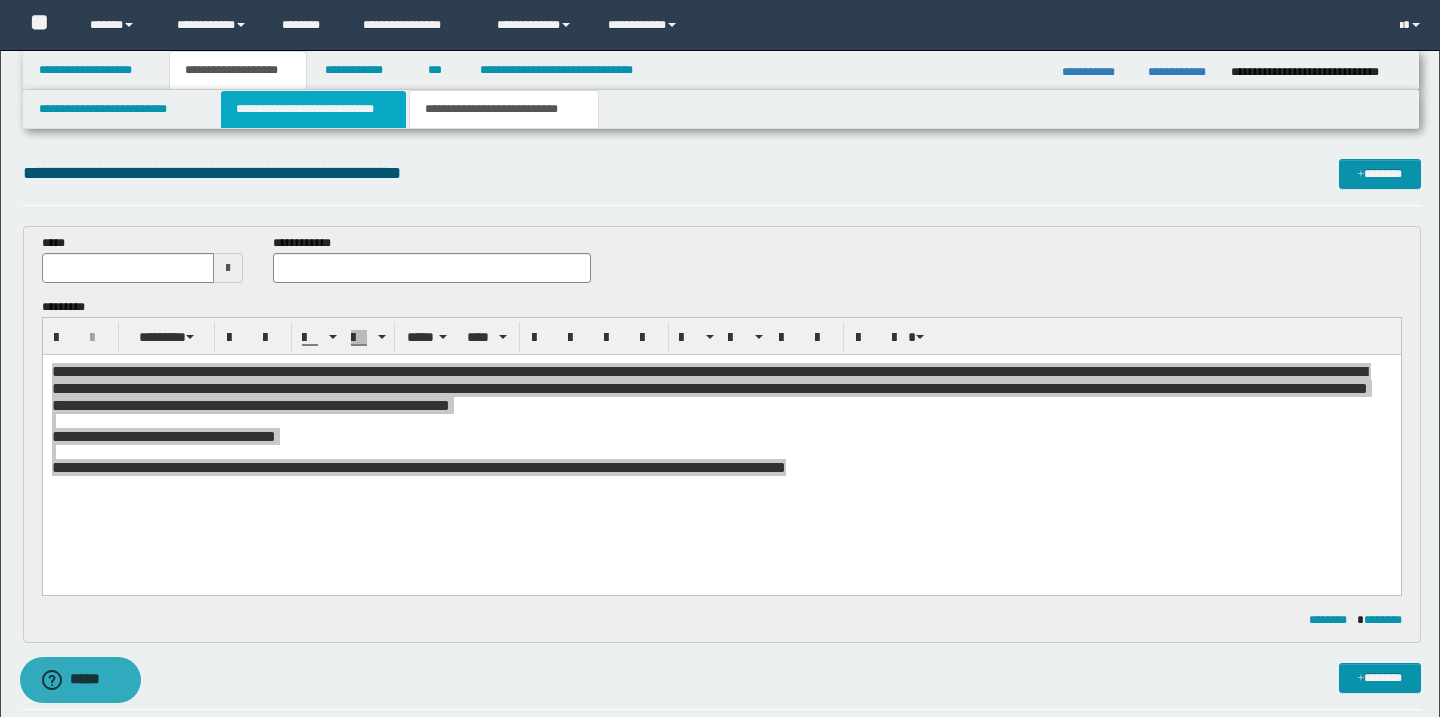 click on "**********" at bounding box center [314, 109] 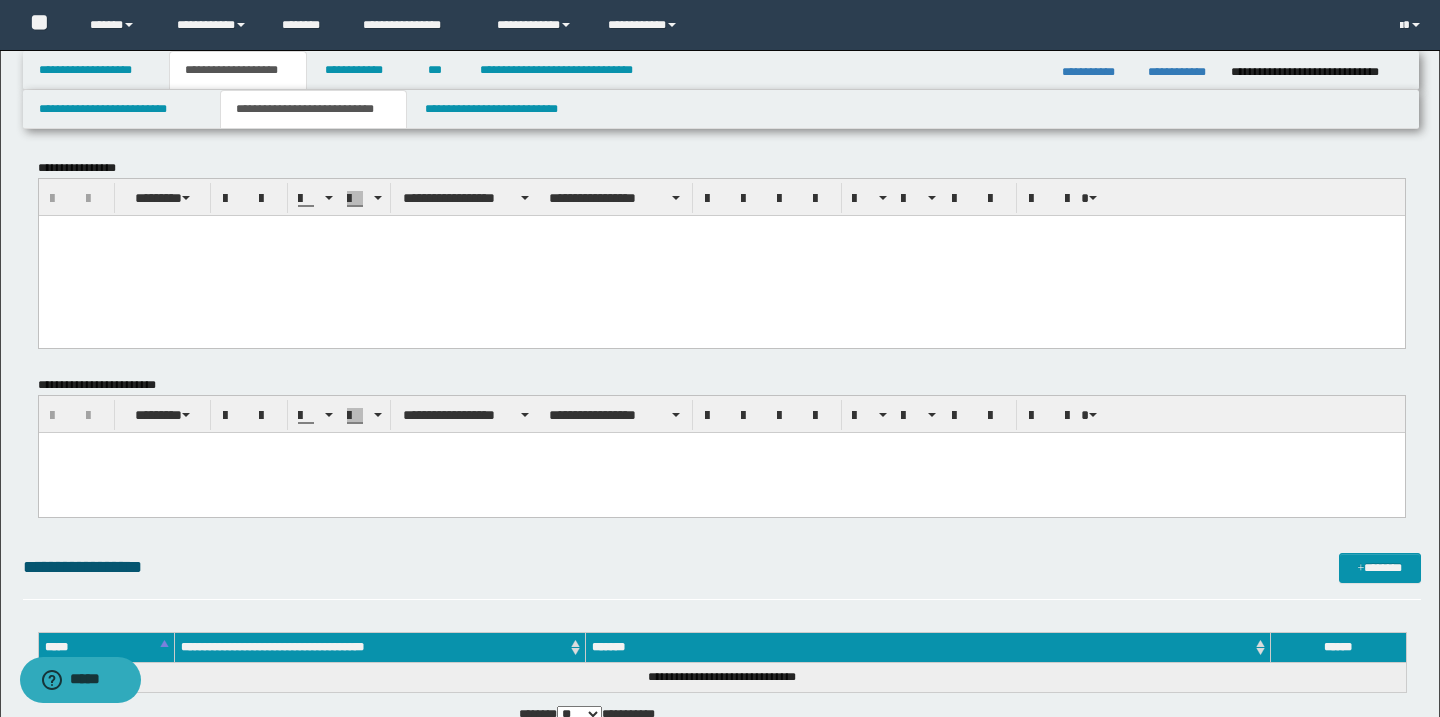 click at bounding box center (721, 230) 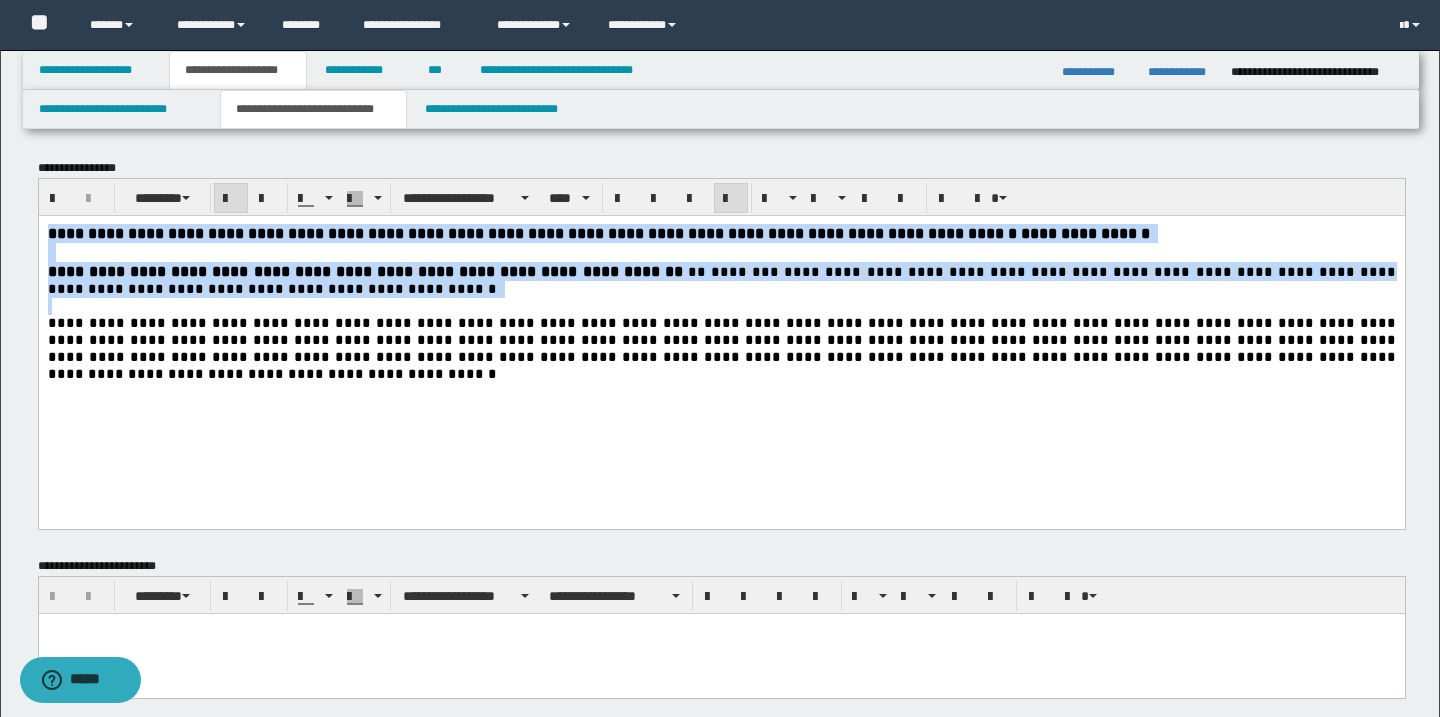 drag, startPoint x: 47, startPoint y: 234, endPoint x: 262, endPoint y: 313, distance: 229.05458 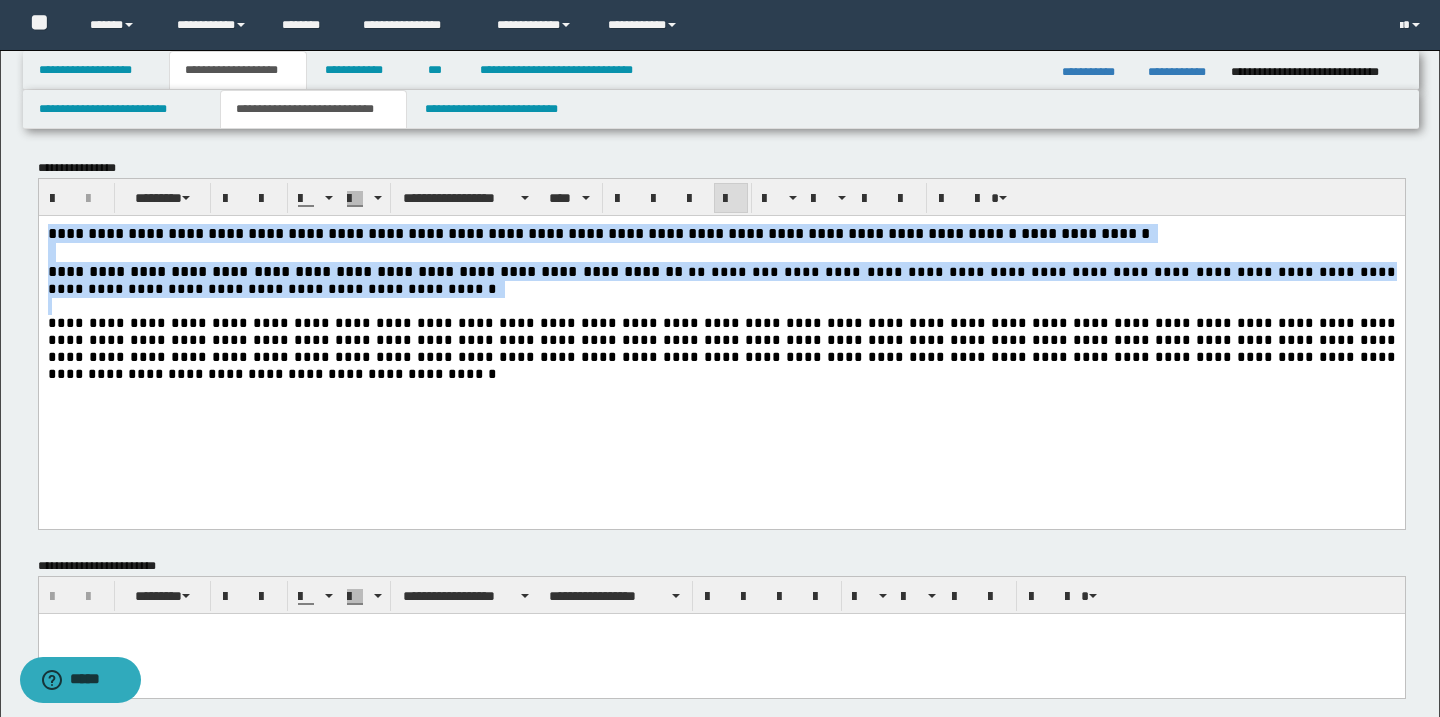 click at bounding box center (721, 305) 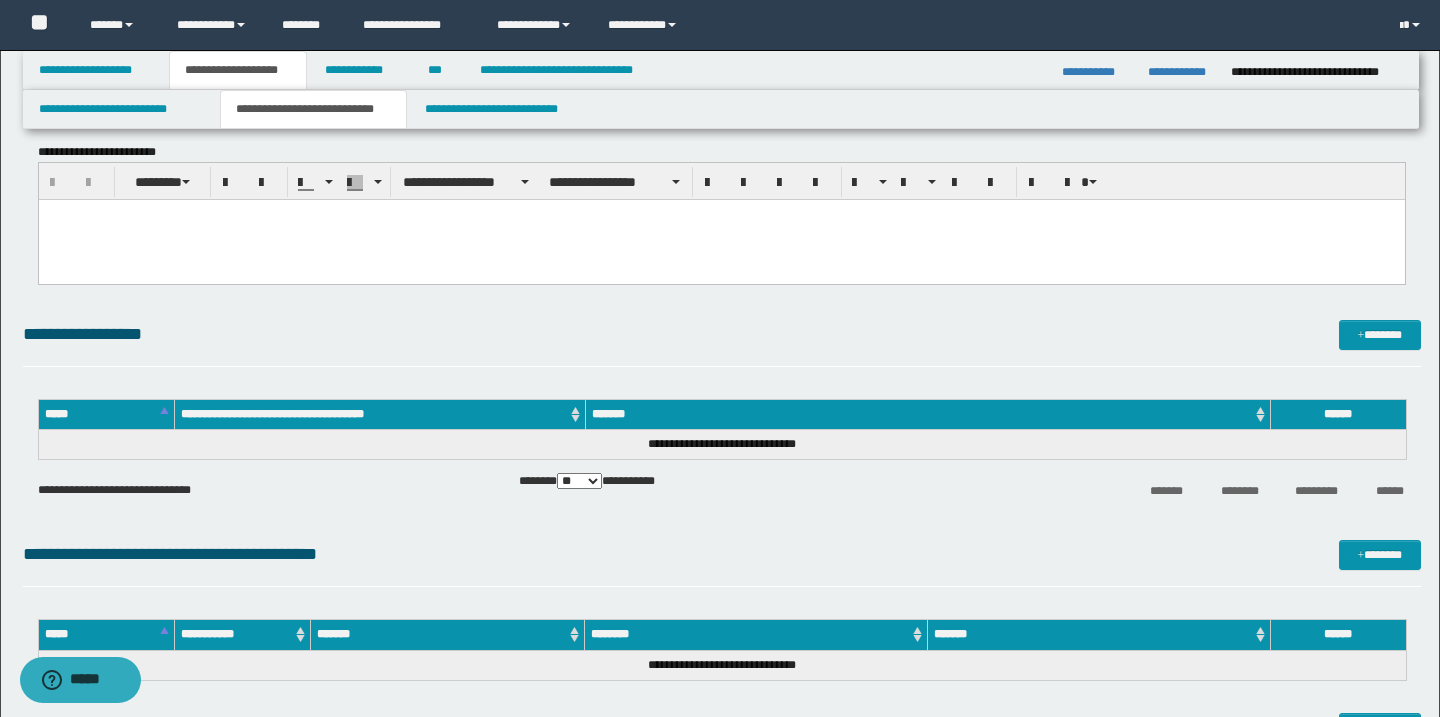 scroll, scrollTop: 421, scrollLeft: 0, axis: vertical 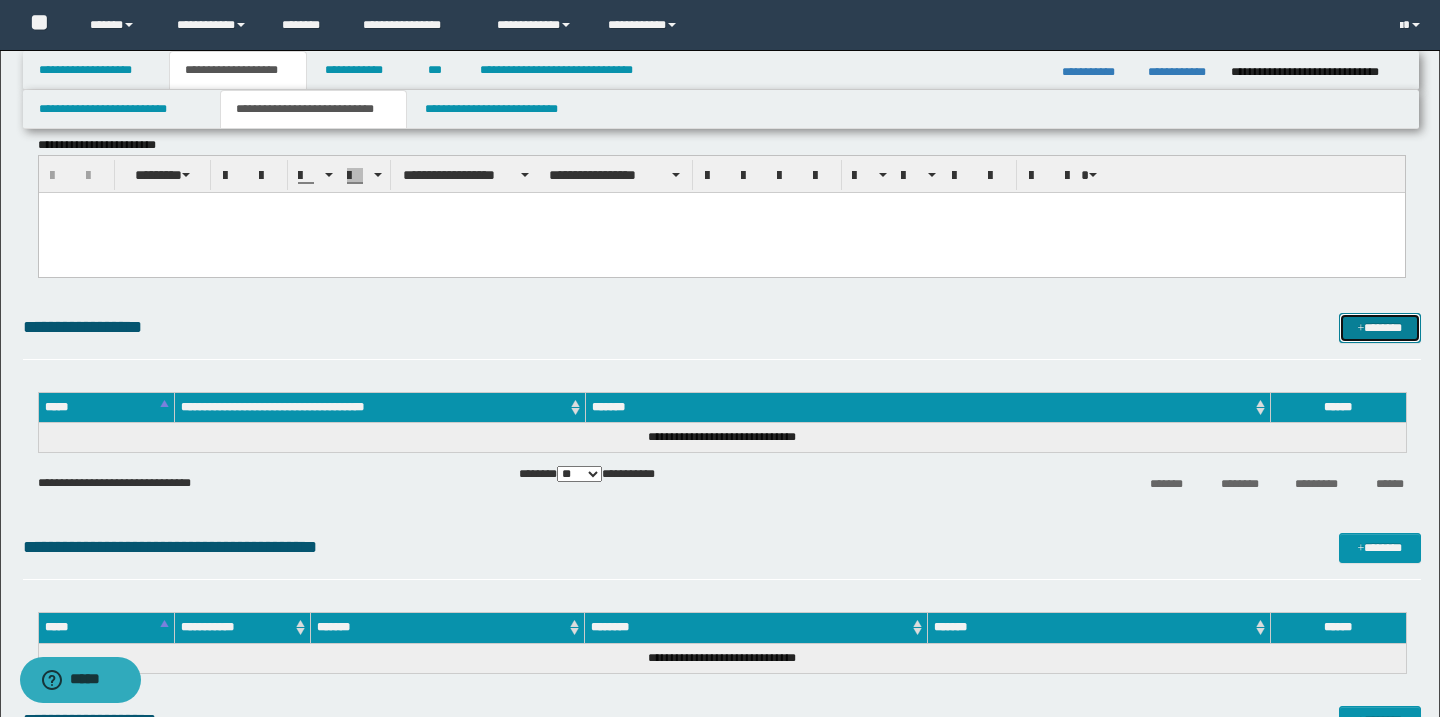 click on "*******" at bounding box center [1380, 328] 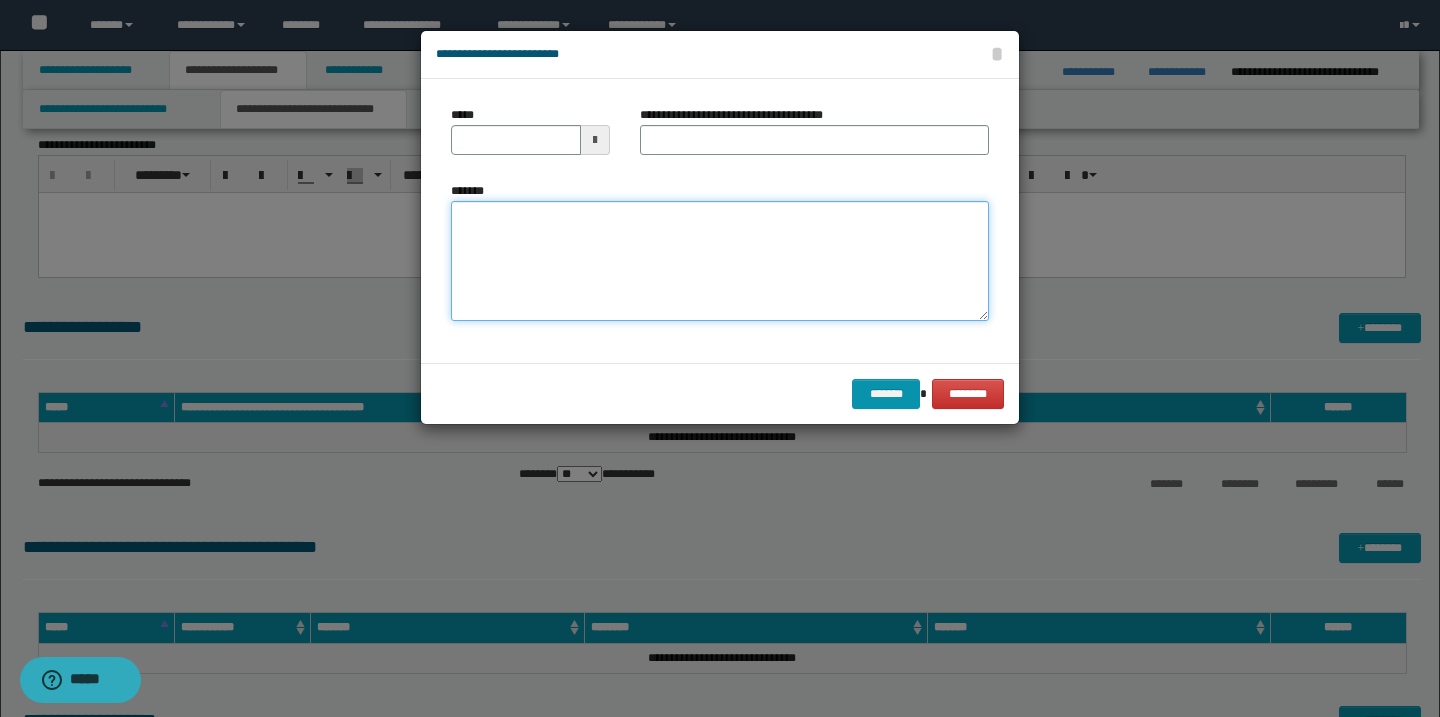click on "*******" at bounding box center [720, 261] 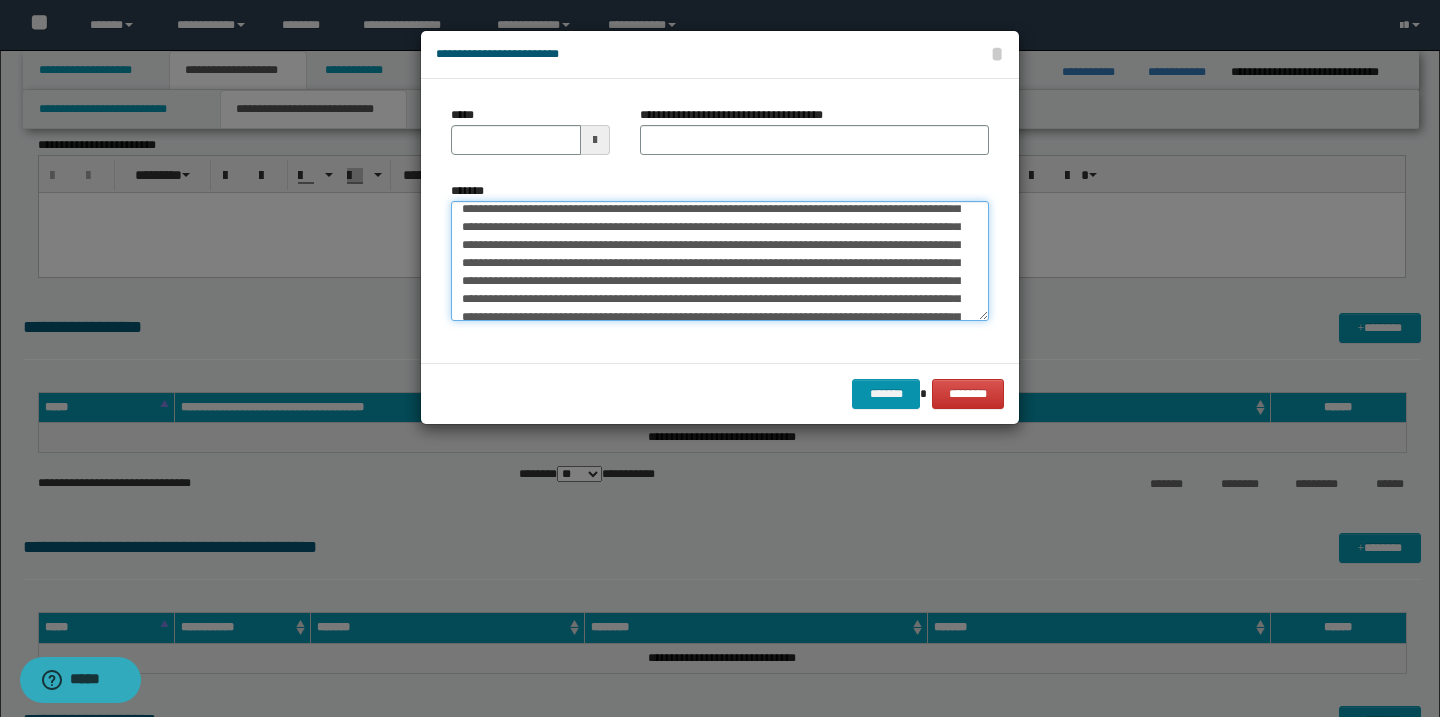 scroll, scrollTop: 0, scrollLeft: 0, axis: both 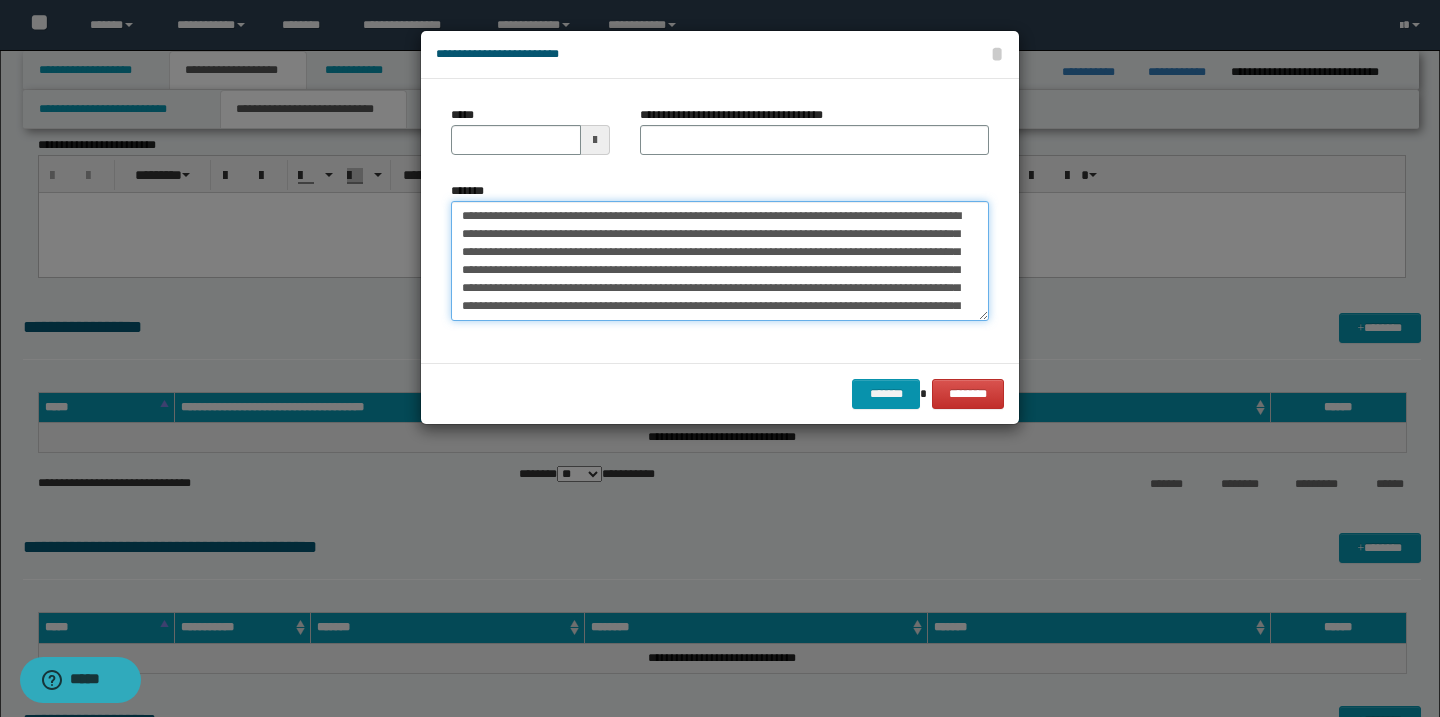 type on "**********" 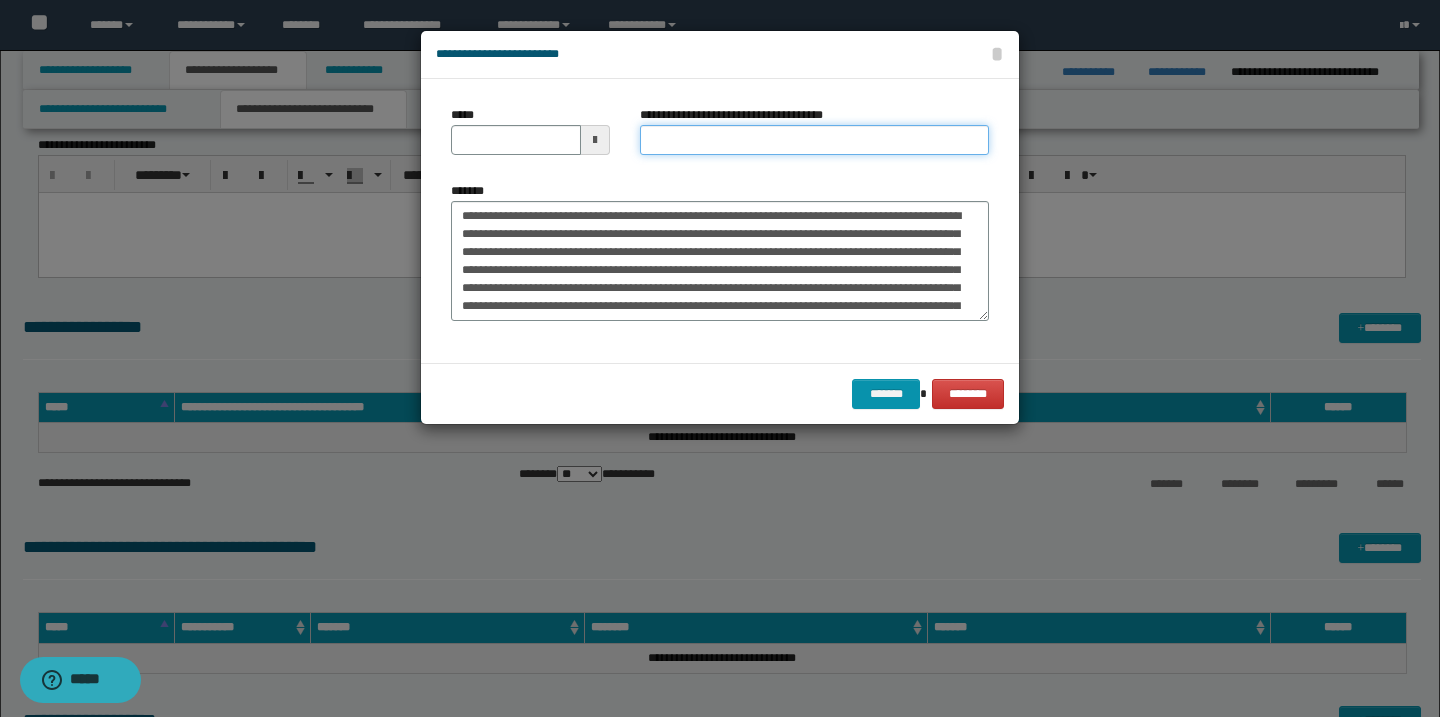 click on "**********" at bounding box center (814, 140) 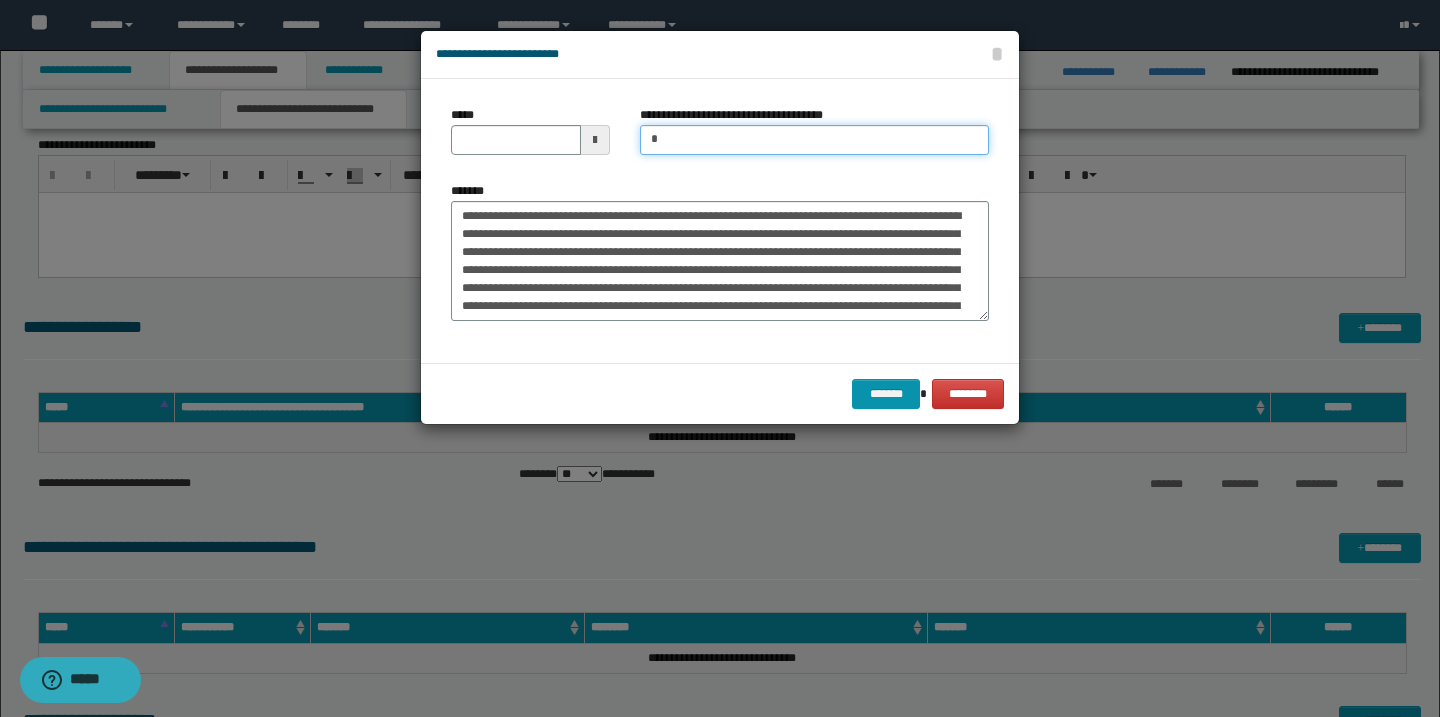type on "**********" 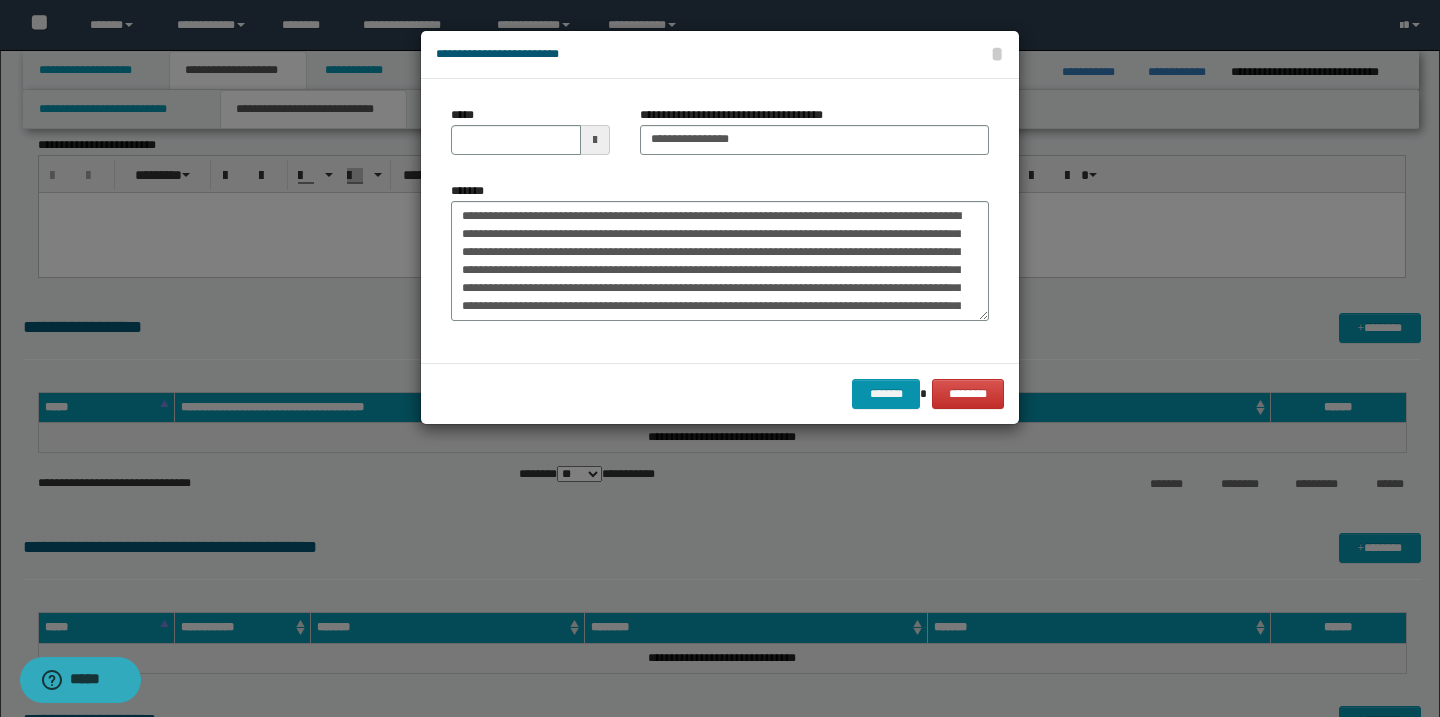 click at bounding box center (595, 140) 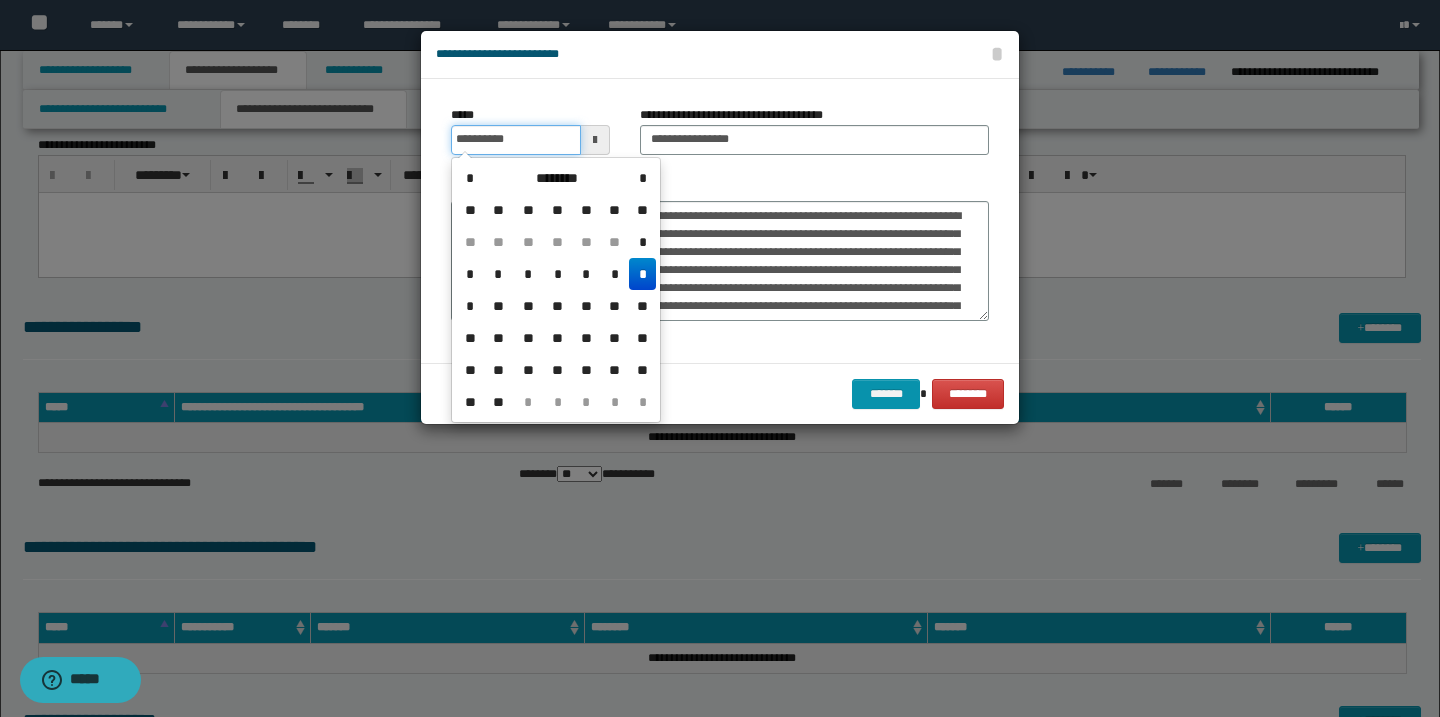type on "**********" 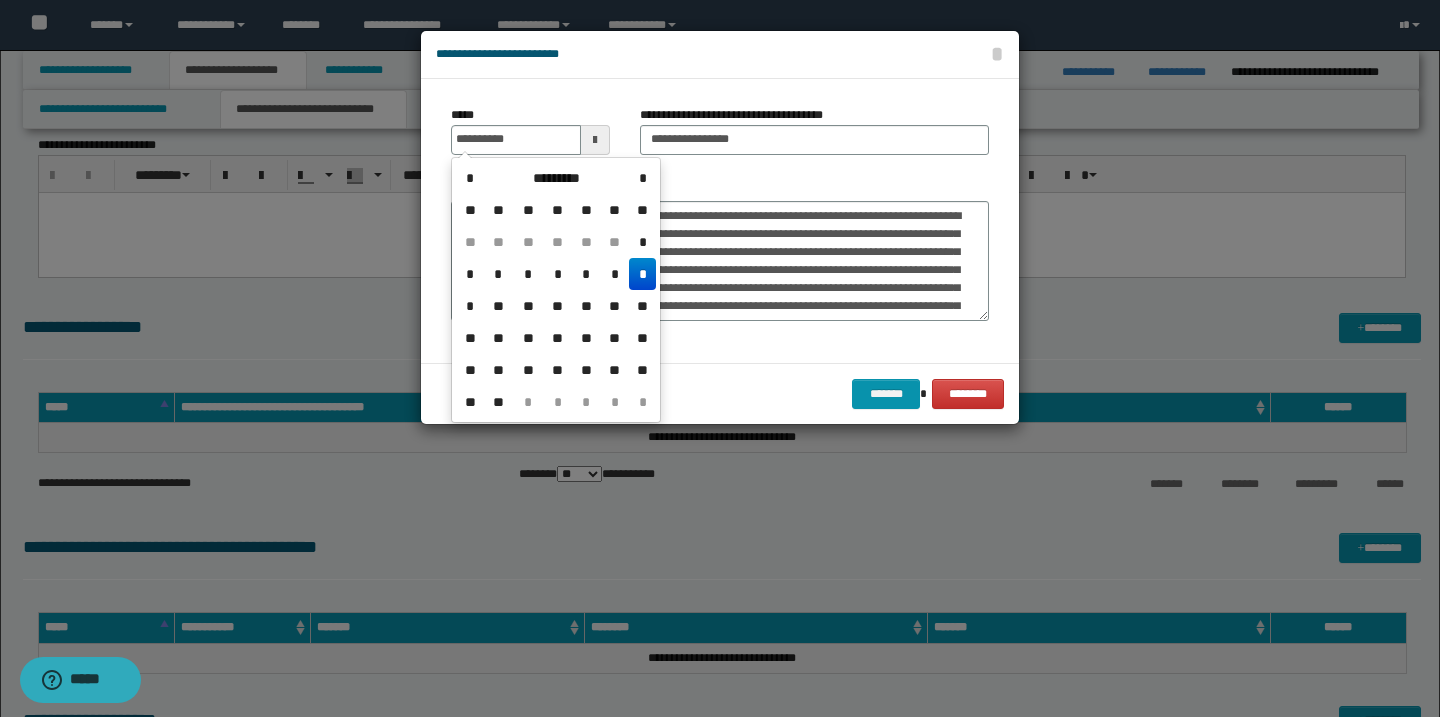 click on "*" at bounding box center [642, 274] 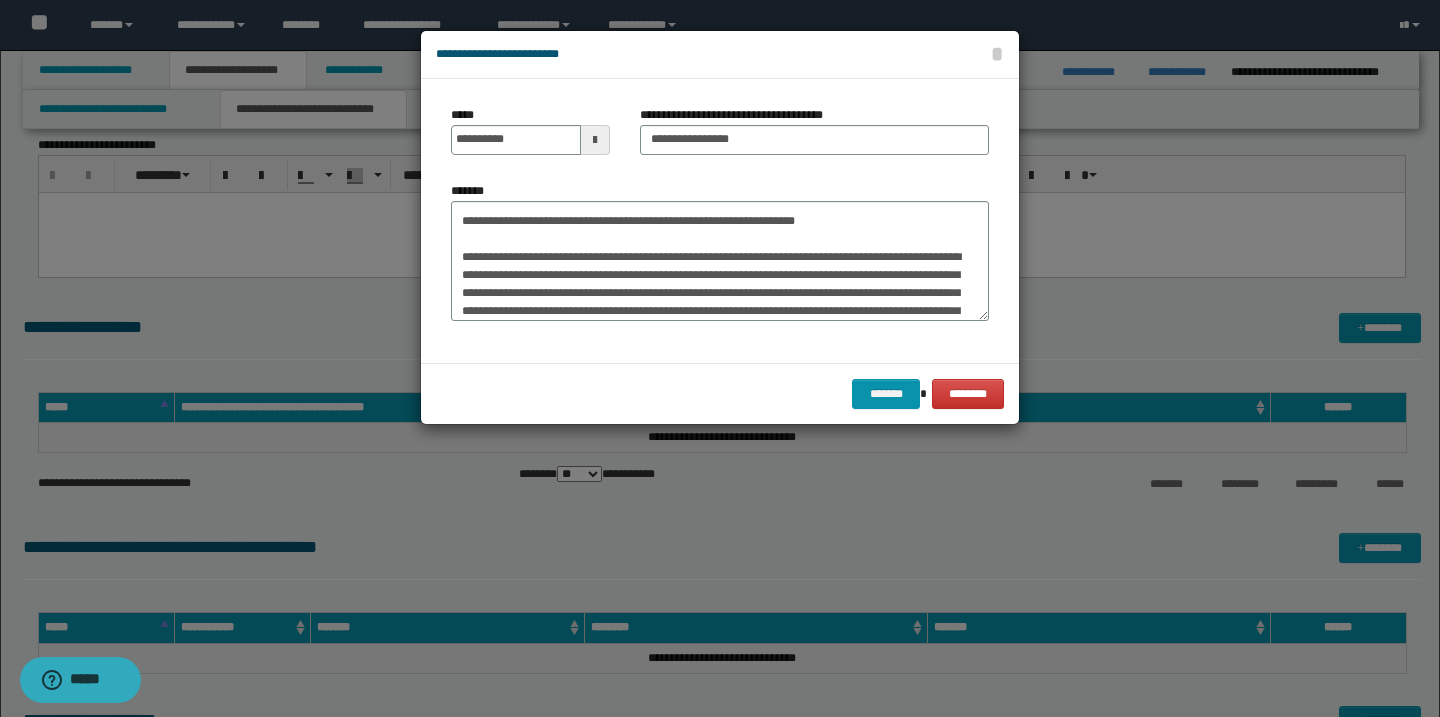 scroll, scrollTop: 498, scrollLeft: 0, axis: vertical 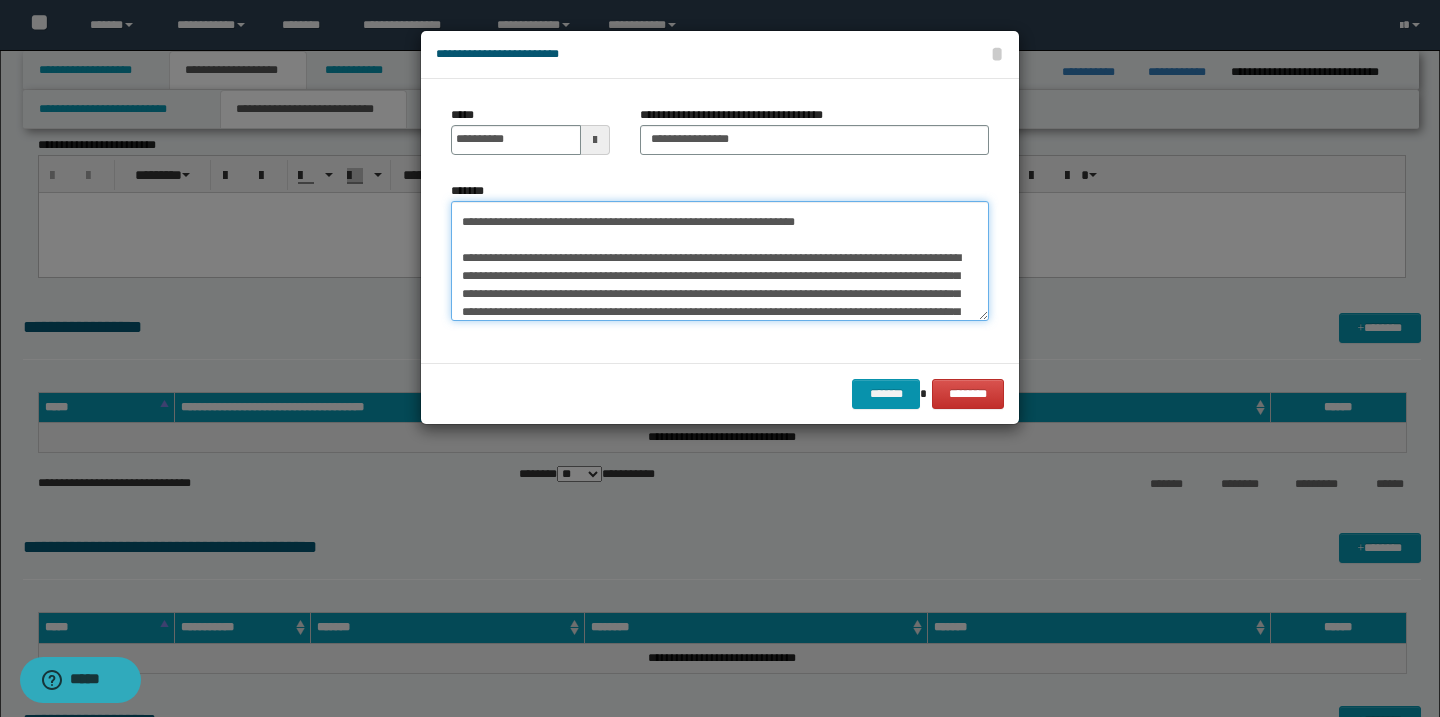 click on "*******" at bounding box center (720, 261) 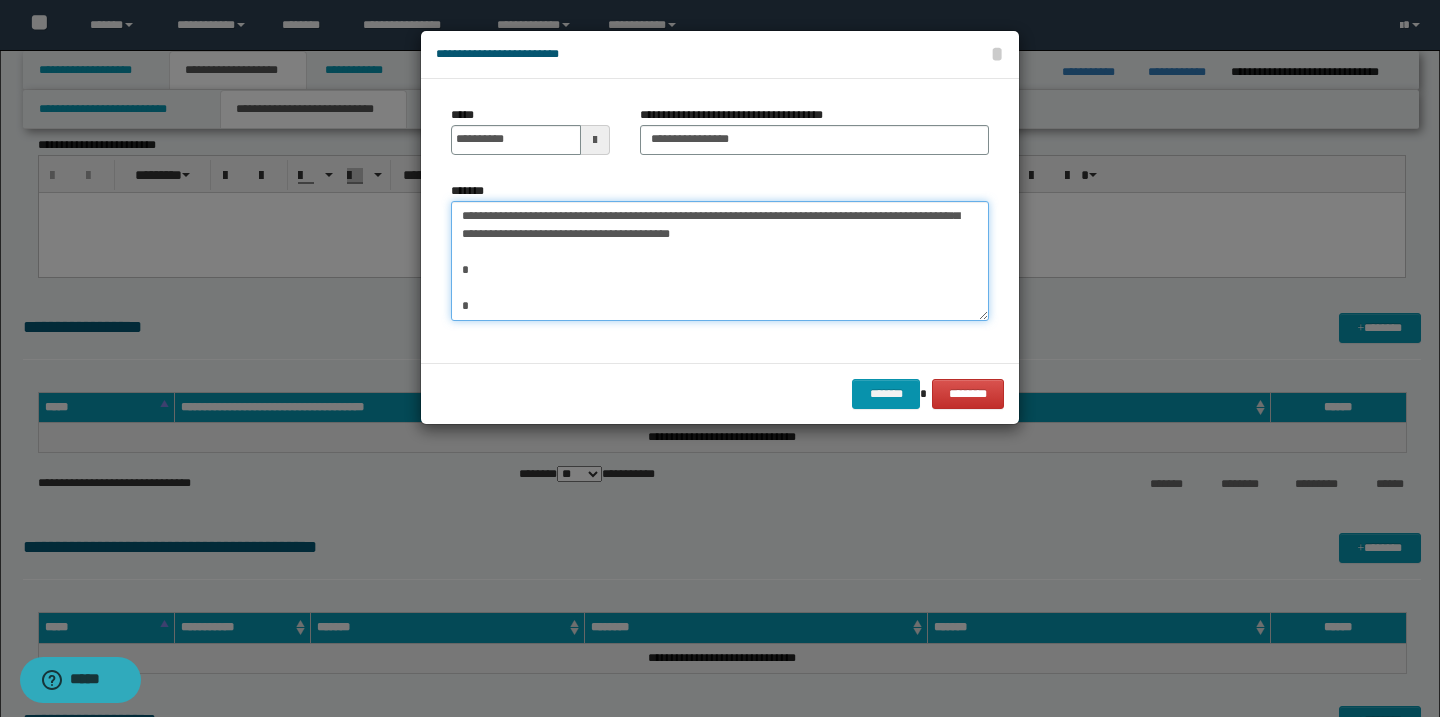 scroll, scrollTop: 432, scrollLeft: 0, axis: vertical 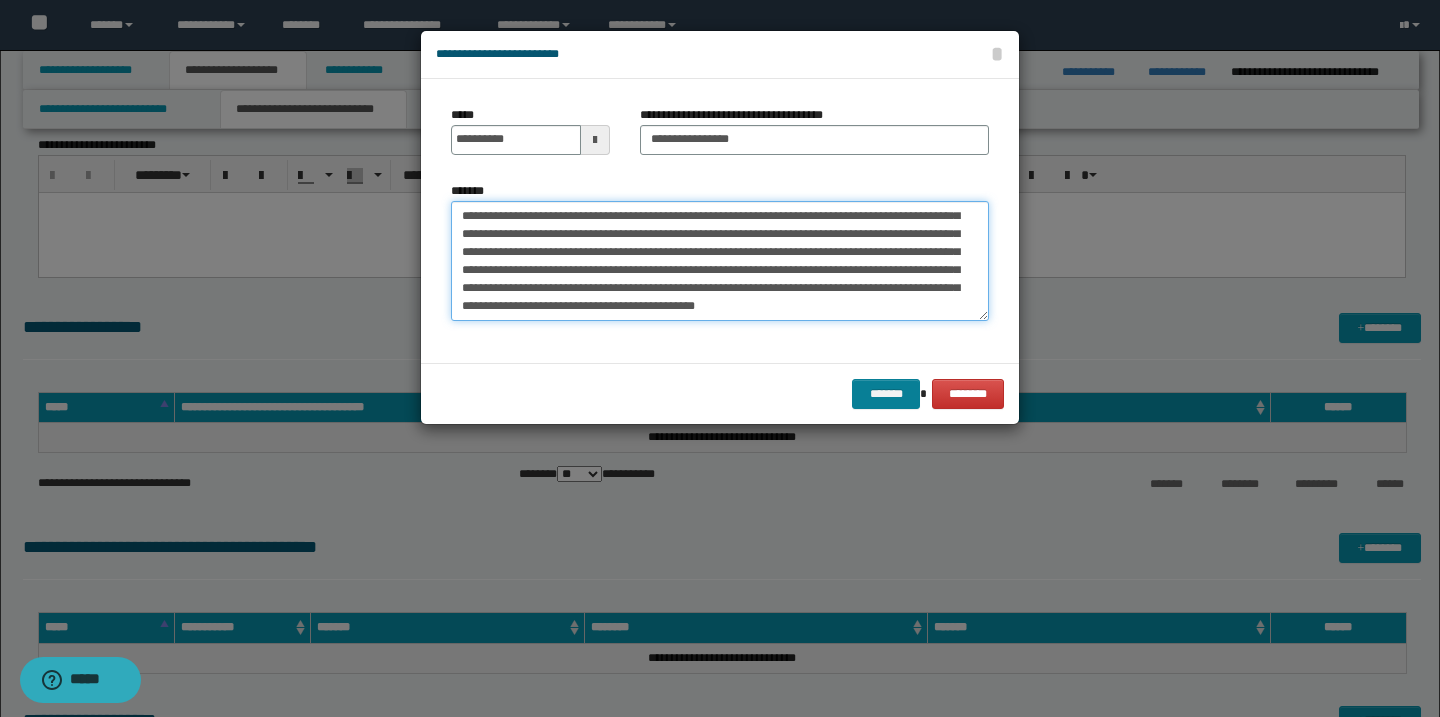 type on "**********" 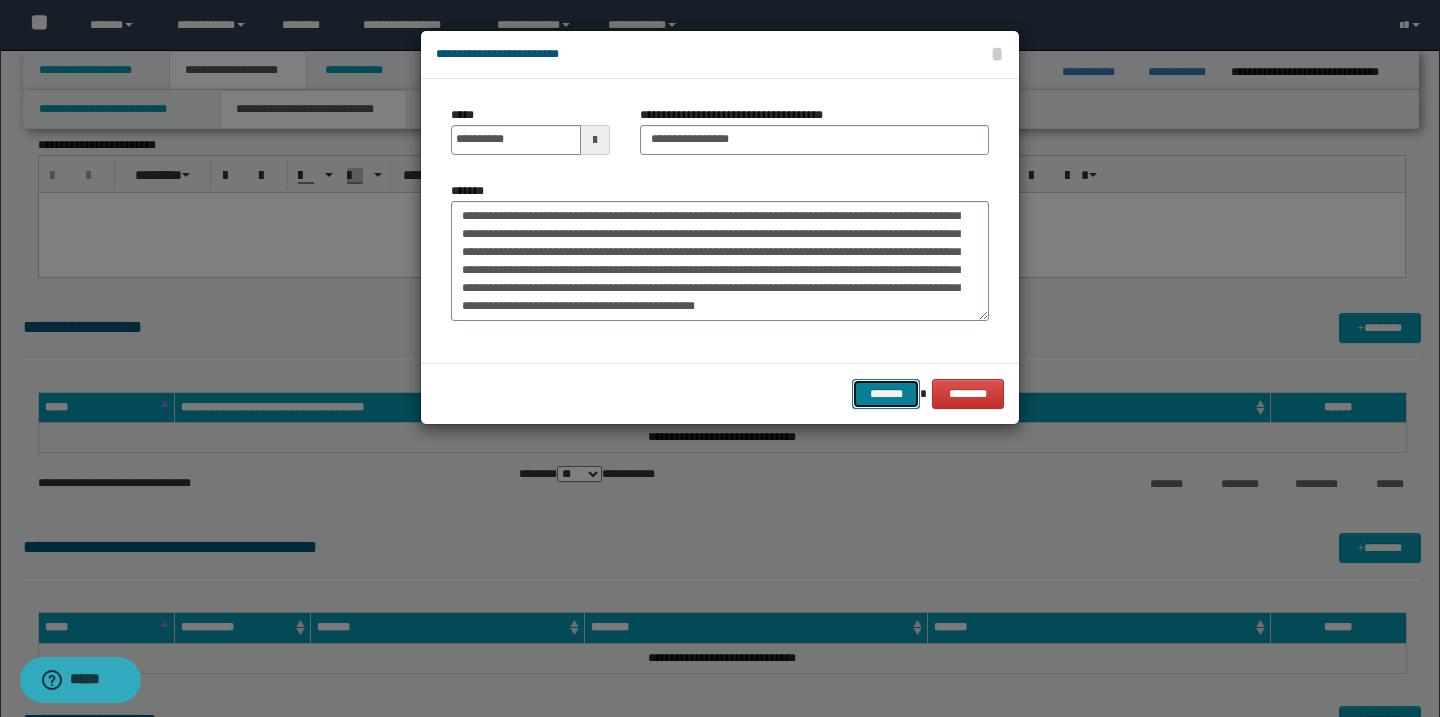 click on "*******" at bounding box center [886, 394] 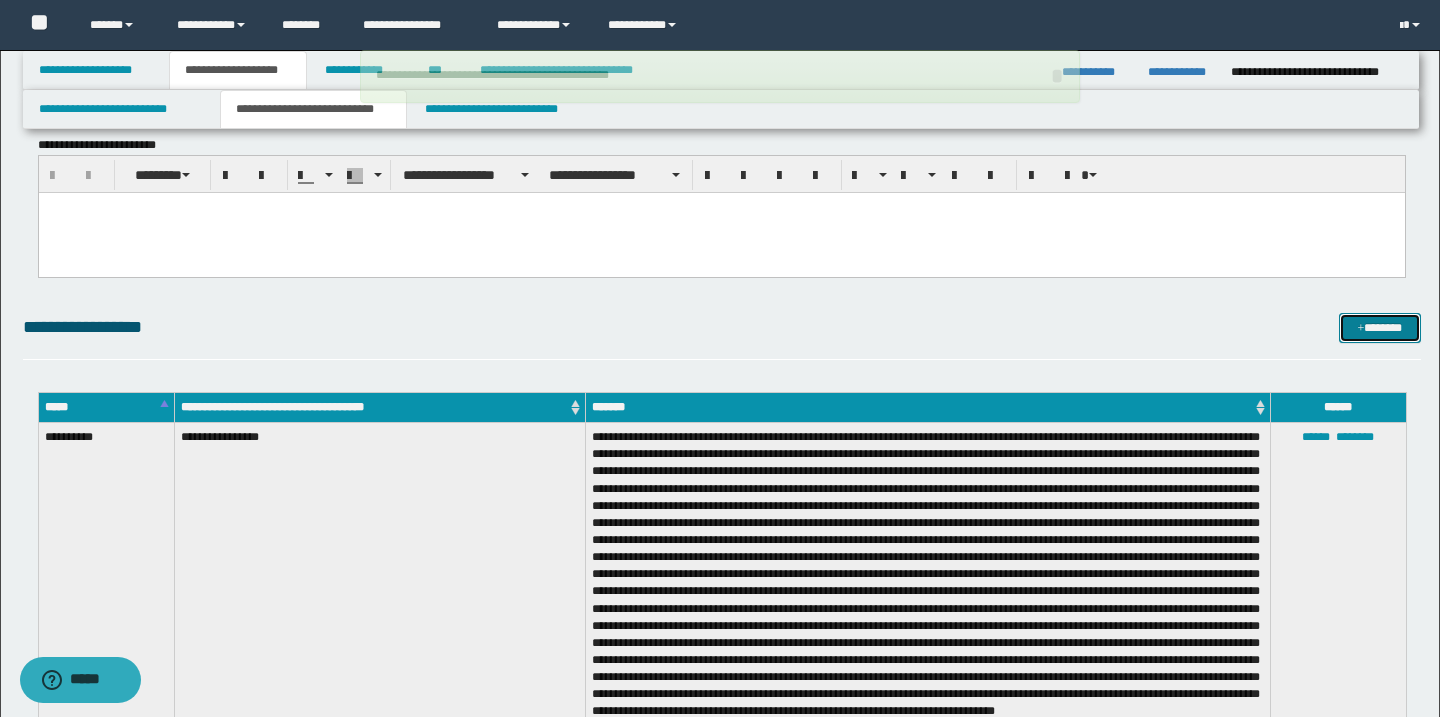 type 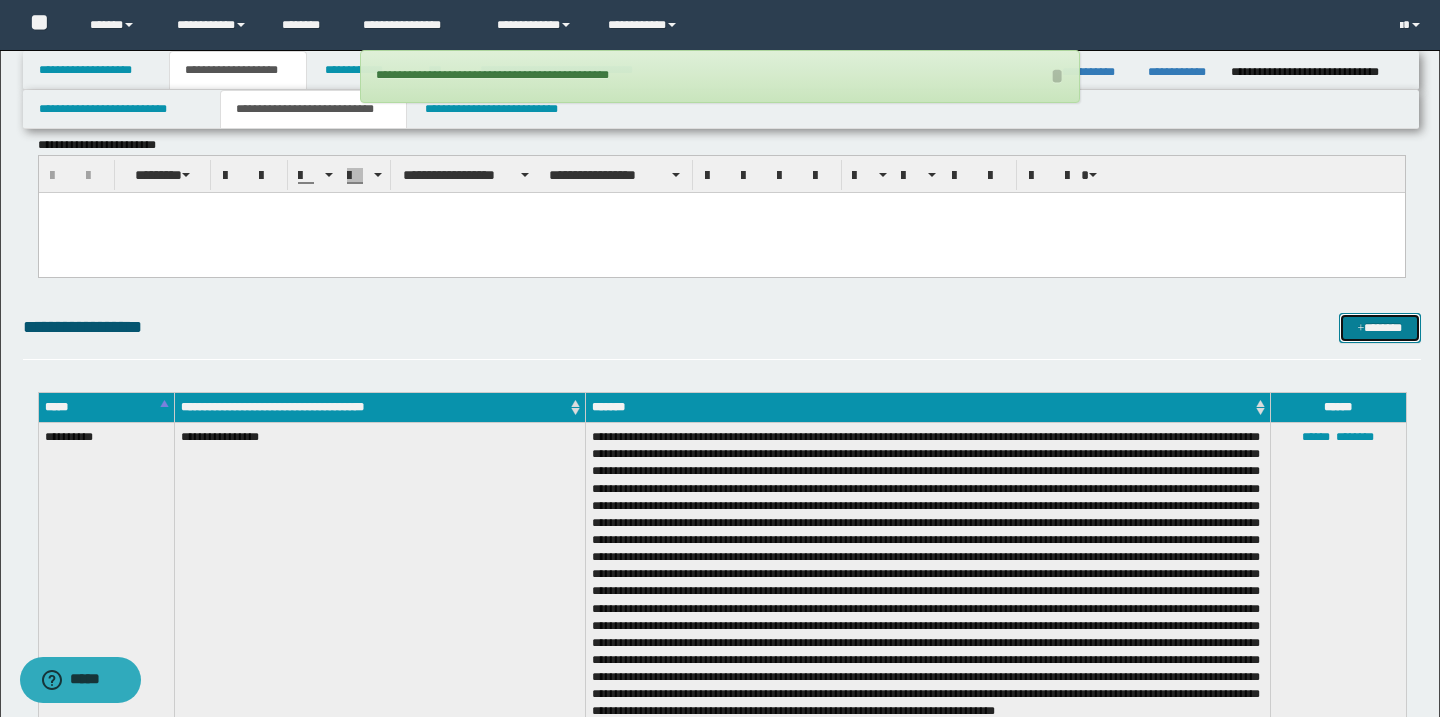 click on "*******" at bounding box center (1380, 328) 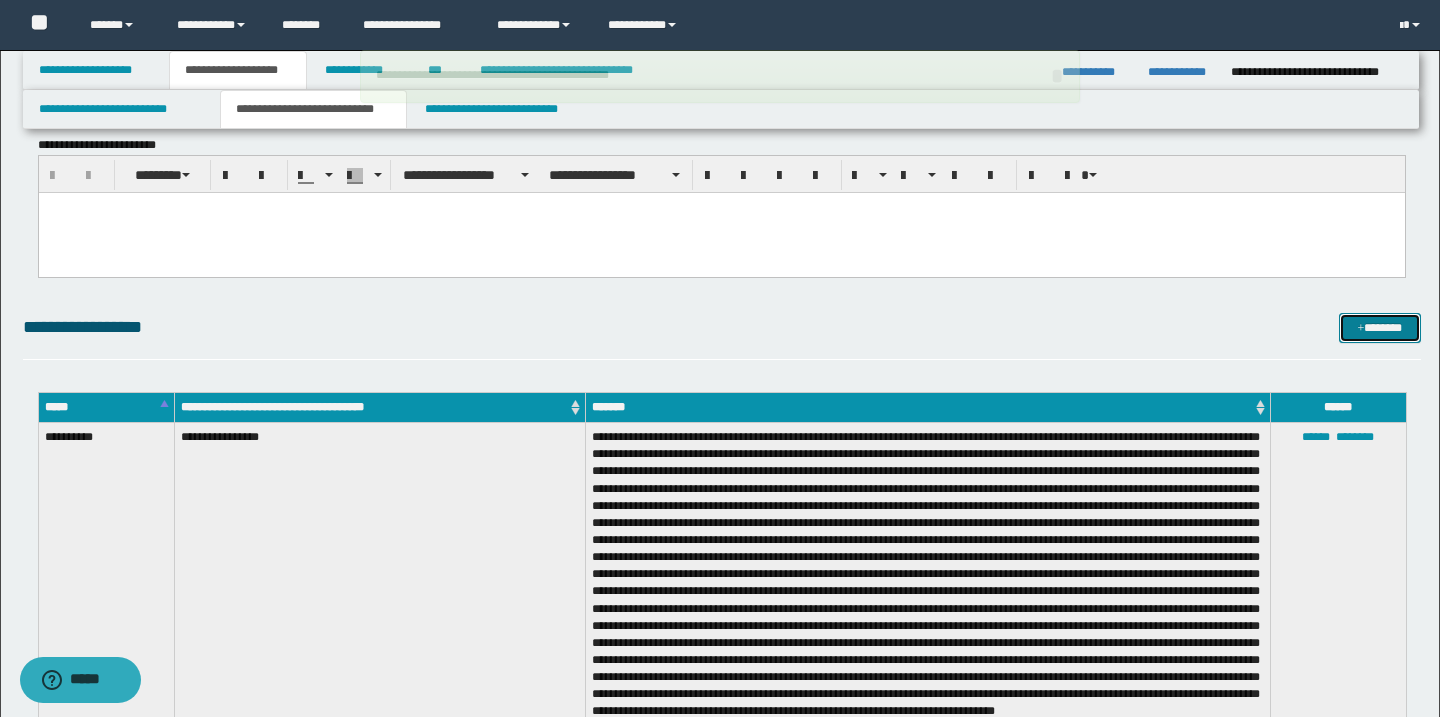 scroll, scrollTop: 0, scrollLeft: 0, axis: both 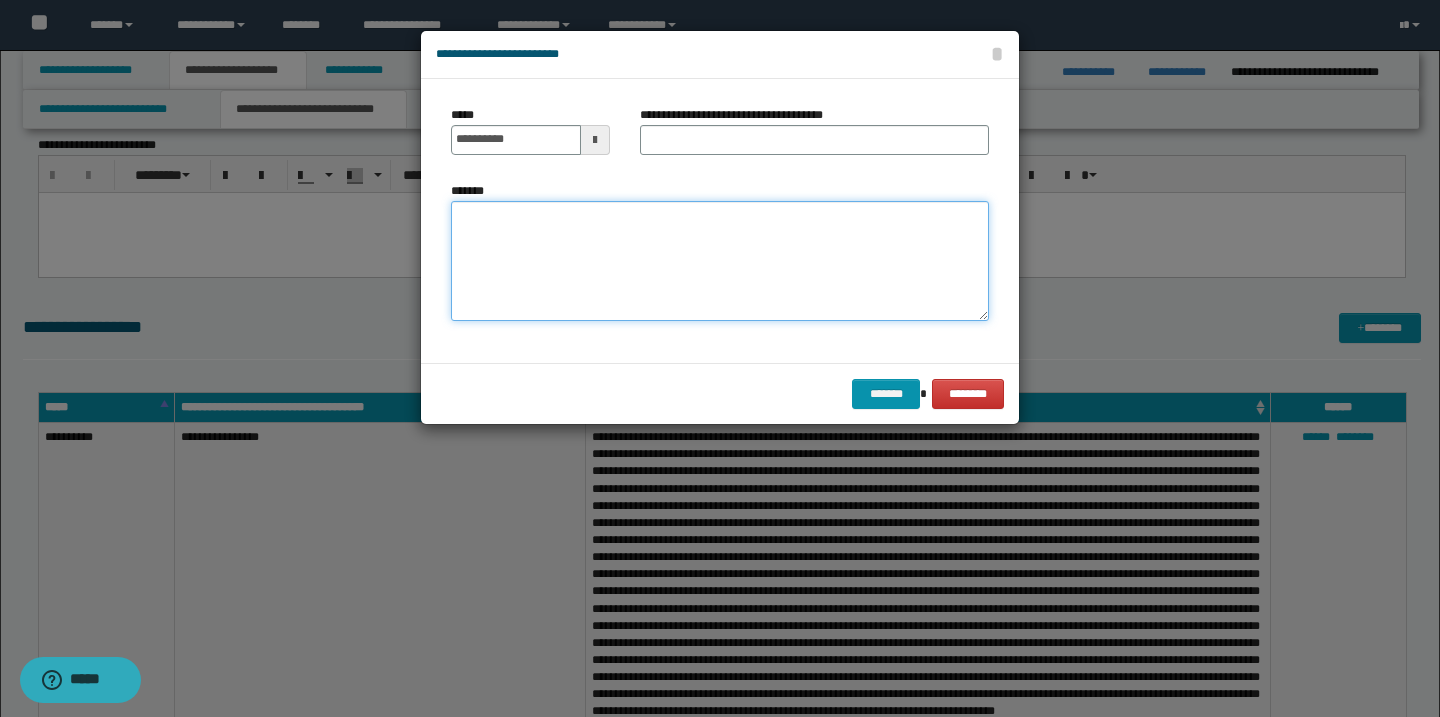 click on "*******" at bounding box center [720, 261] 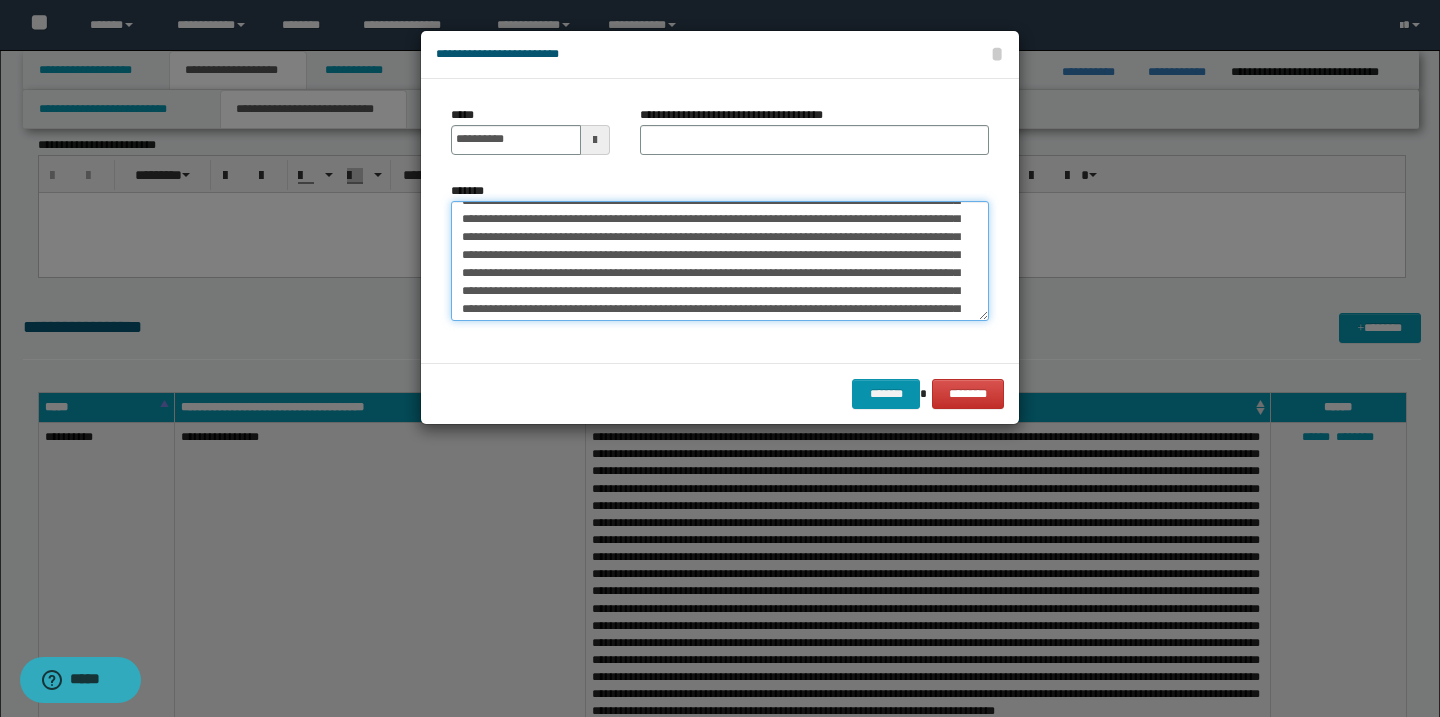 scroll, scrollTop: 0, scrollLeft: 0, axis: both 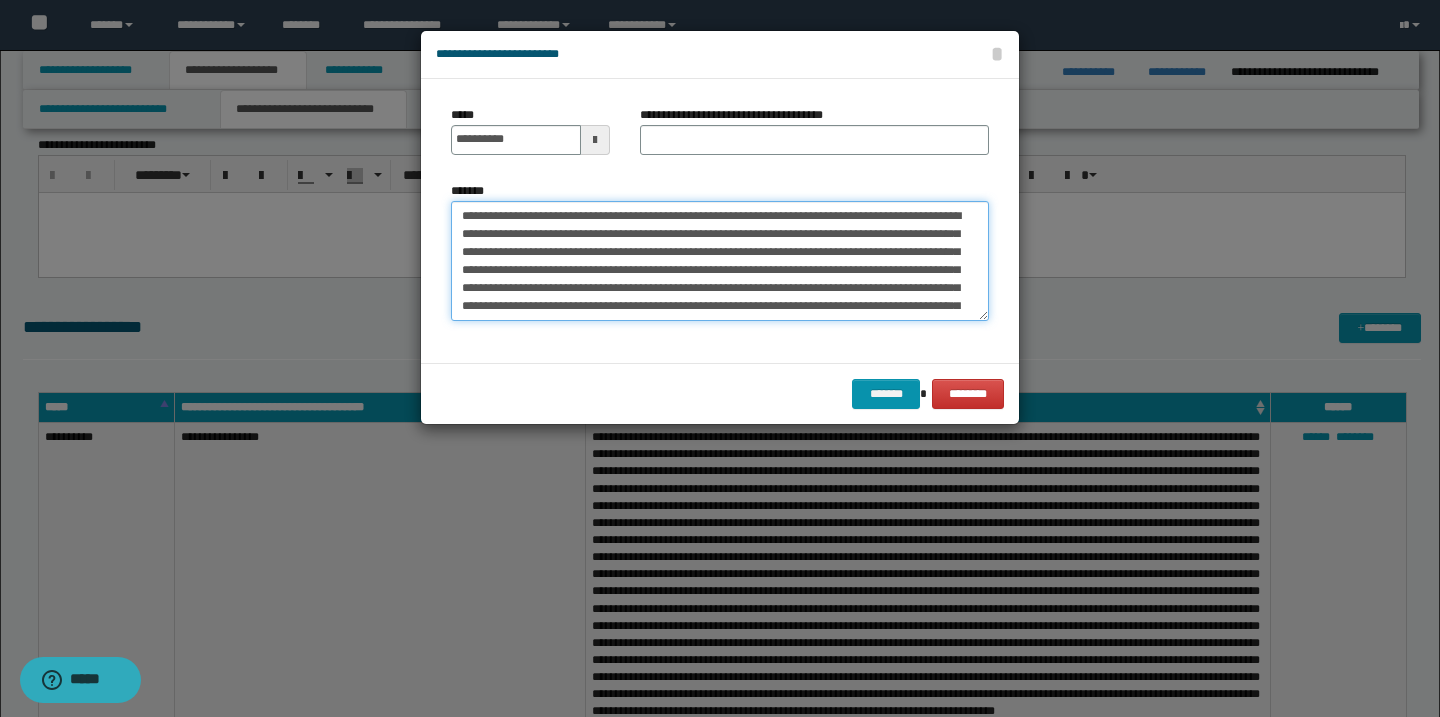 type on "**********" 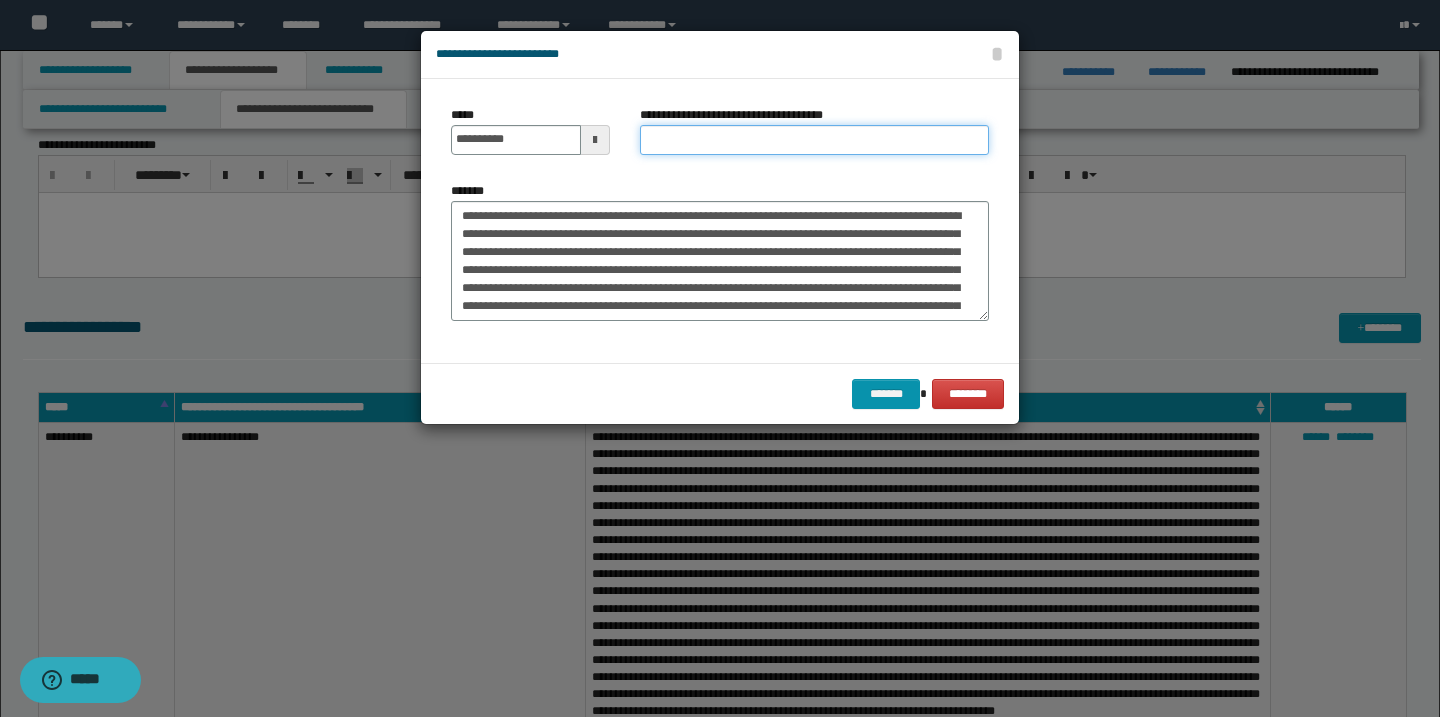 click on "**********" at bounding box center (814, 140) 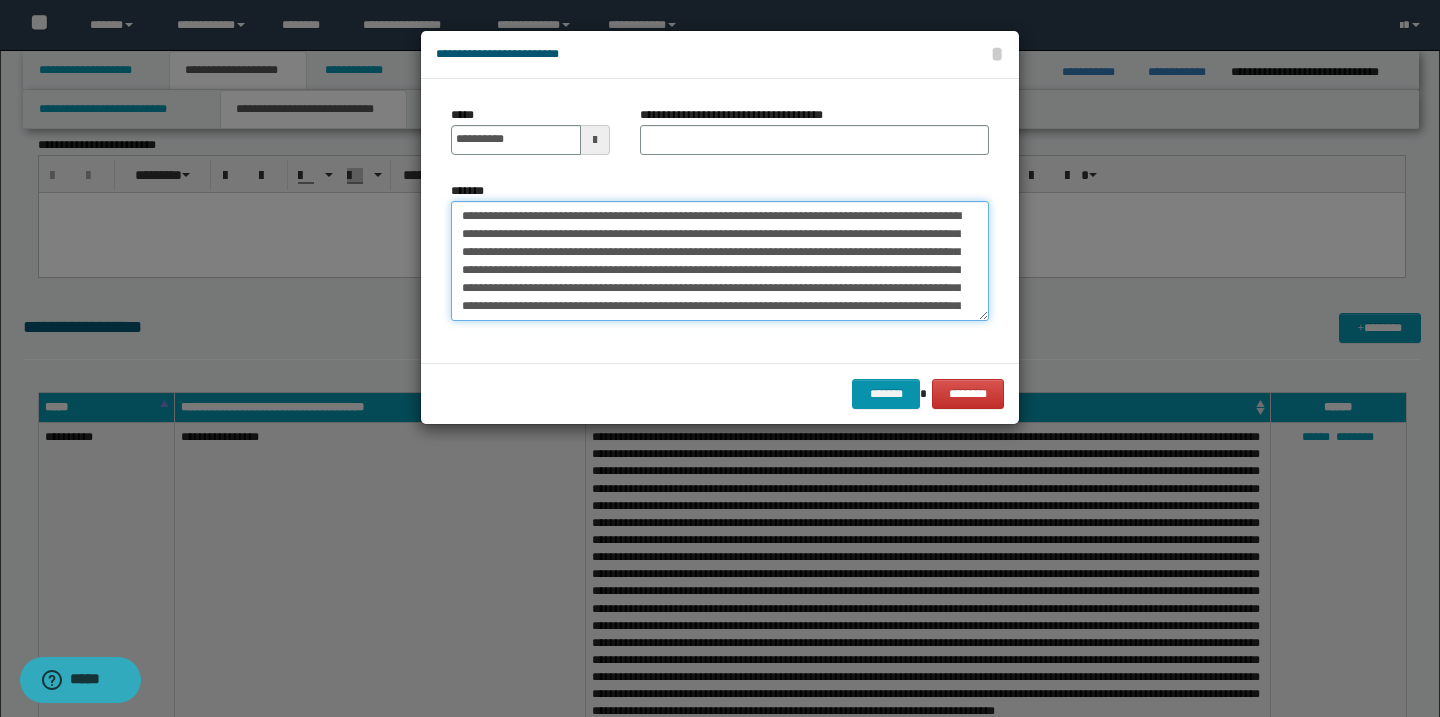 click on "*******" at bounding box center (720, 261) 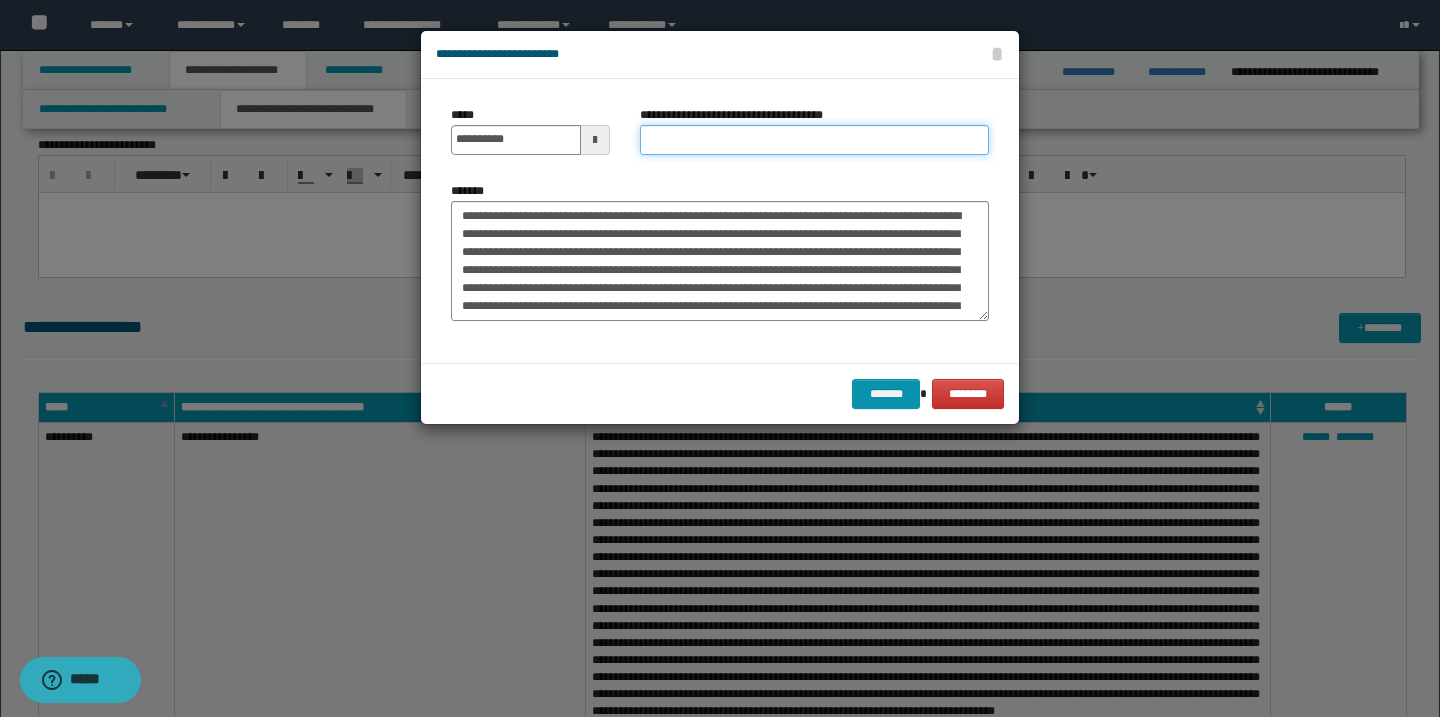 click on "**********" at bounding box center [814, 140] 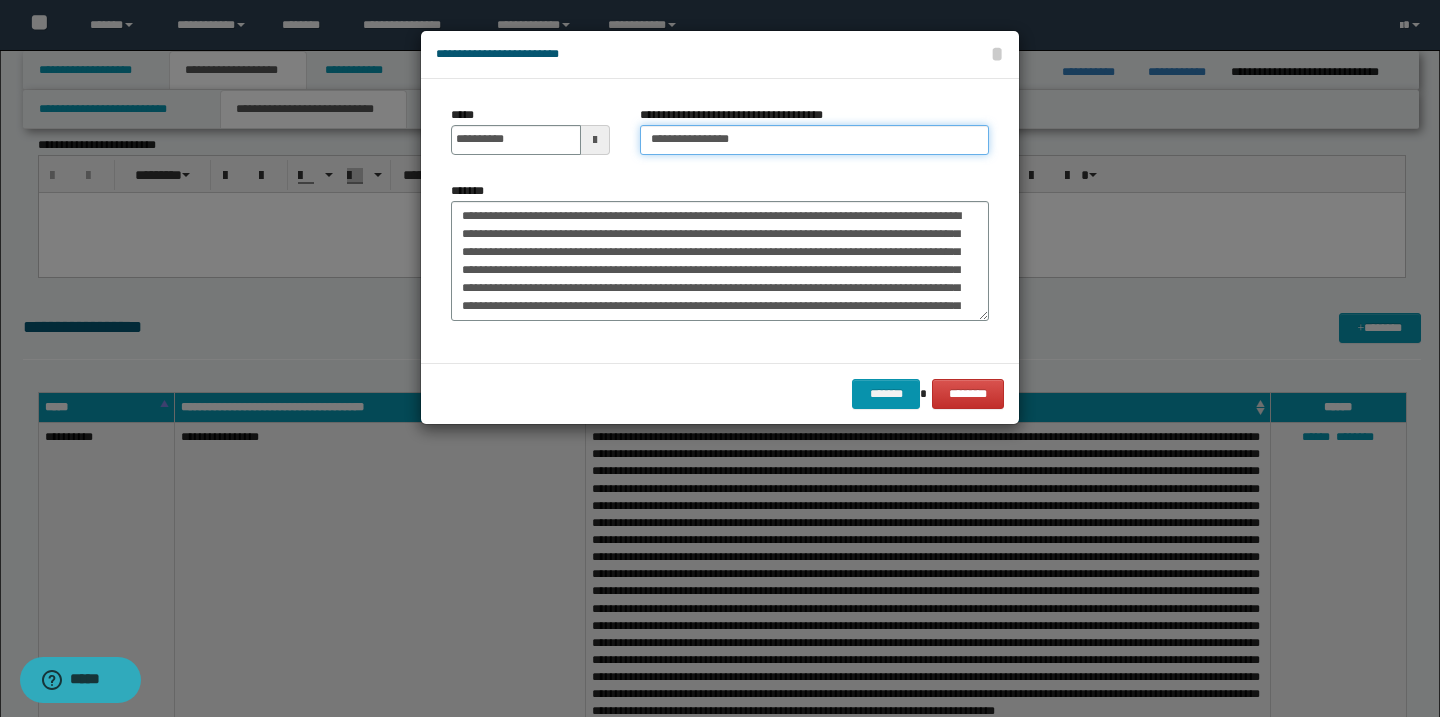 type on "**********" 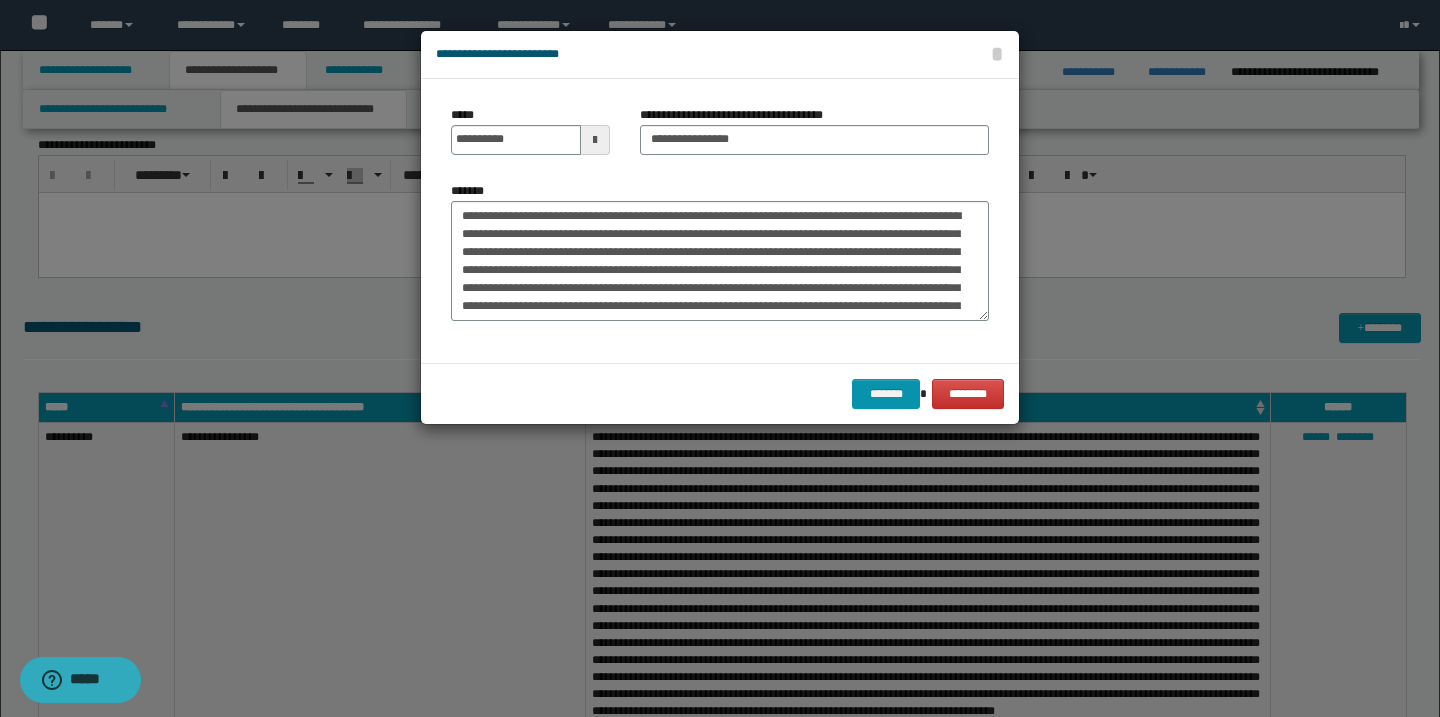 click at bounding box center (595, 140) 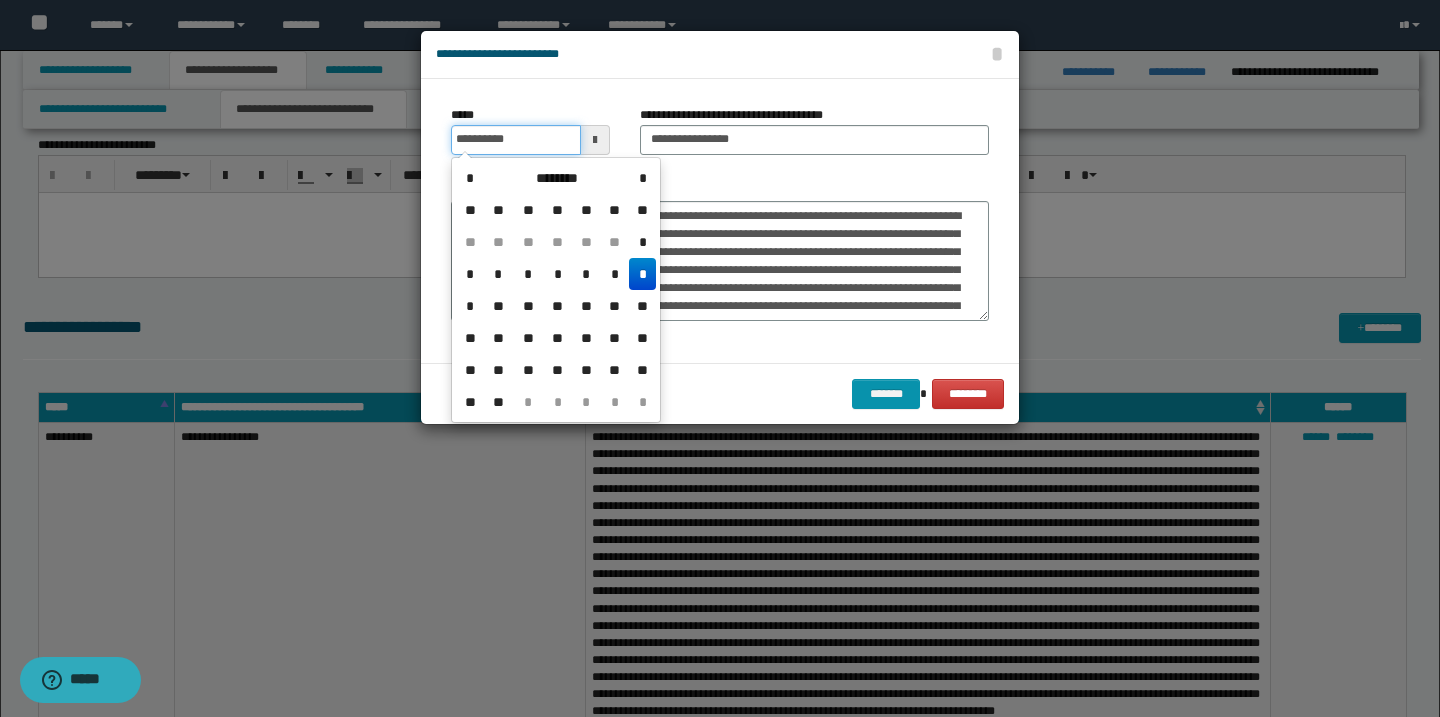 type on "**********" 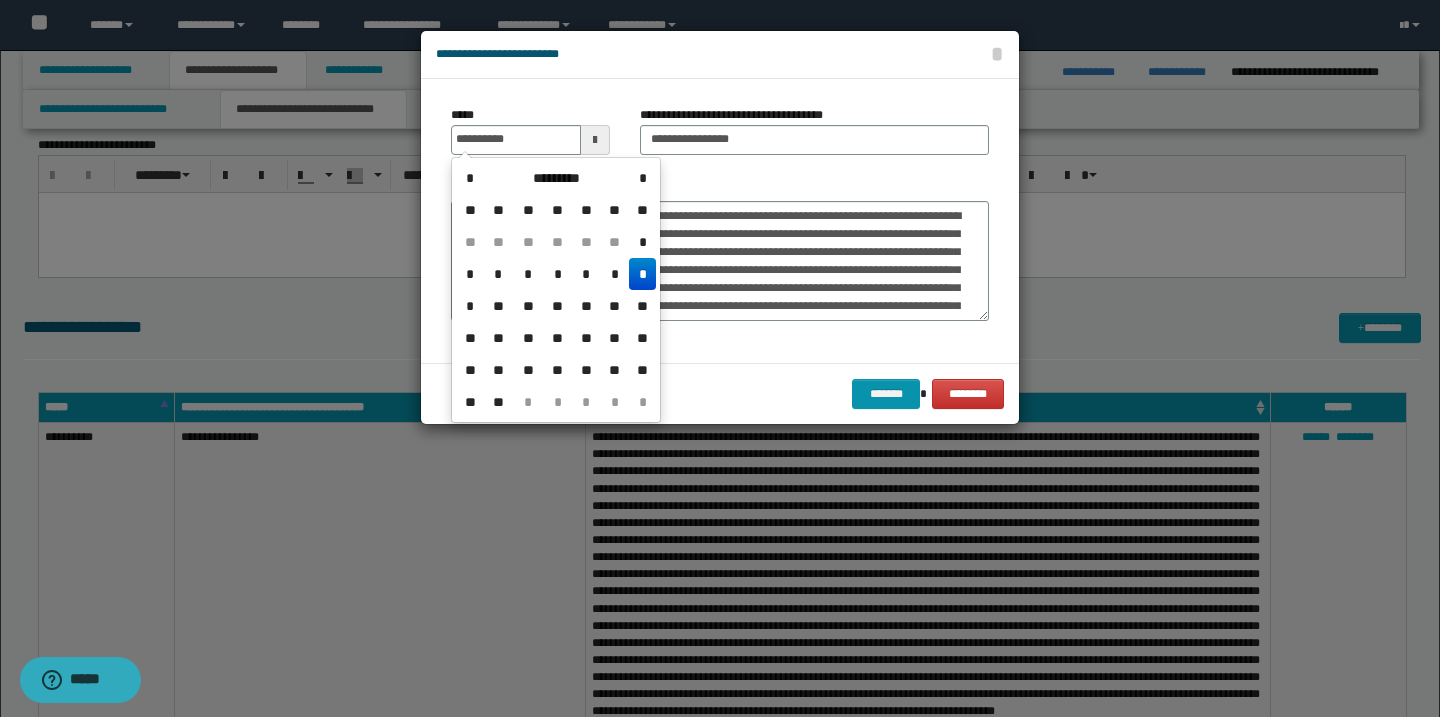 click on "*" at bounding box center [642, 274] 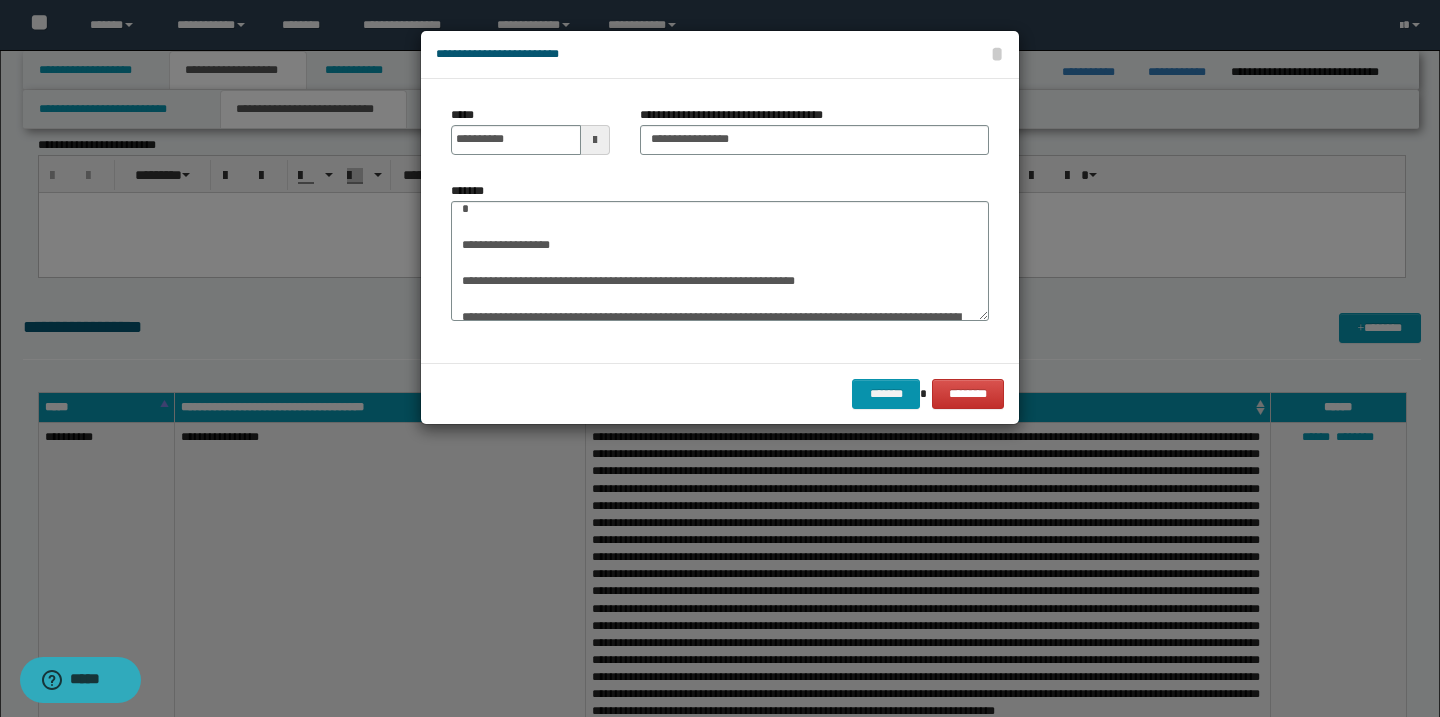 scroll, scrollTop: 447, scrollLeft: 0, axis: vertical 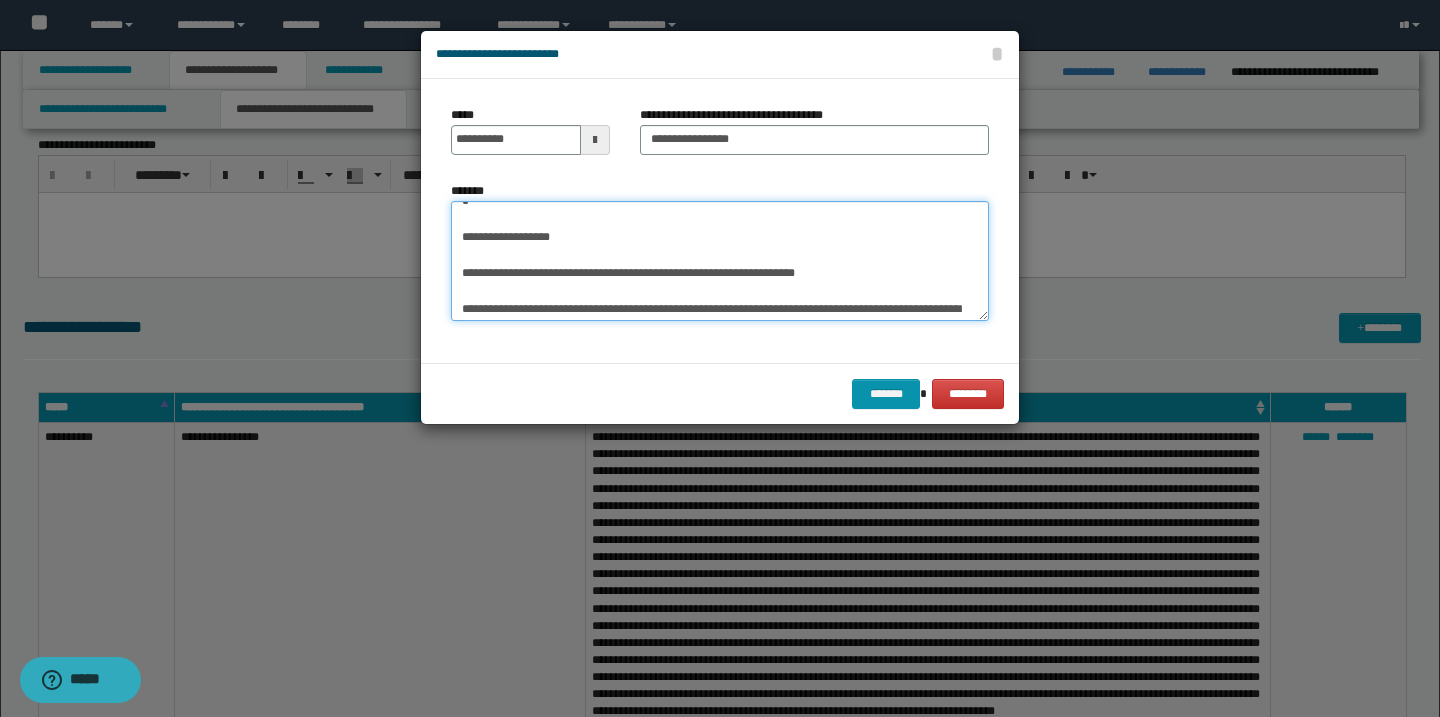 click on "*******" at bounding box center (720, 261) 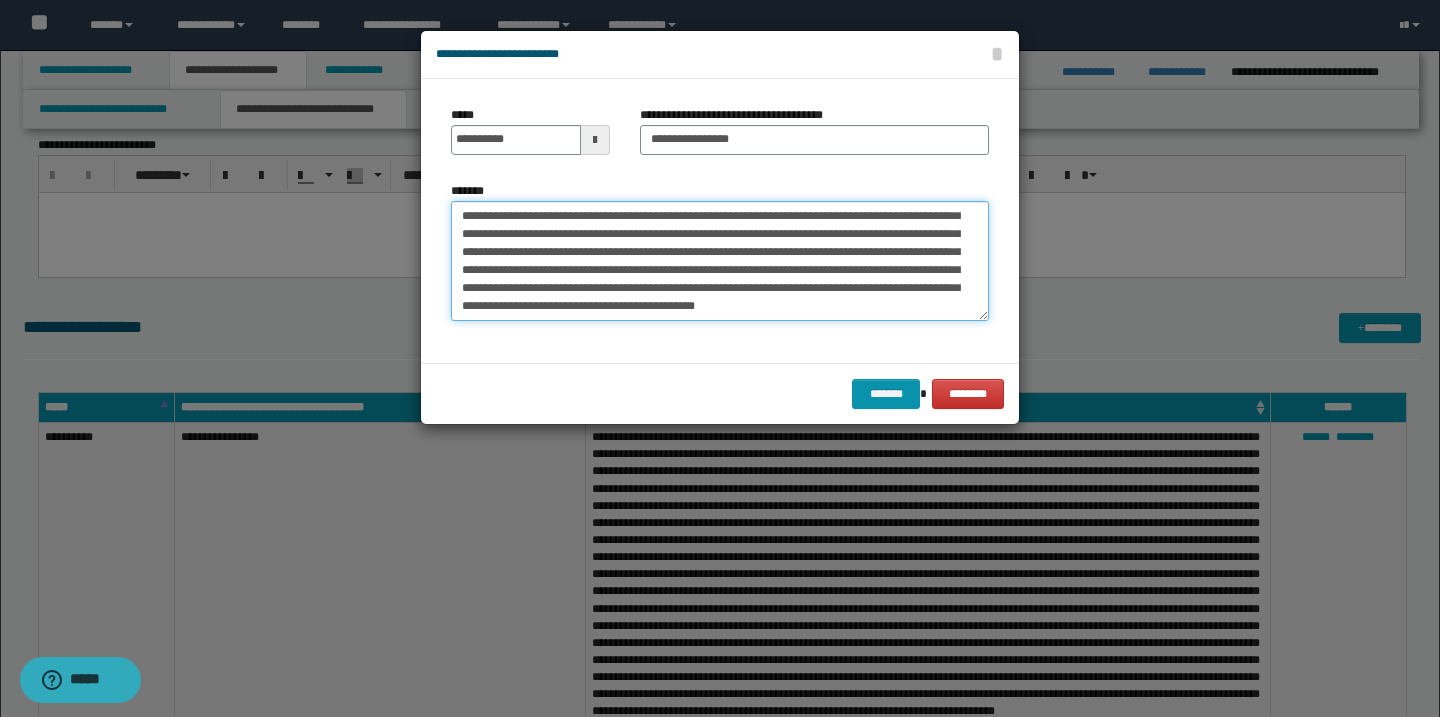 scroll, scrollTop: 432, scrollLeft: 0, axis: vertical 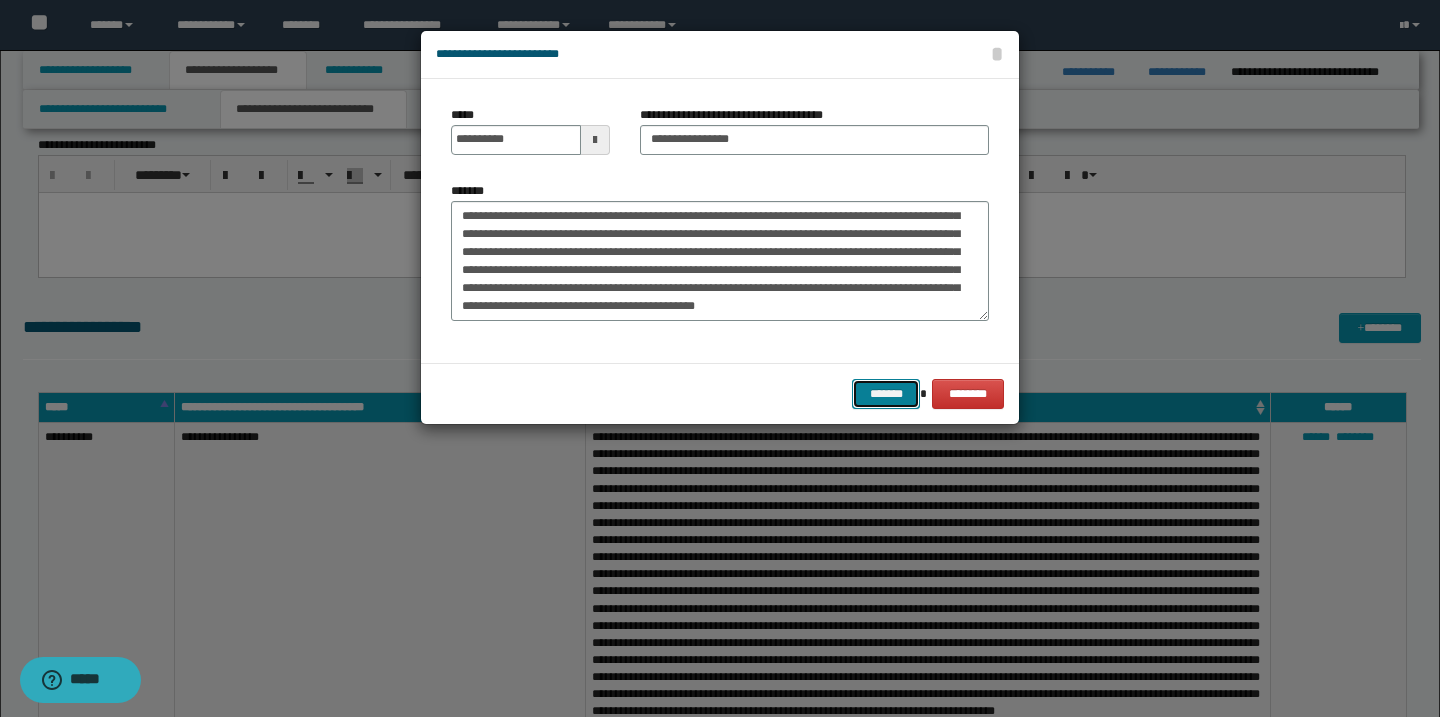 click on "*******" at bounding box center [886, 394] 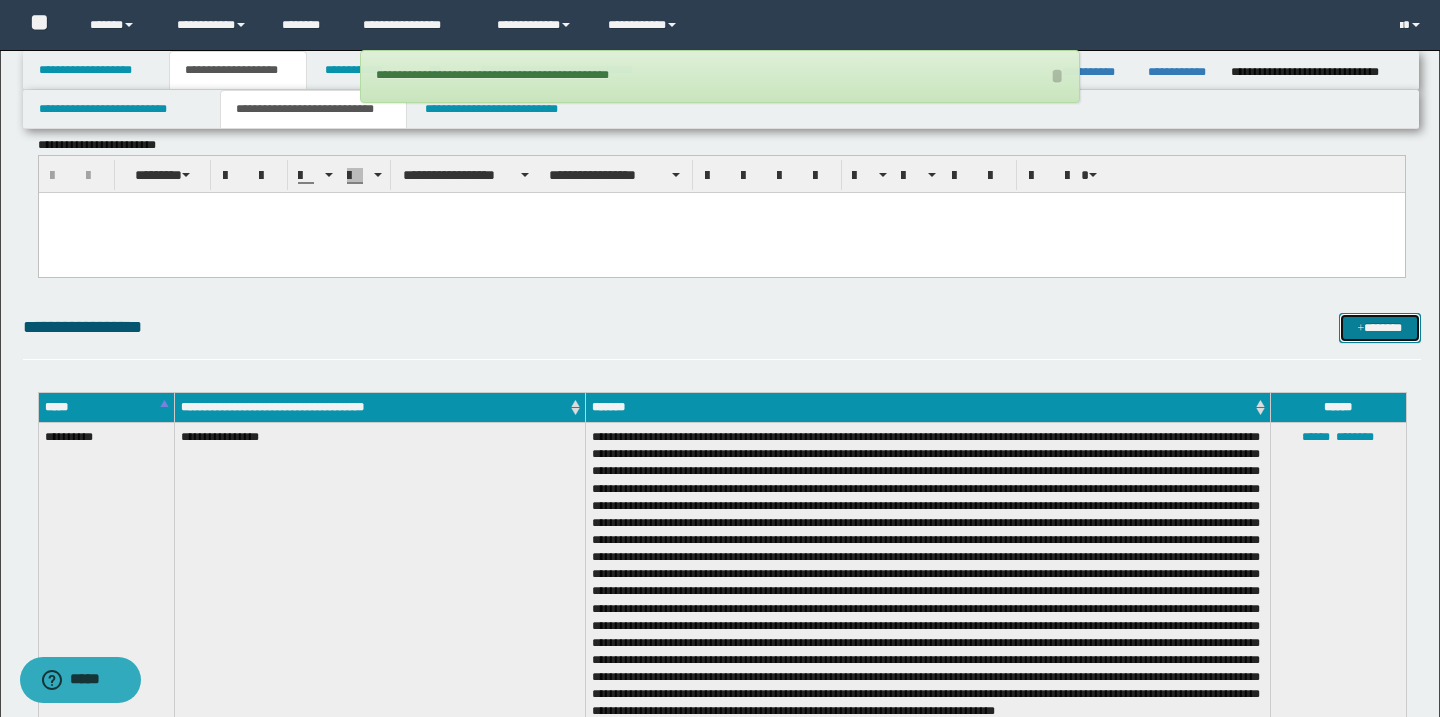 click on "*******" at bounding box center (1380, 328) 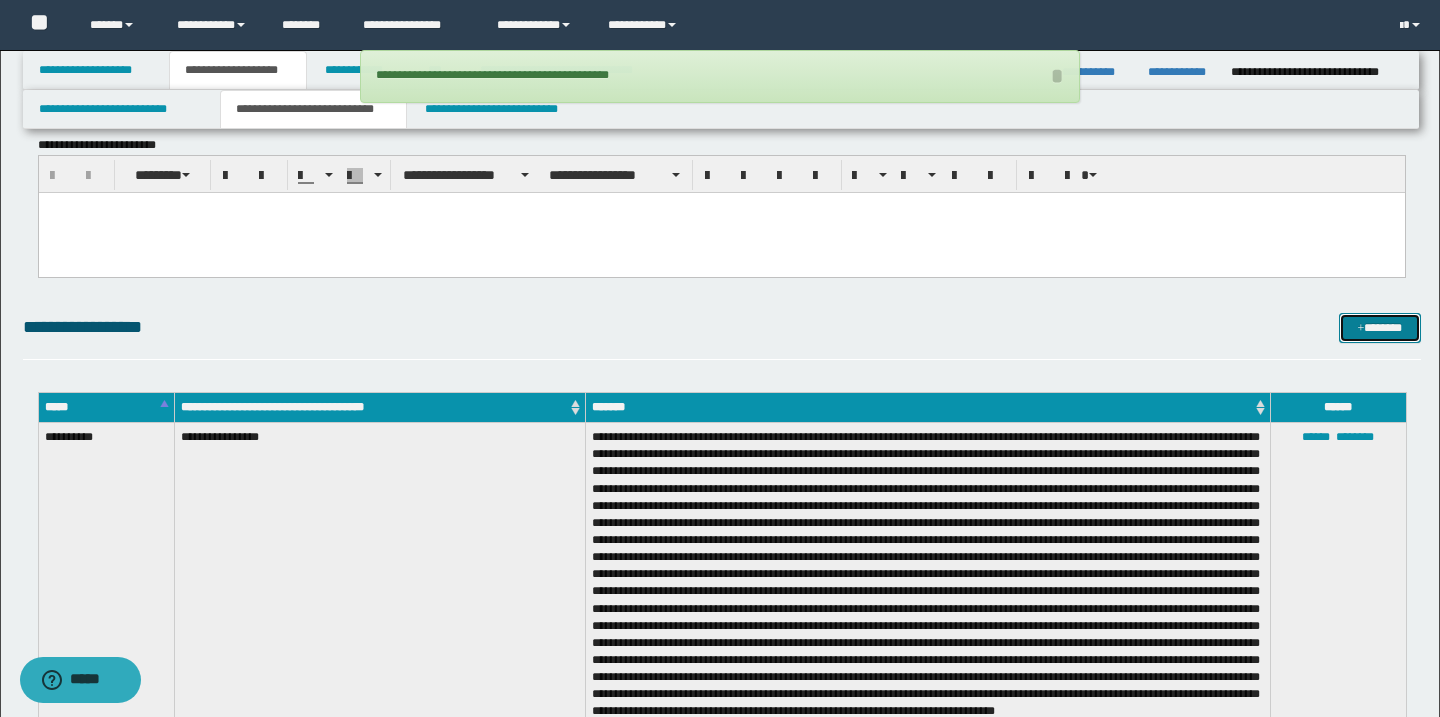 scroll, scrollTop: 0, scrollLeft: 0, axis: both 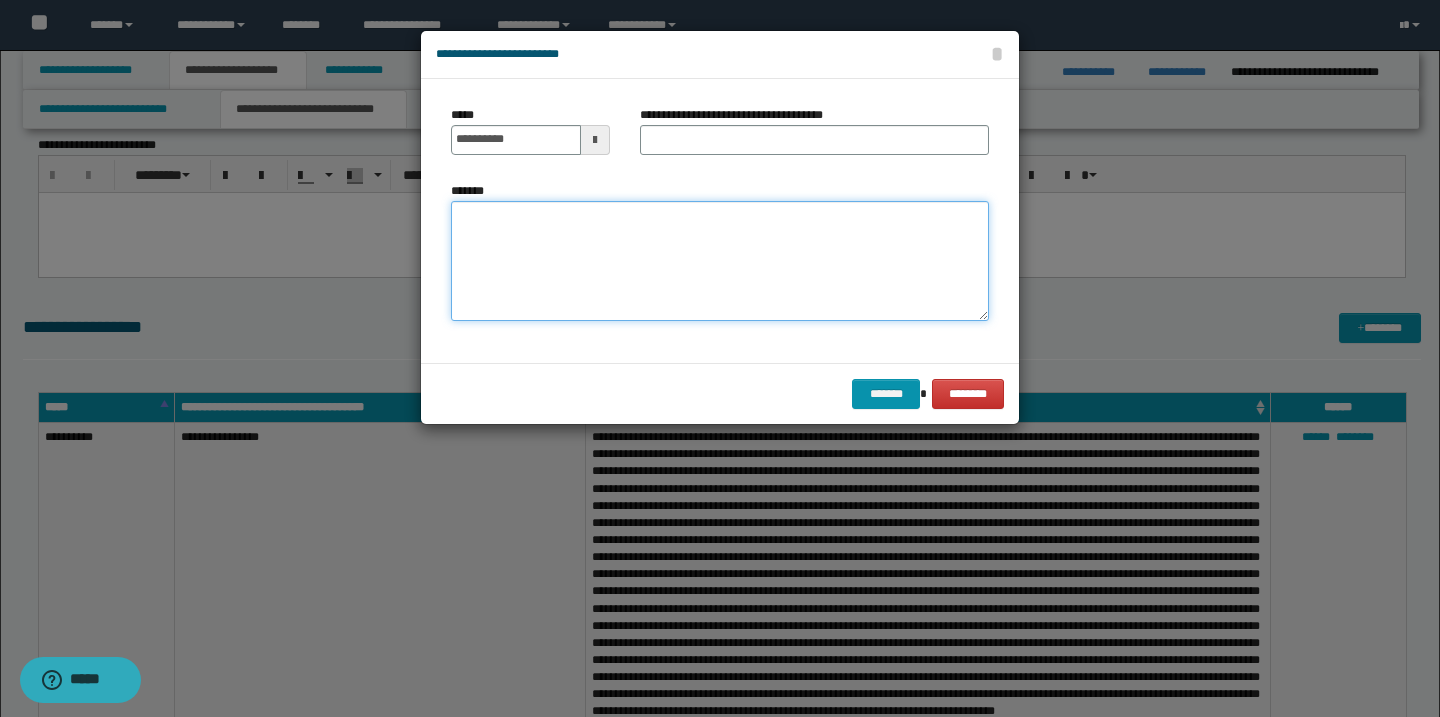 click on "*******" at bounding box center [720, 261] 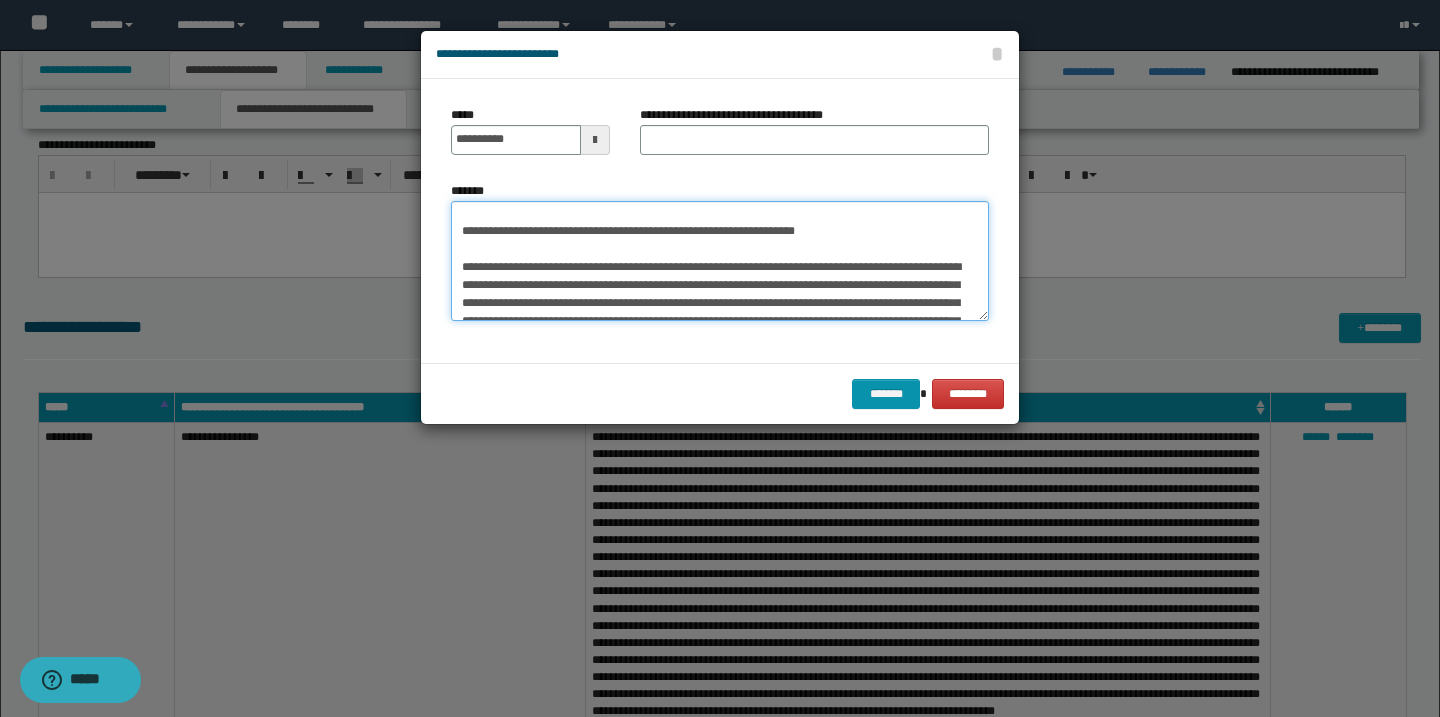 scroll, scrollTop: 0, scrollLeft: 0, axis: both 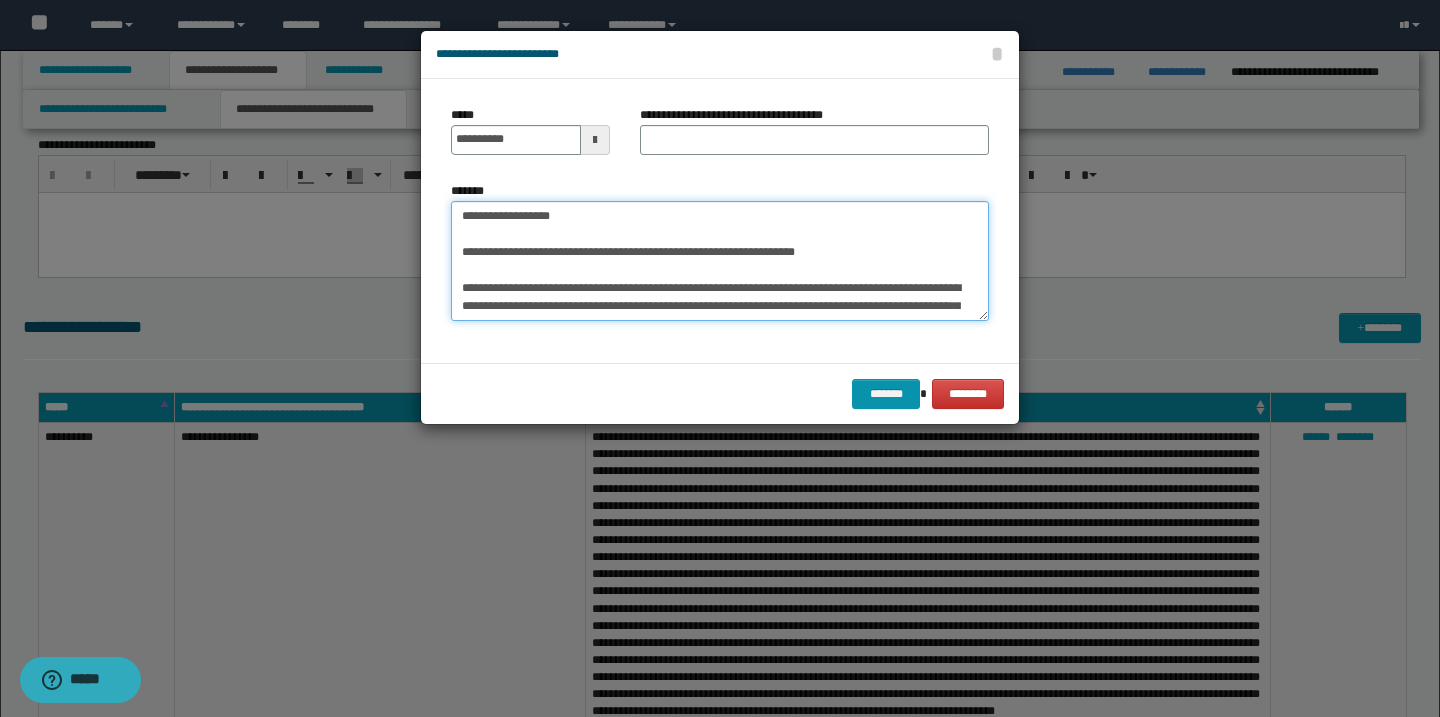 type on "**********" 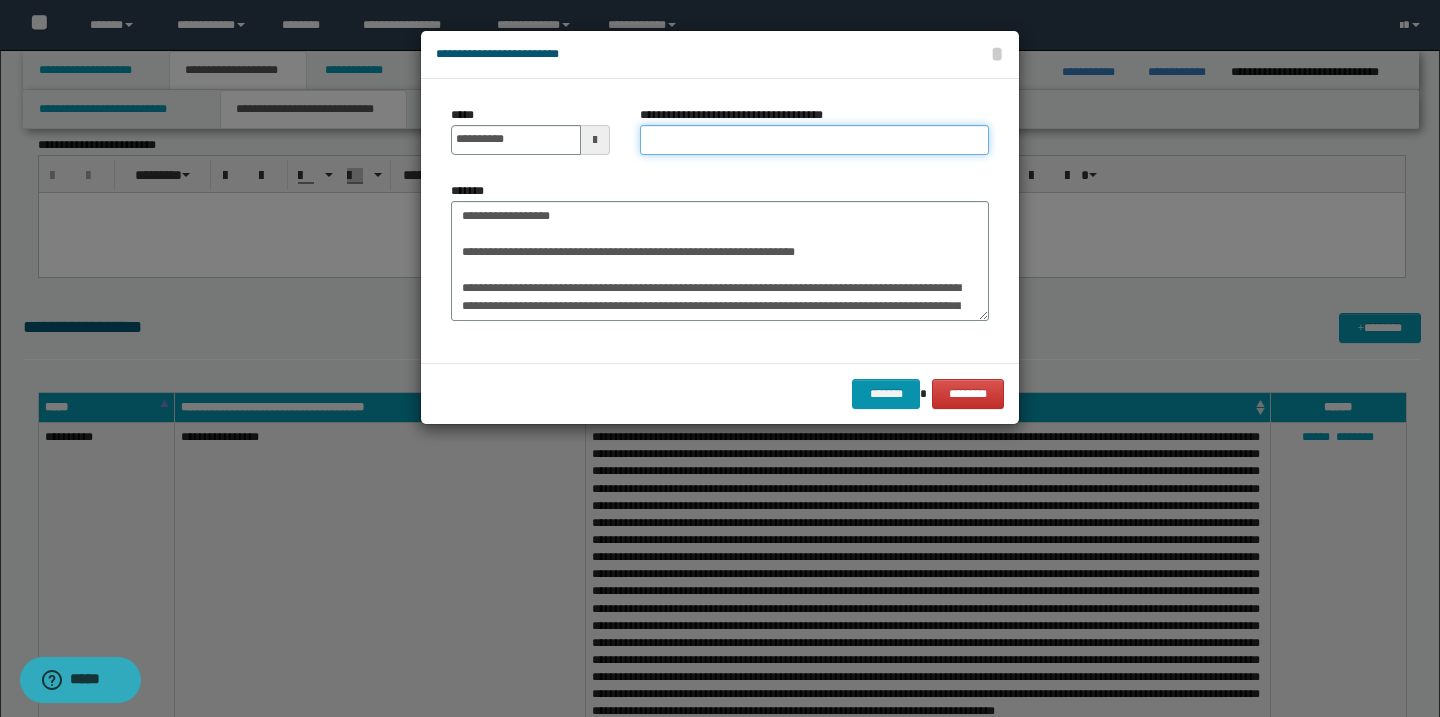 click on "**********" at bounding box center [814, 140] 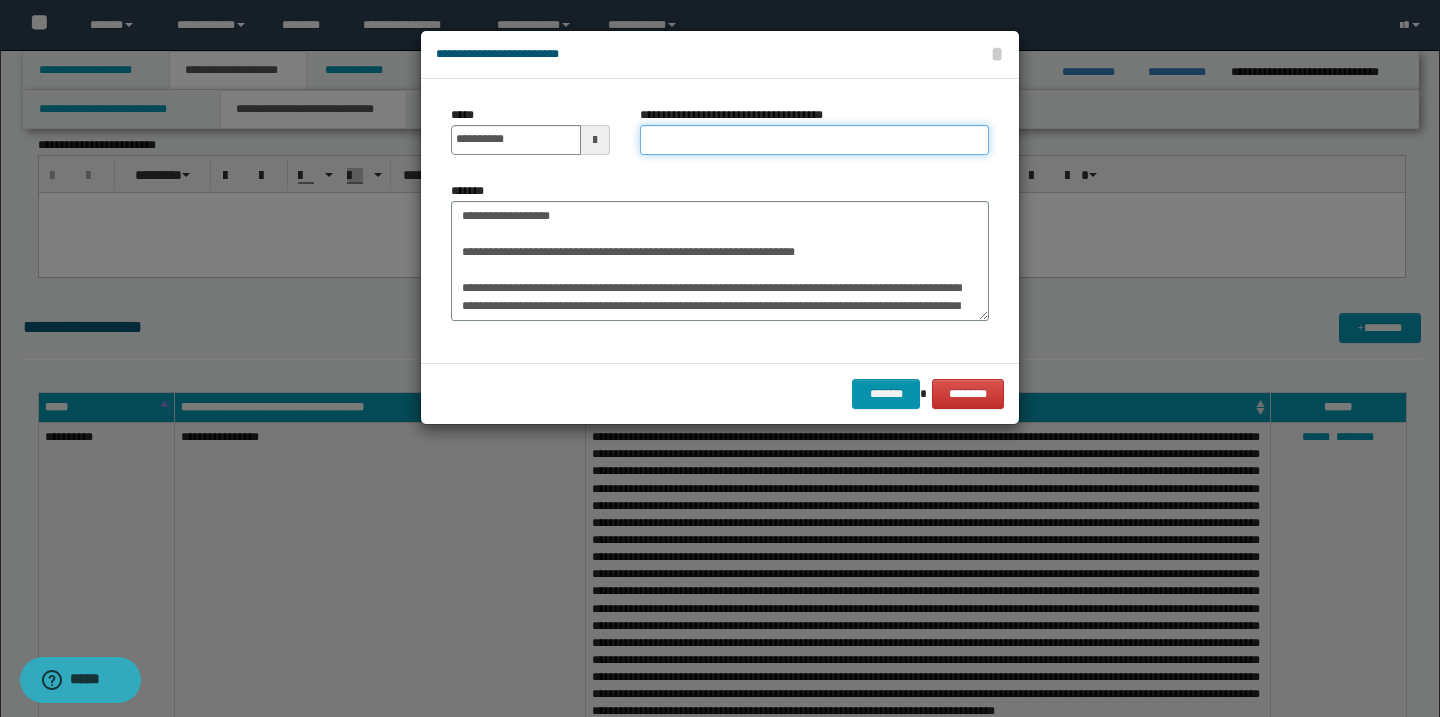 type on "*********" 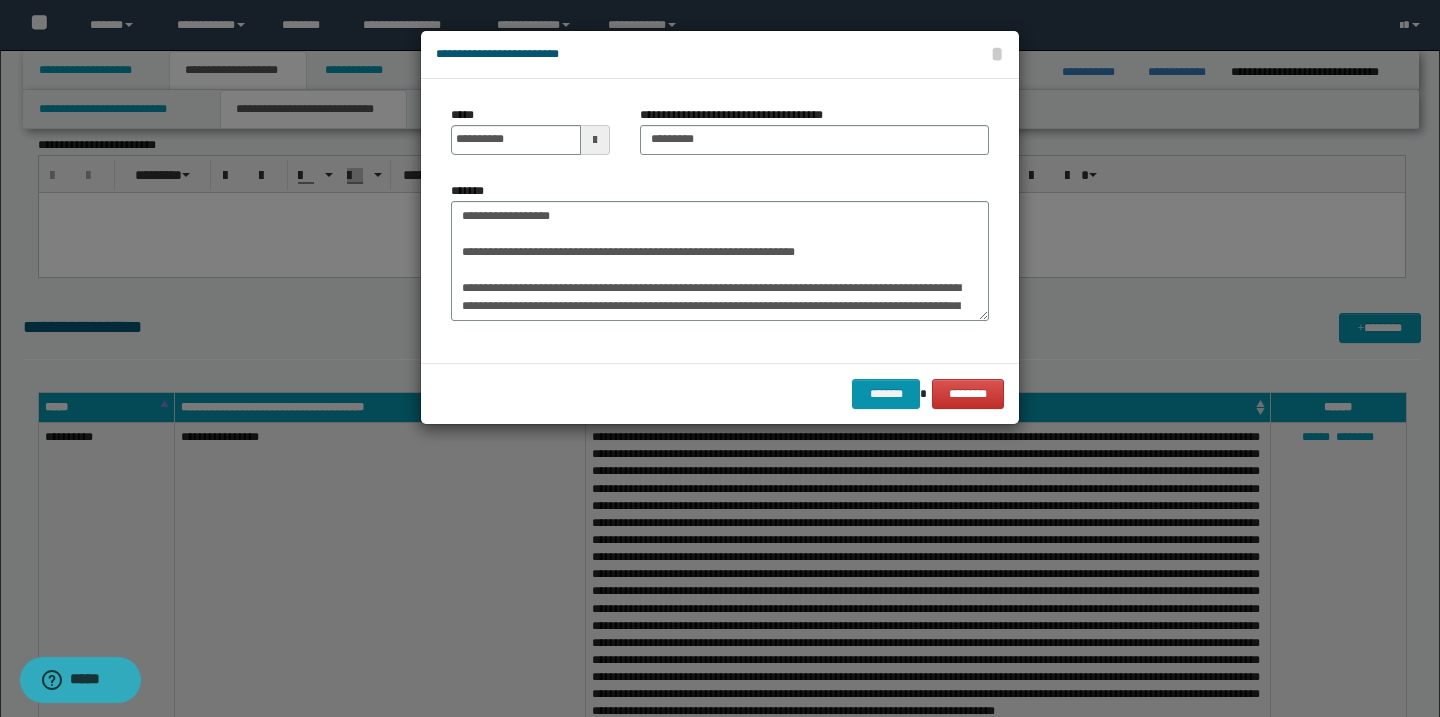 click at bounding box center (595, 140) 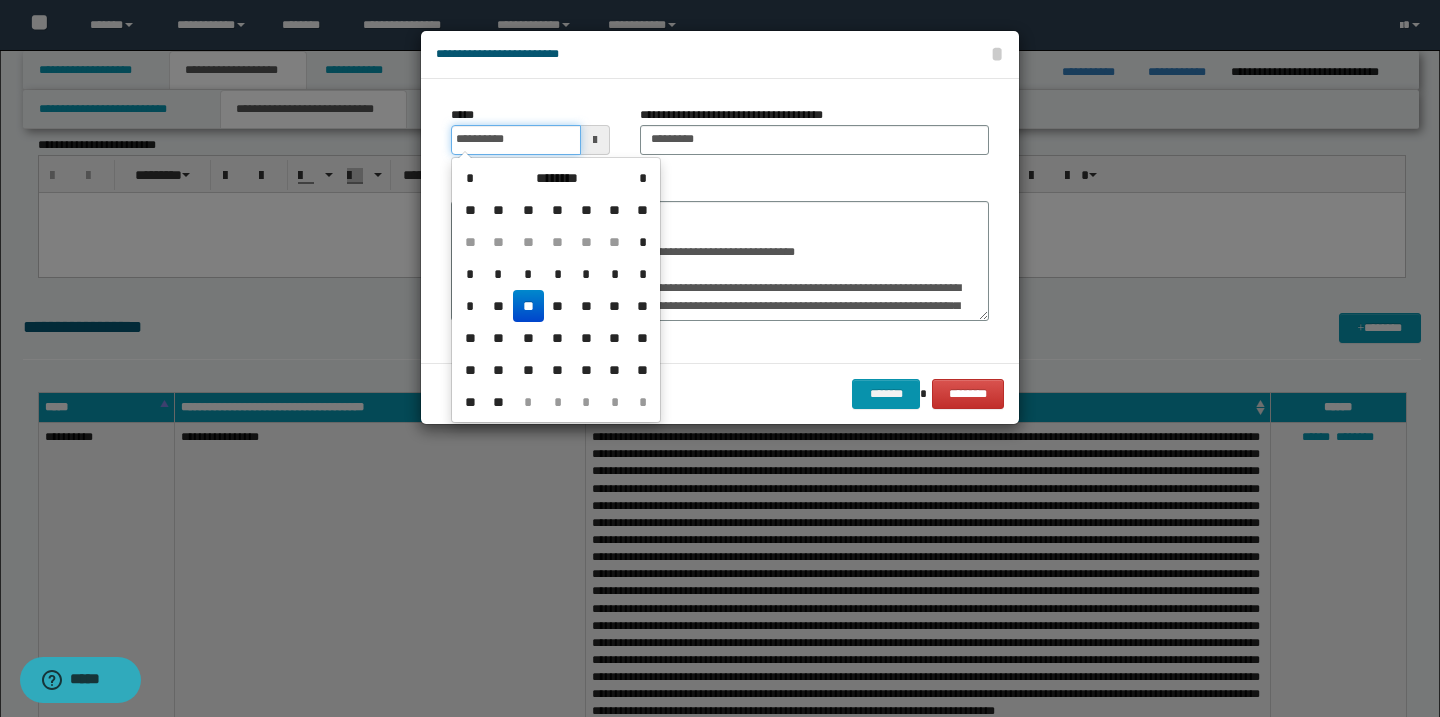 type on "**********" 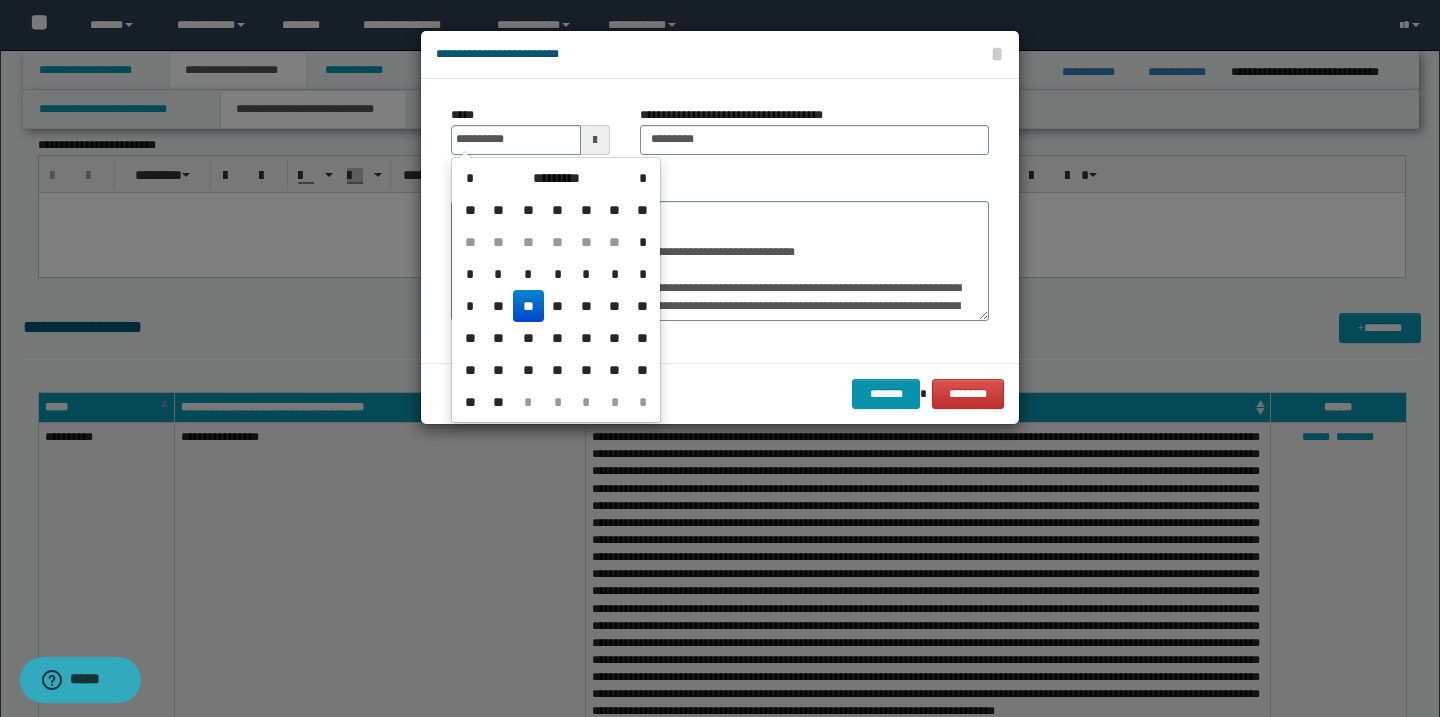 click on "**" at bounding box center [528, 306] 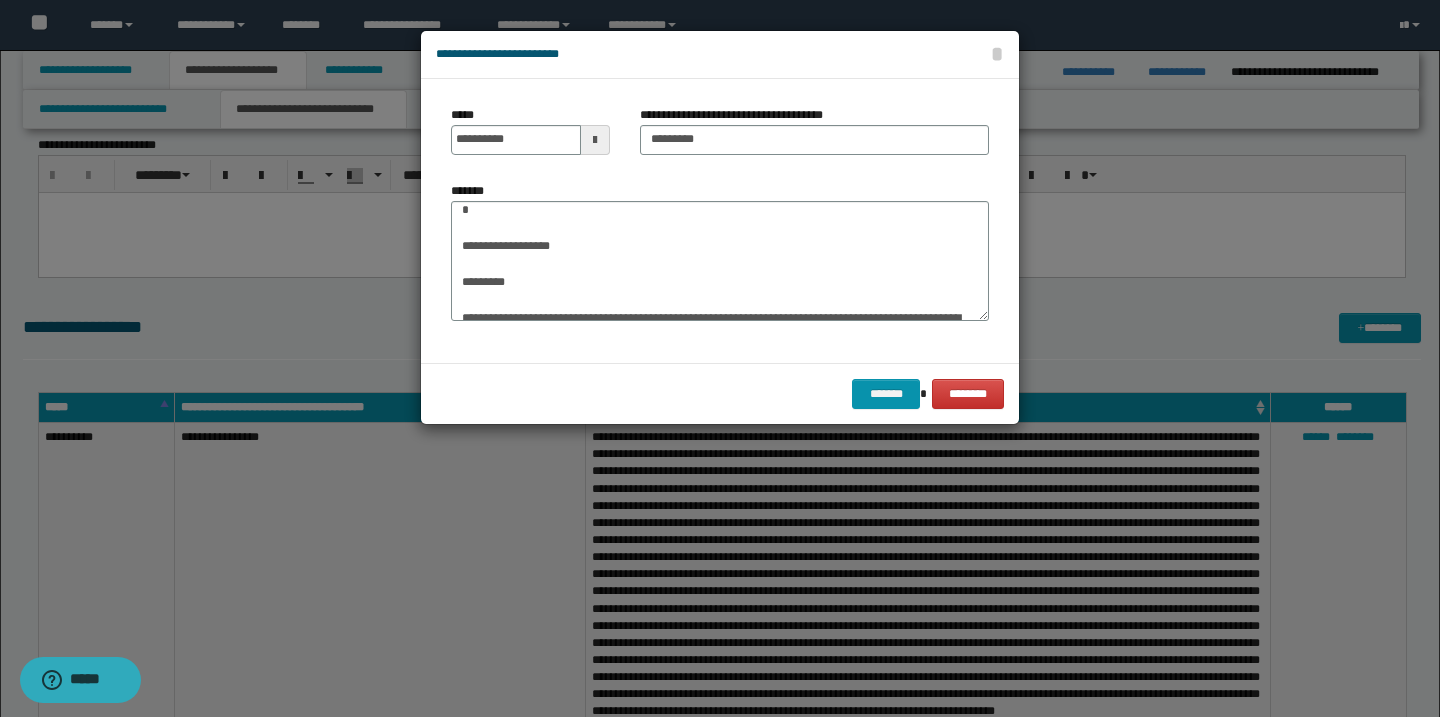 scroll, scrollTop: 188, scrollLeft: 0, axis: vertical 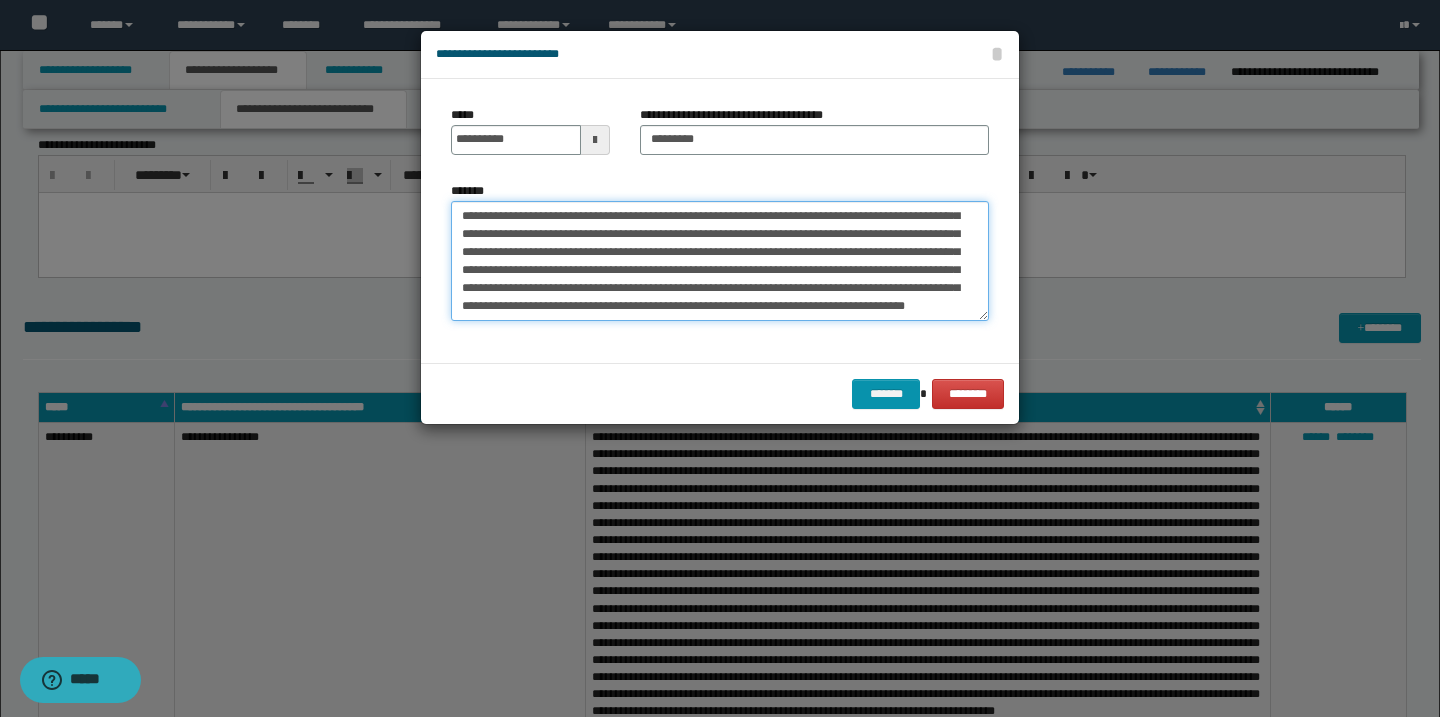 drag, startPoint x: 451, startPoint y: 265, endPoint x: 556, endPoint y: 346, distance: 132.61221 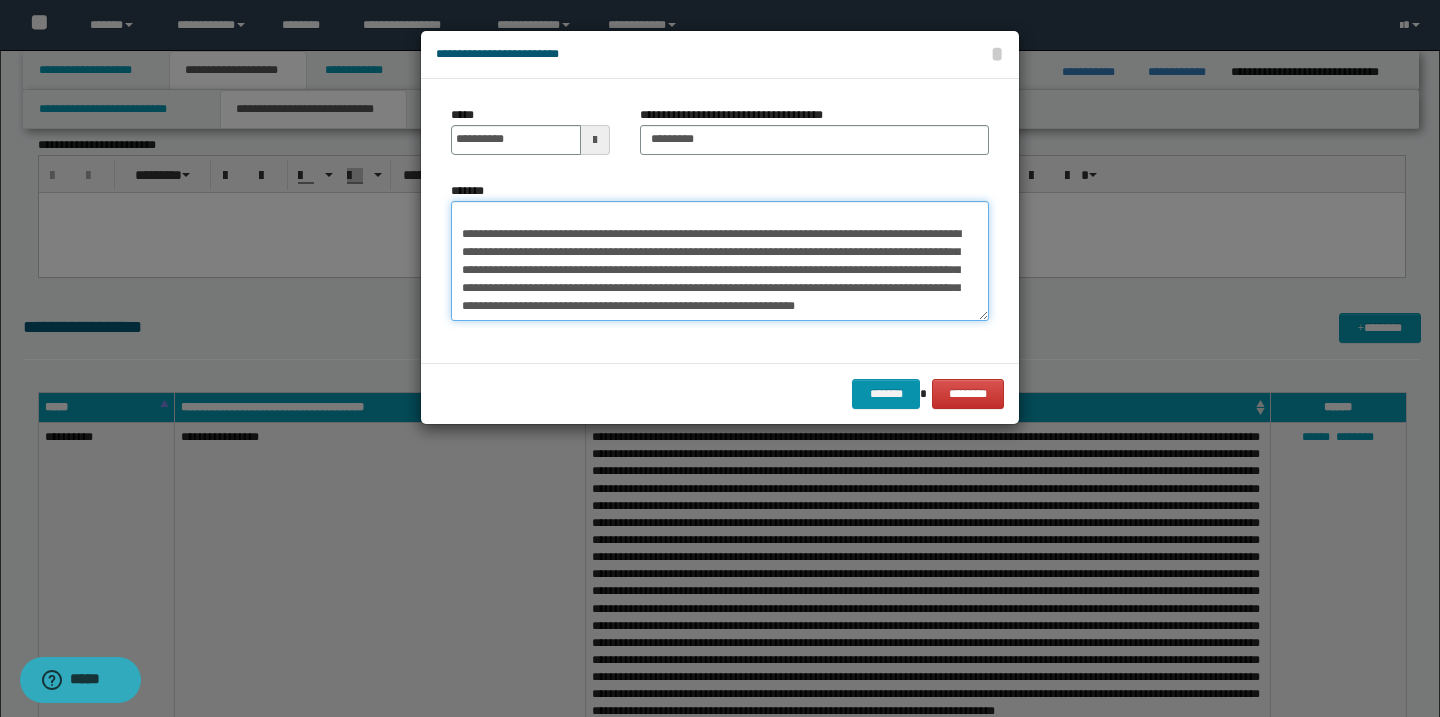 scroll, scrollTop: 144, scrollLeft: 0, axis: vertical 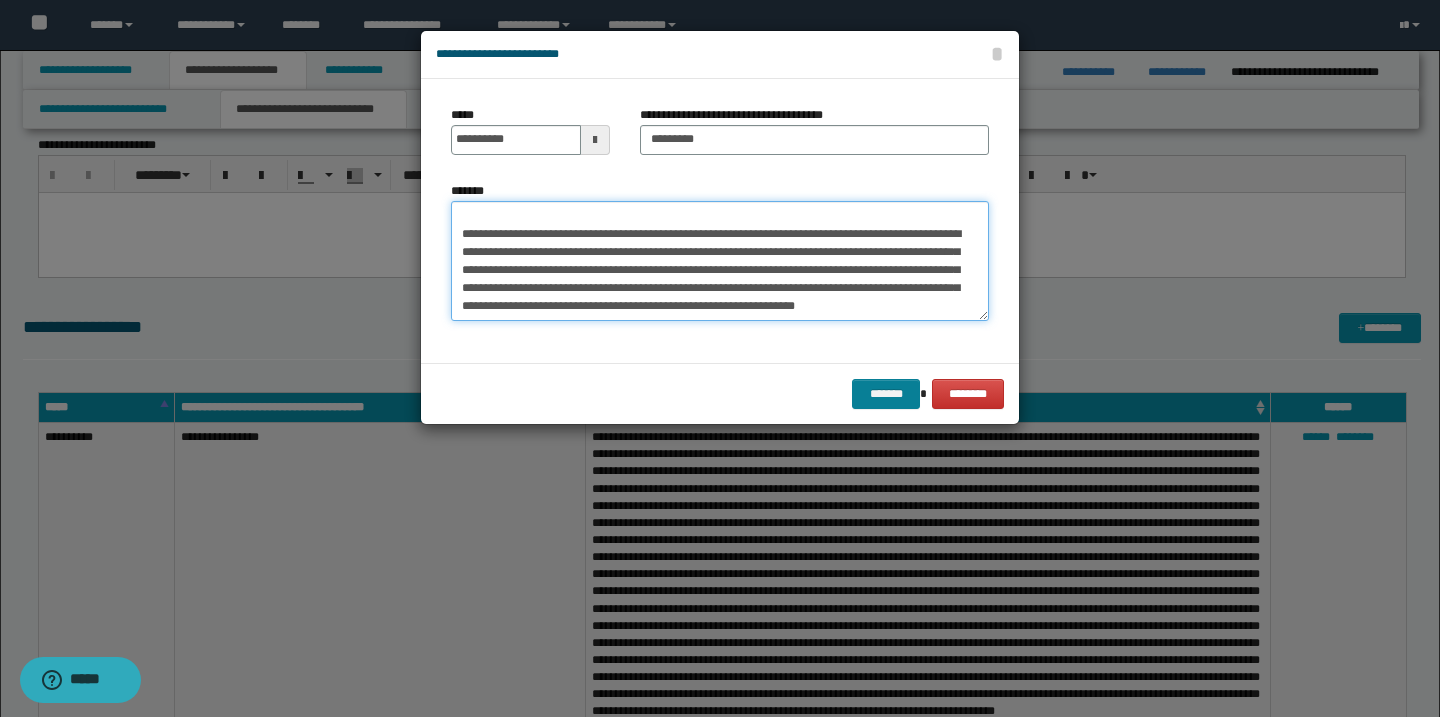 type on "**********" 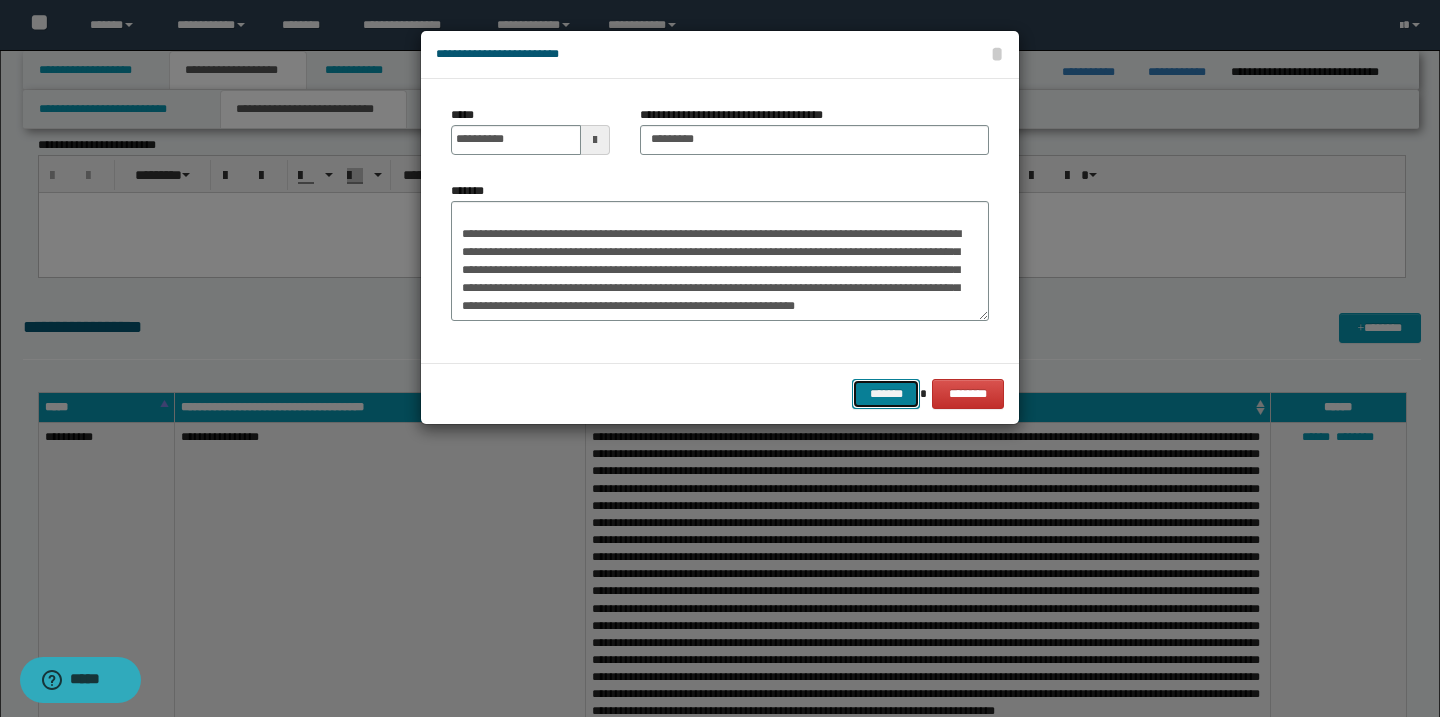 click on "*******" at bounding box center [886, 394] 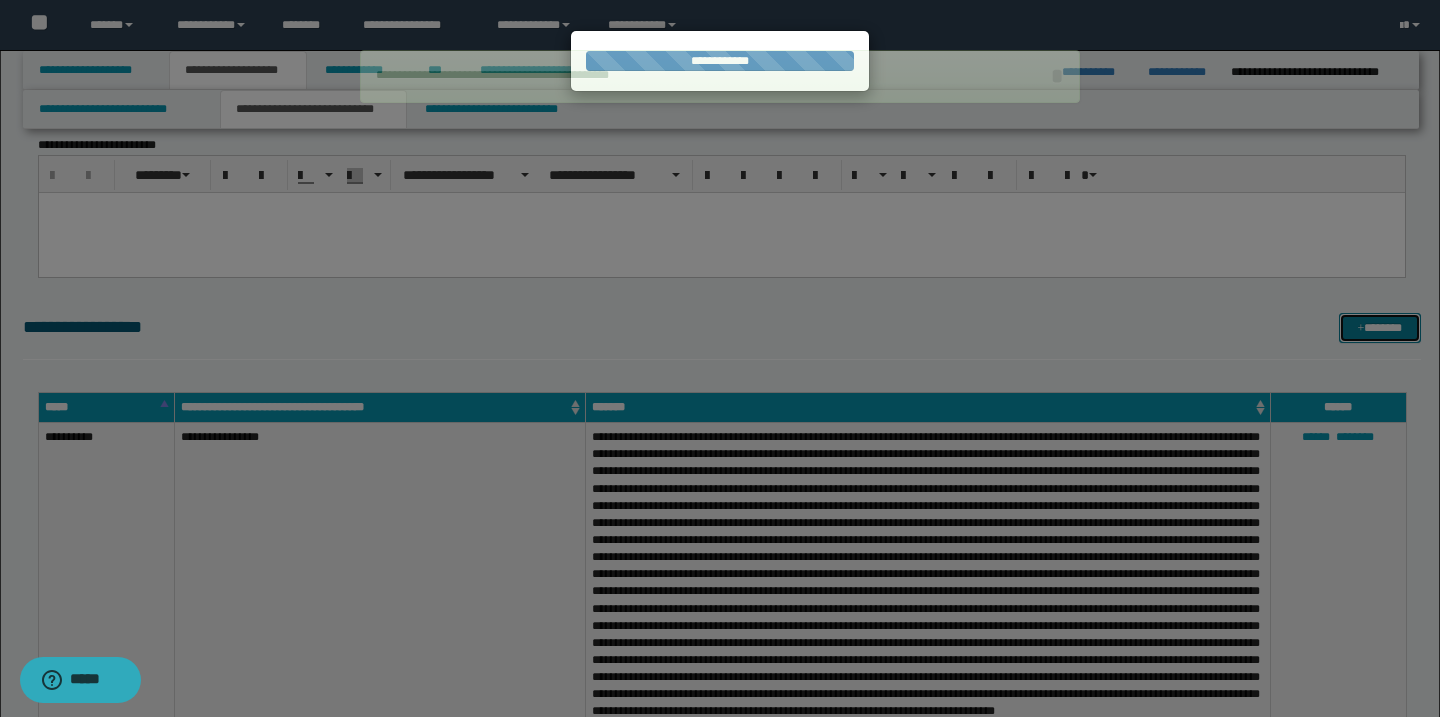type 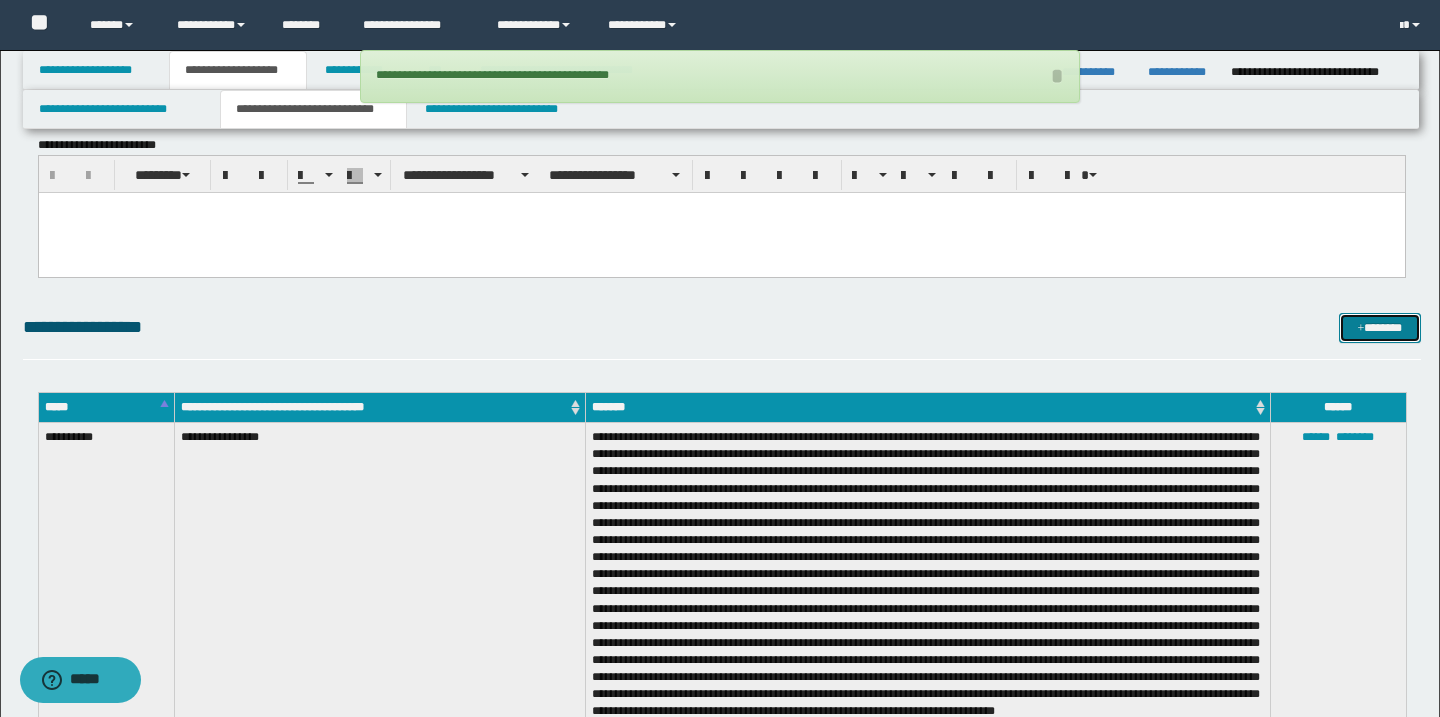 click on "*******" at bounding box center (1380, 328) 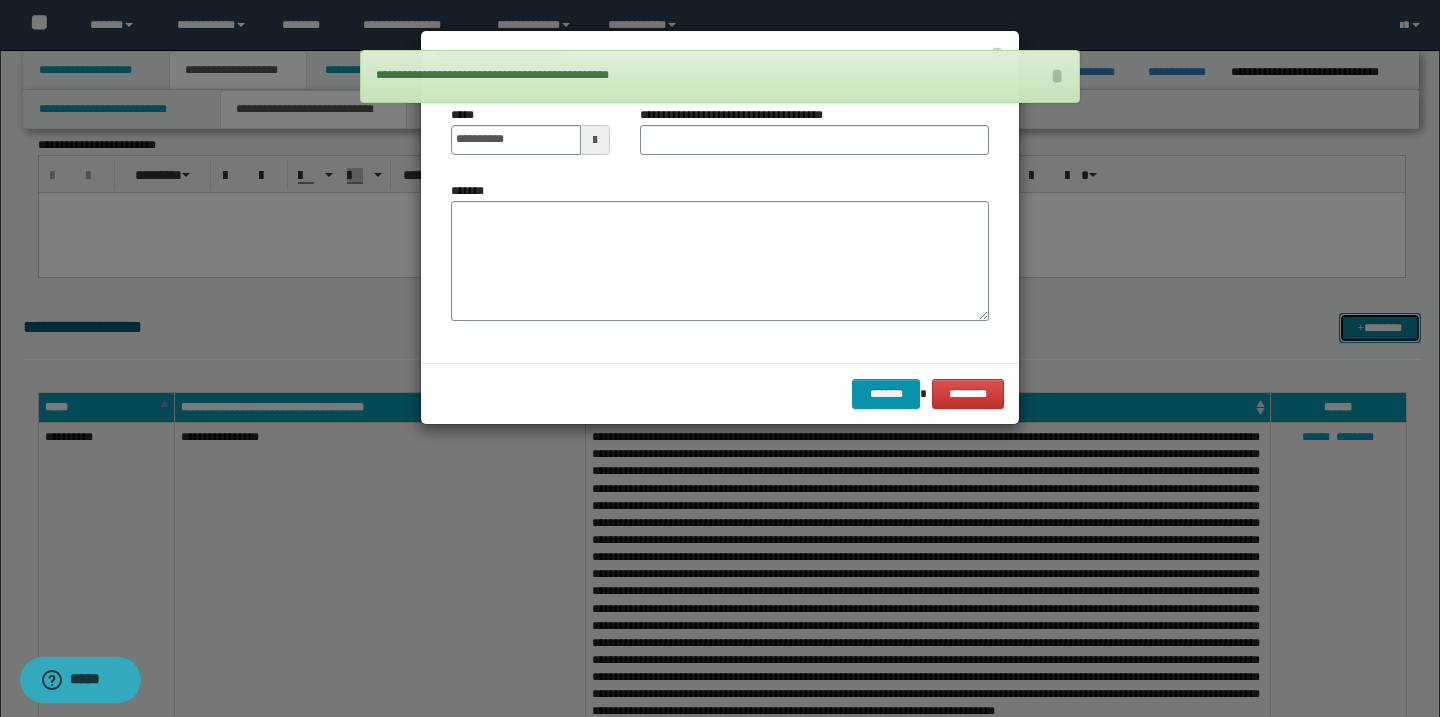 scroll, scrollTop: 0, scrollLeft: 0, axis: both 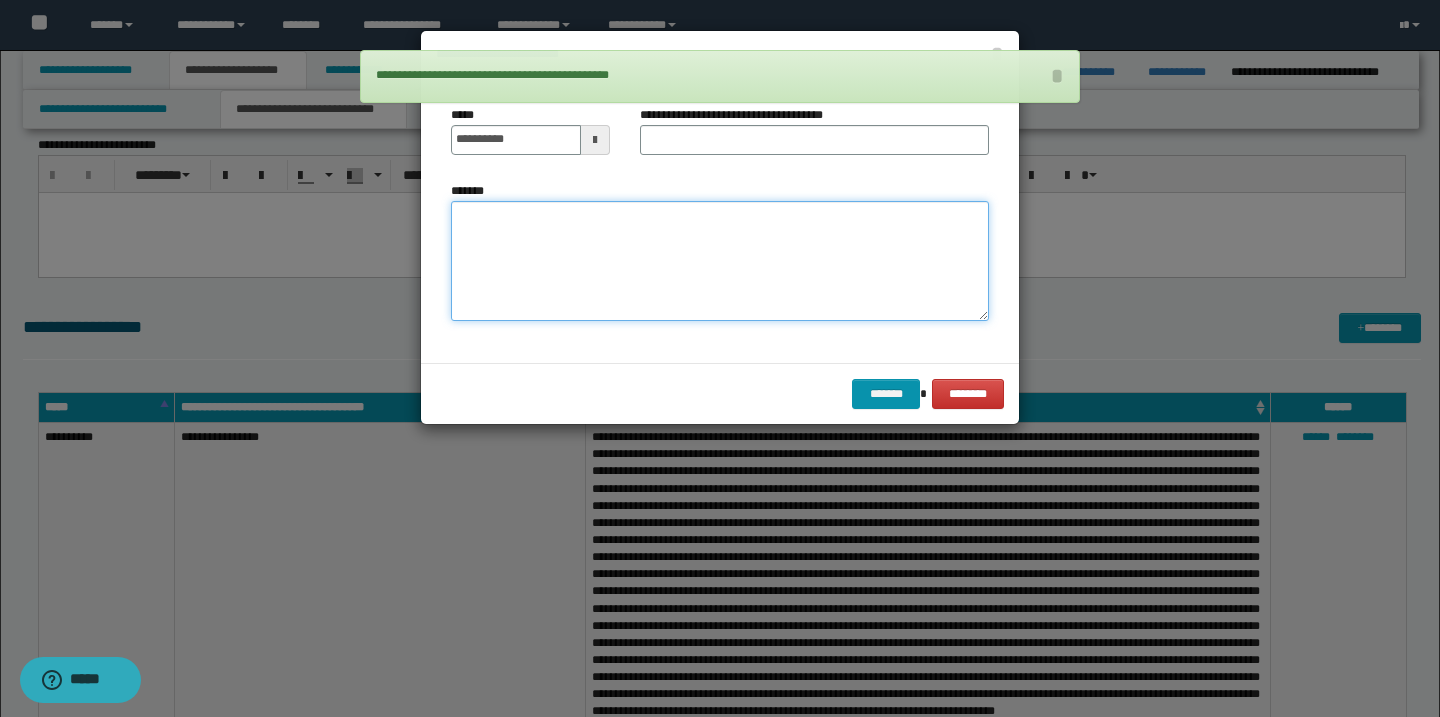 click on "*******" at bounding box center [720, 261] 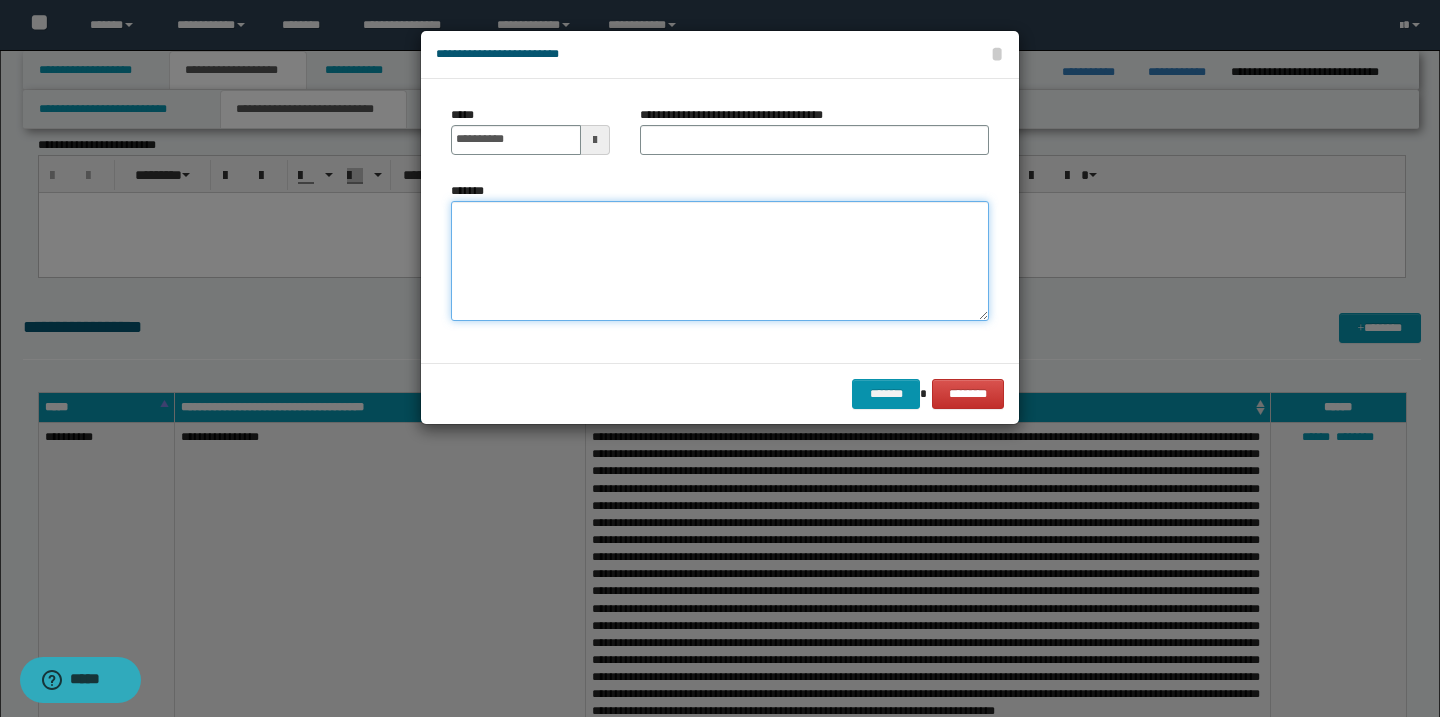 paste on "**********" 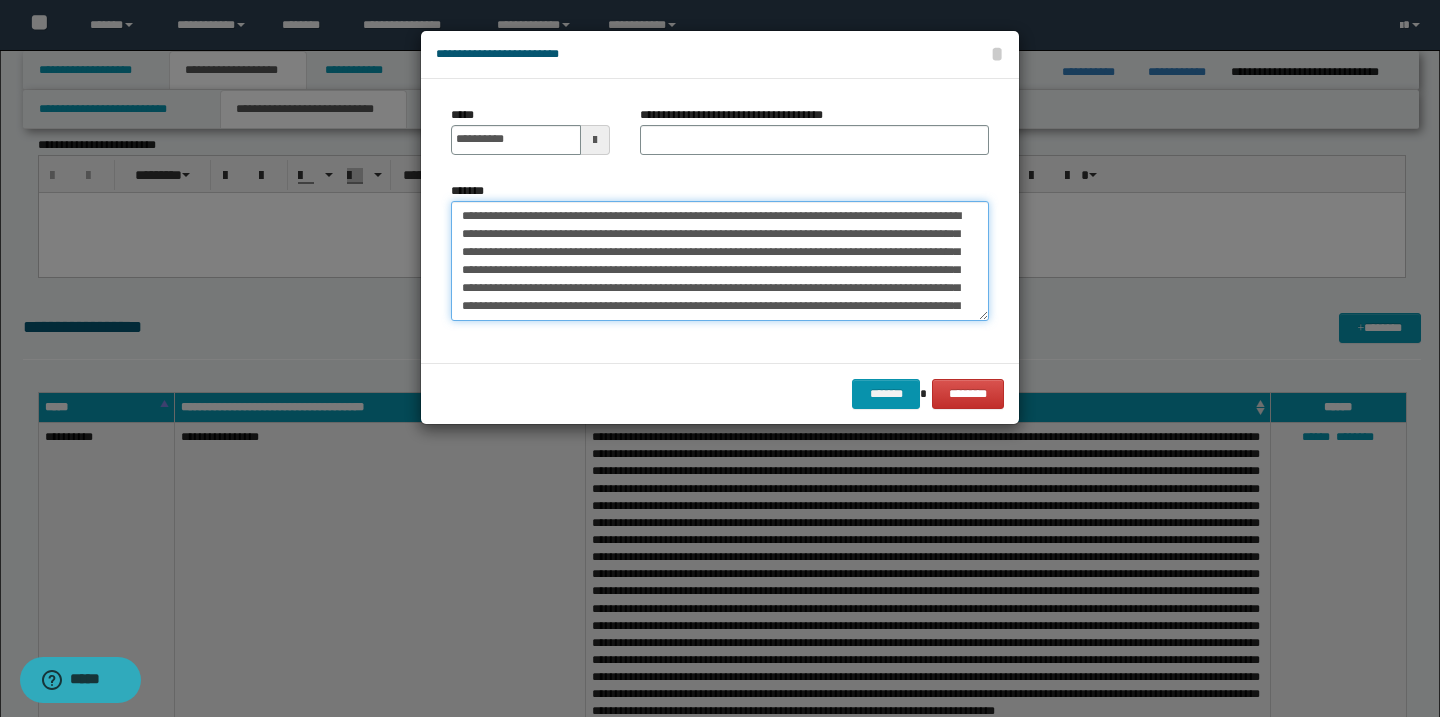 scroll, scrollTop: 0, scrollLeft: 0, axis: both 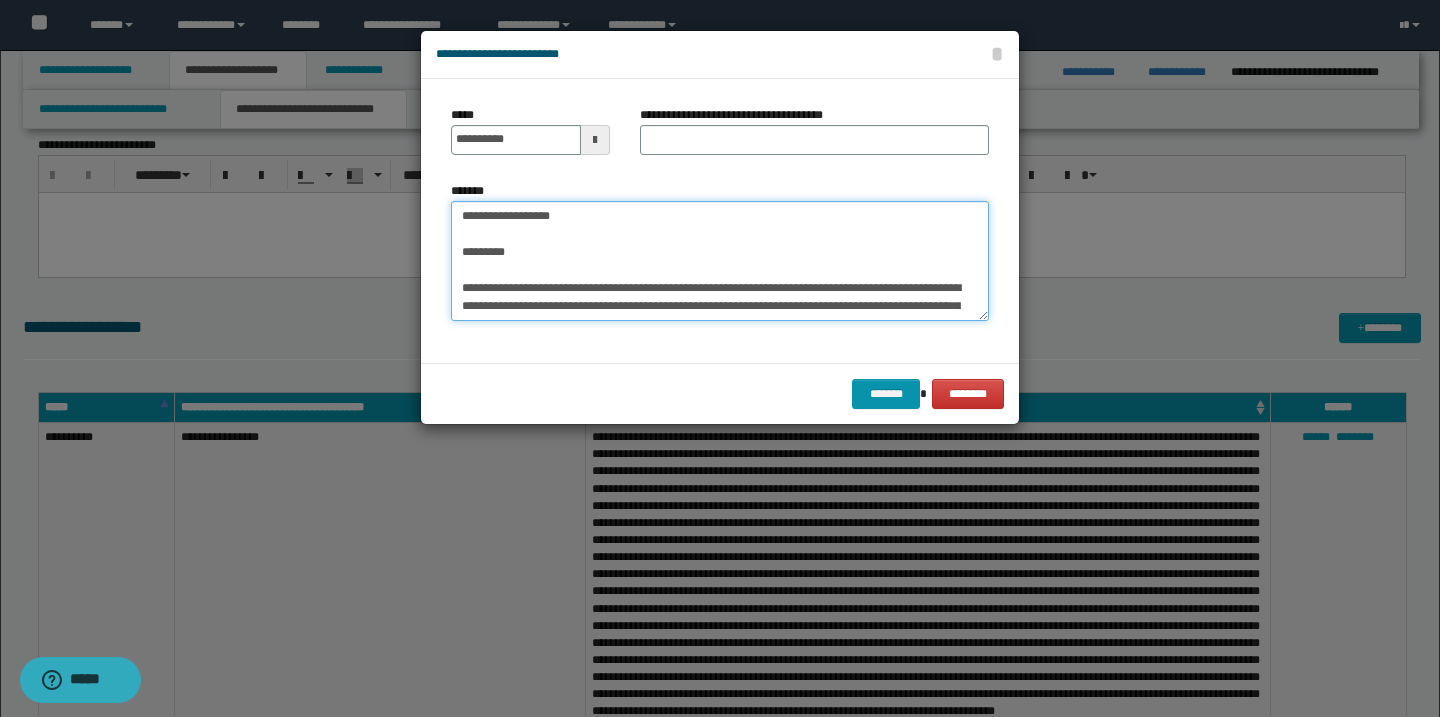 type on "**********" 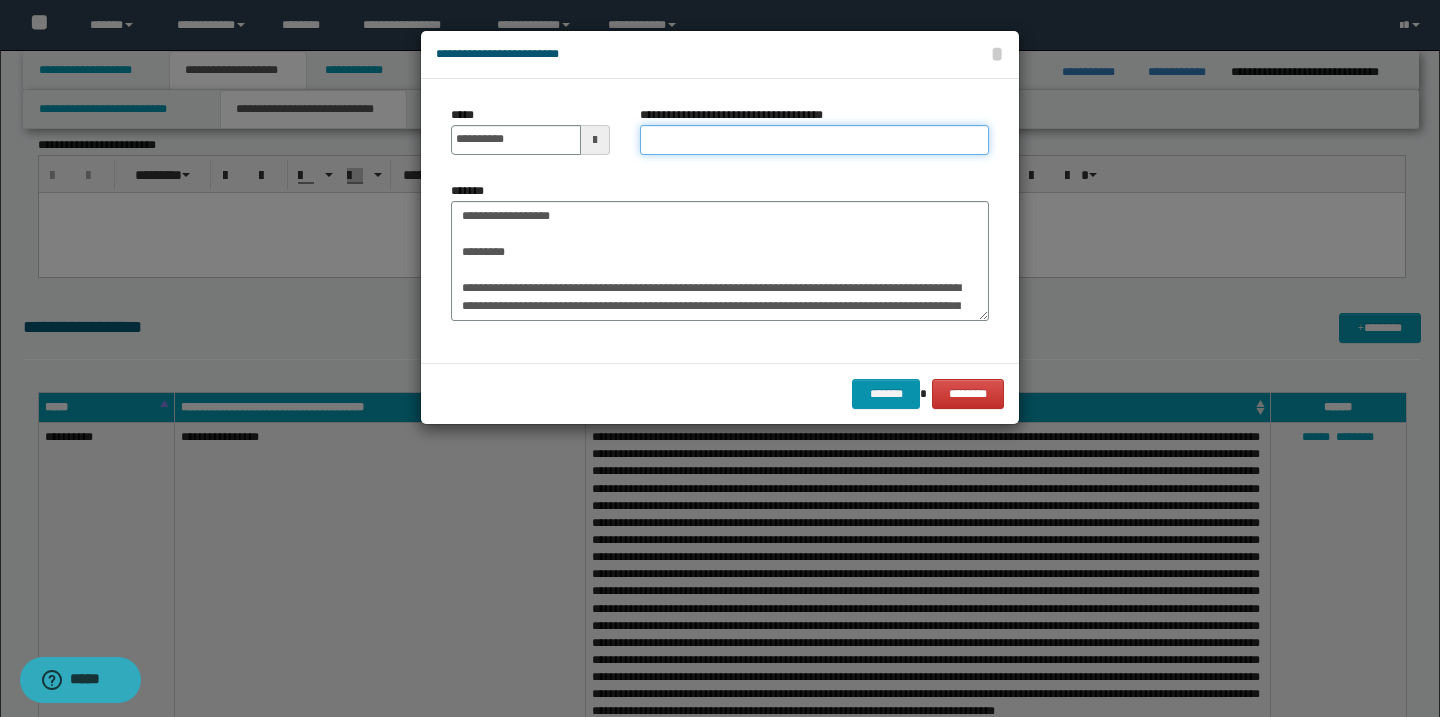 click on "**********" at bounding box center [814, 140] 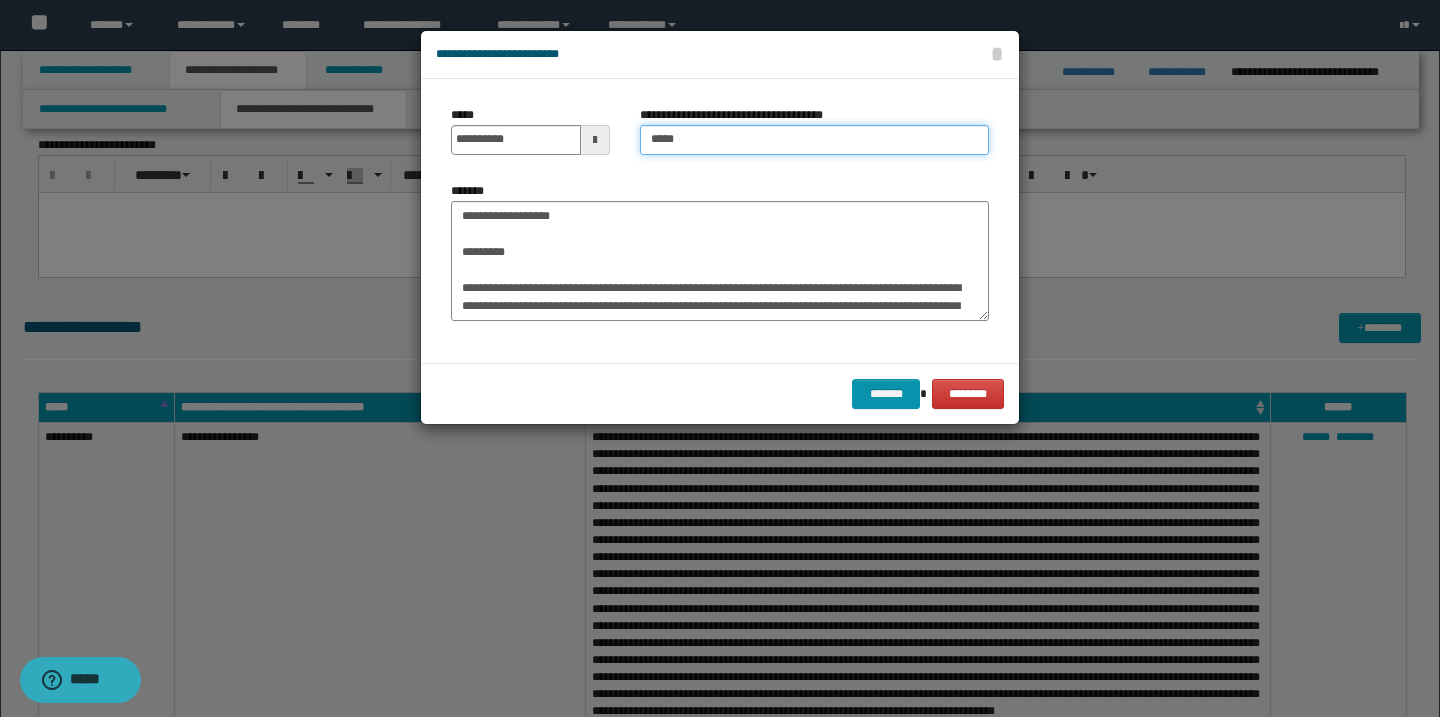 type on "**********" 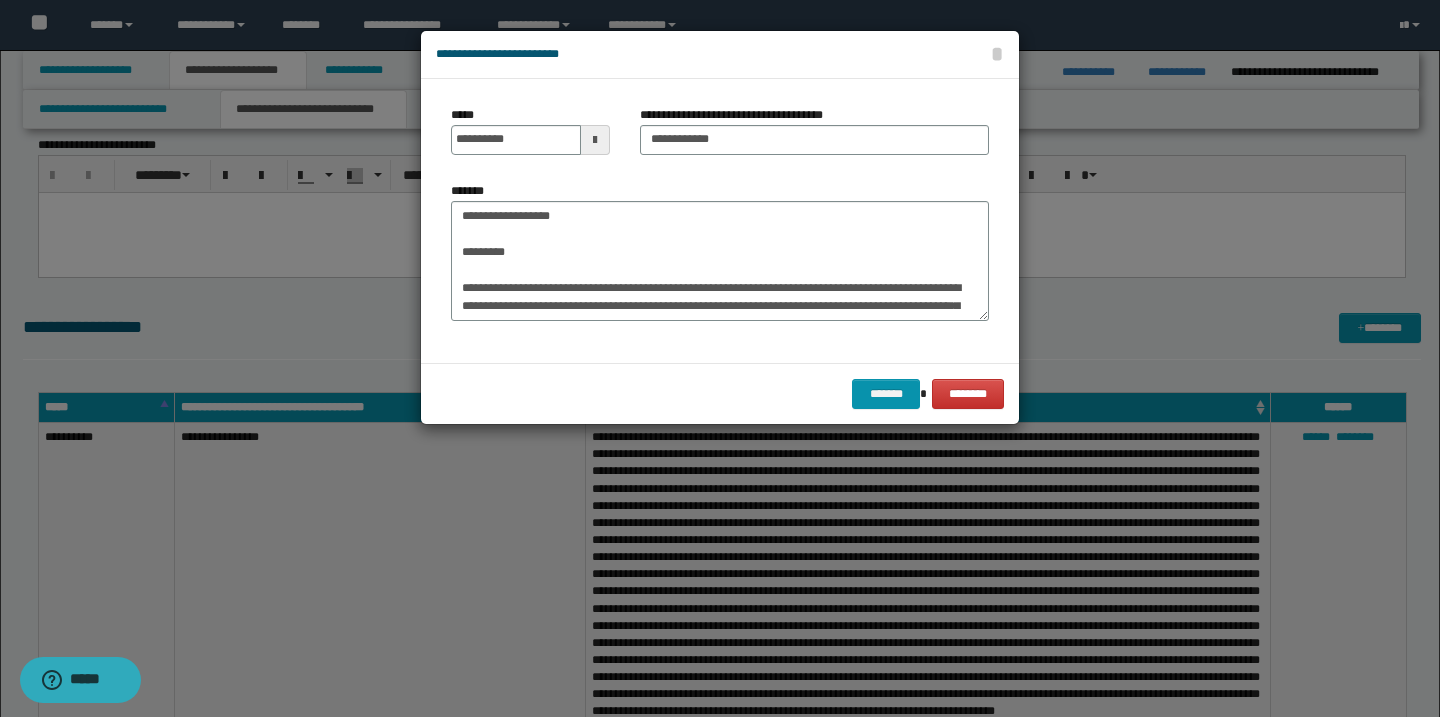 click at bounding box center [595, 140] 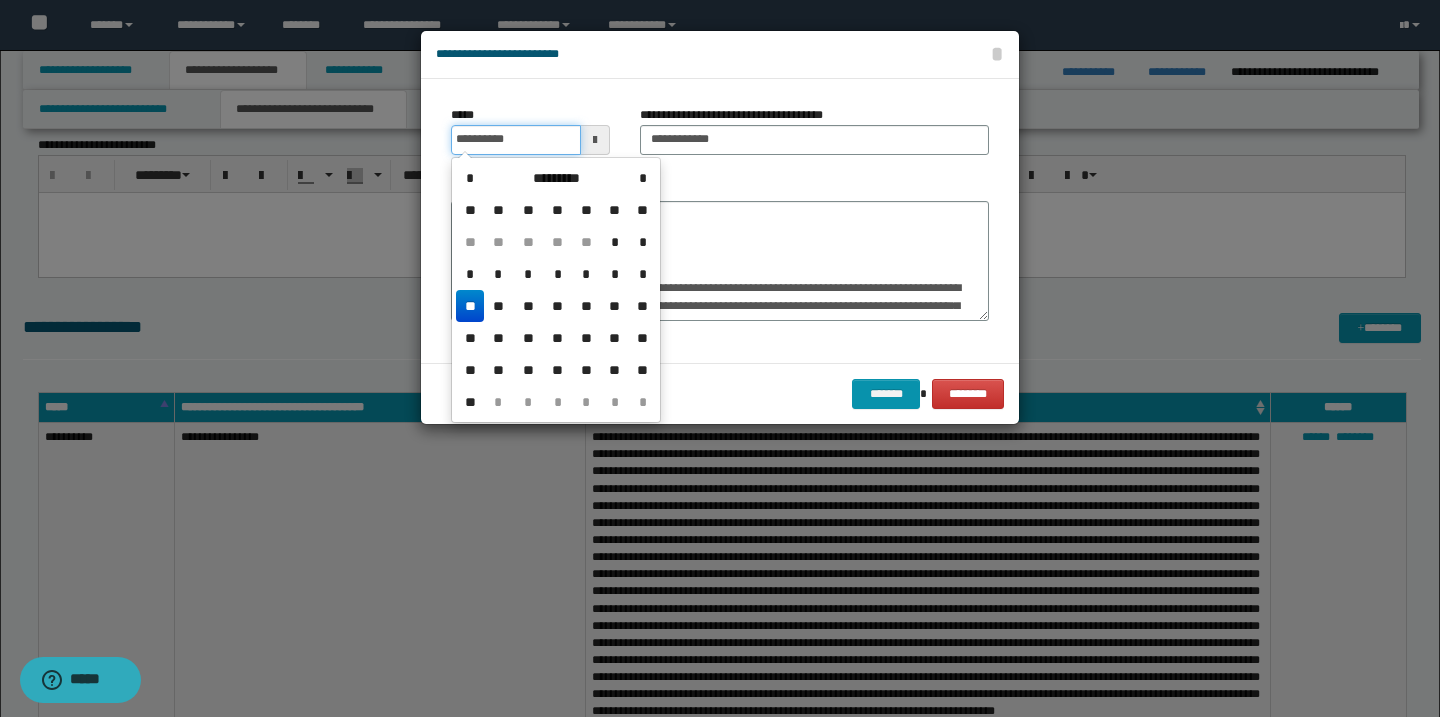 type on "**********" 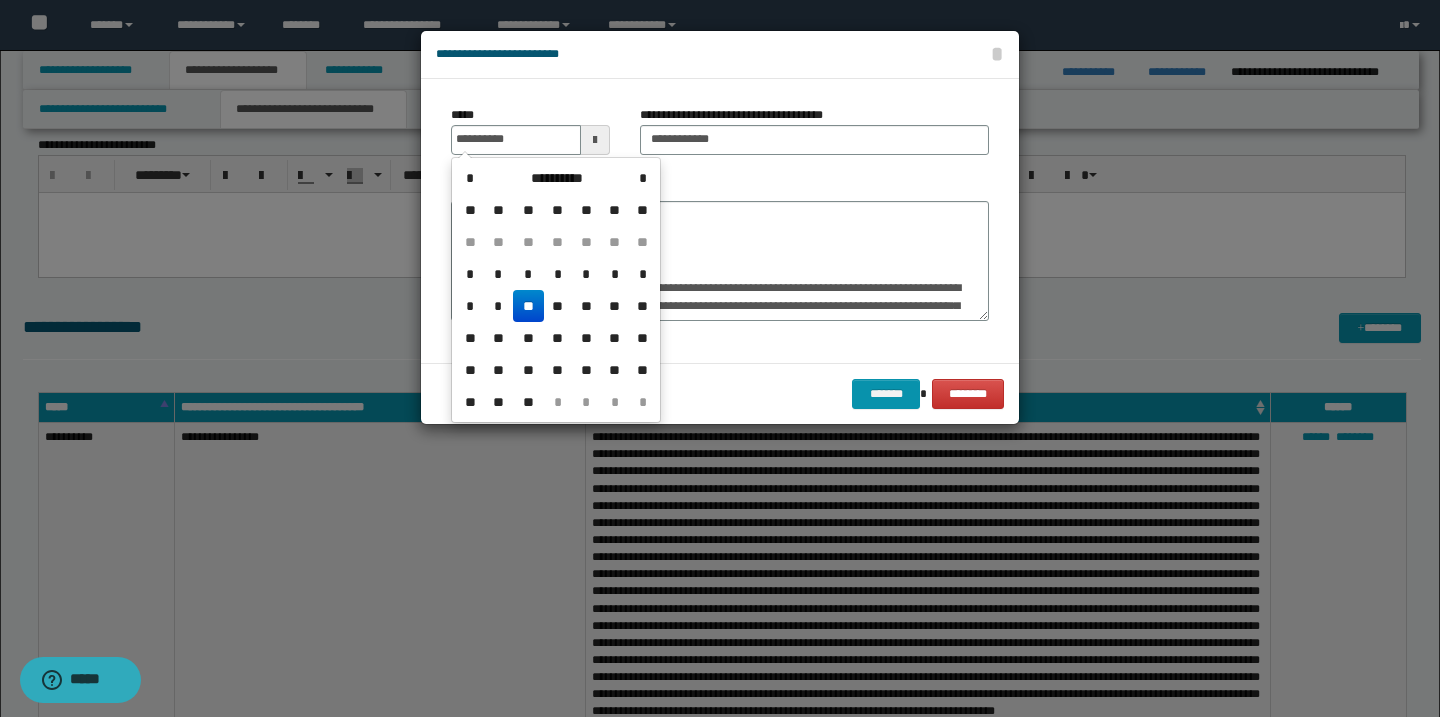 click on "**" at bounding box center (528, 306) 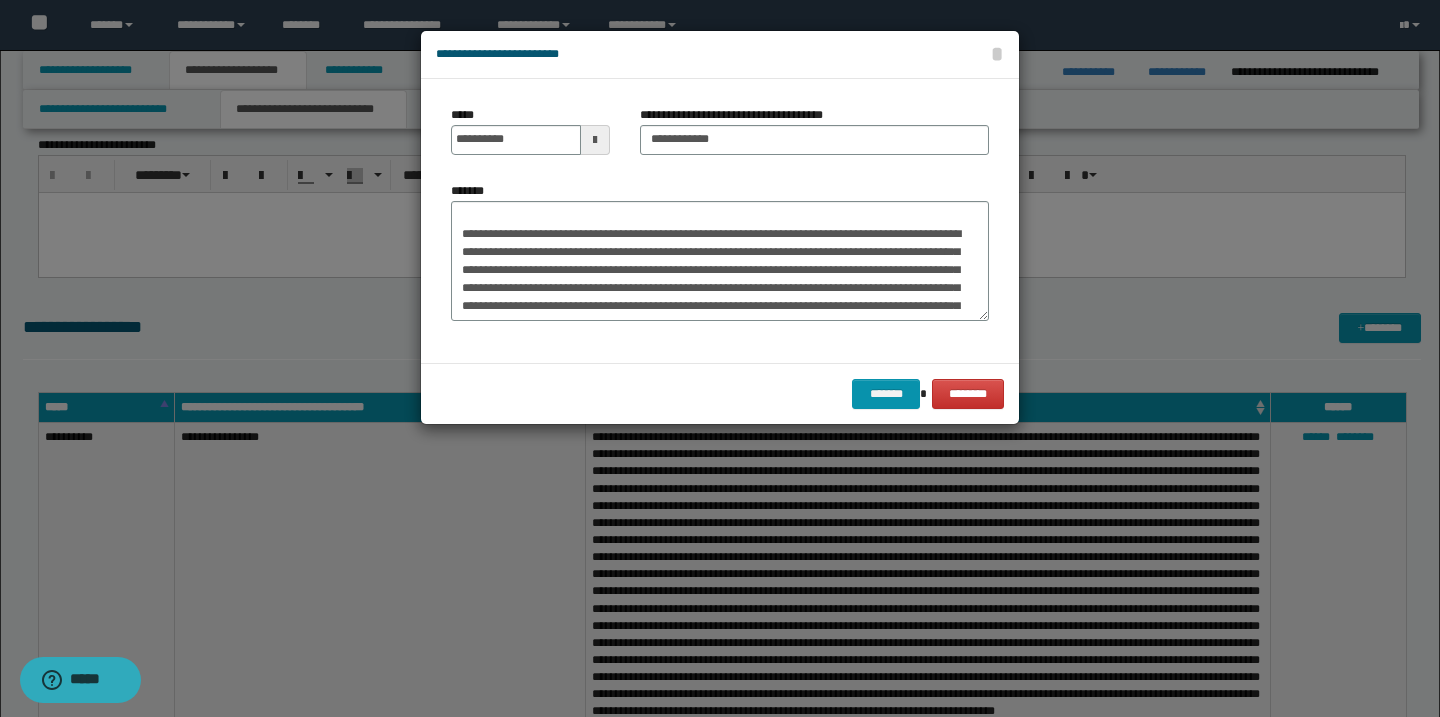 scroll, scrollTop: 437, scrollLeft: 0, axis: vertical 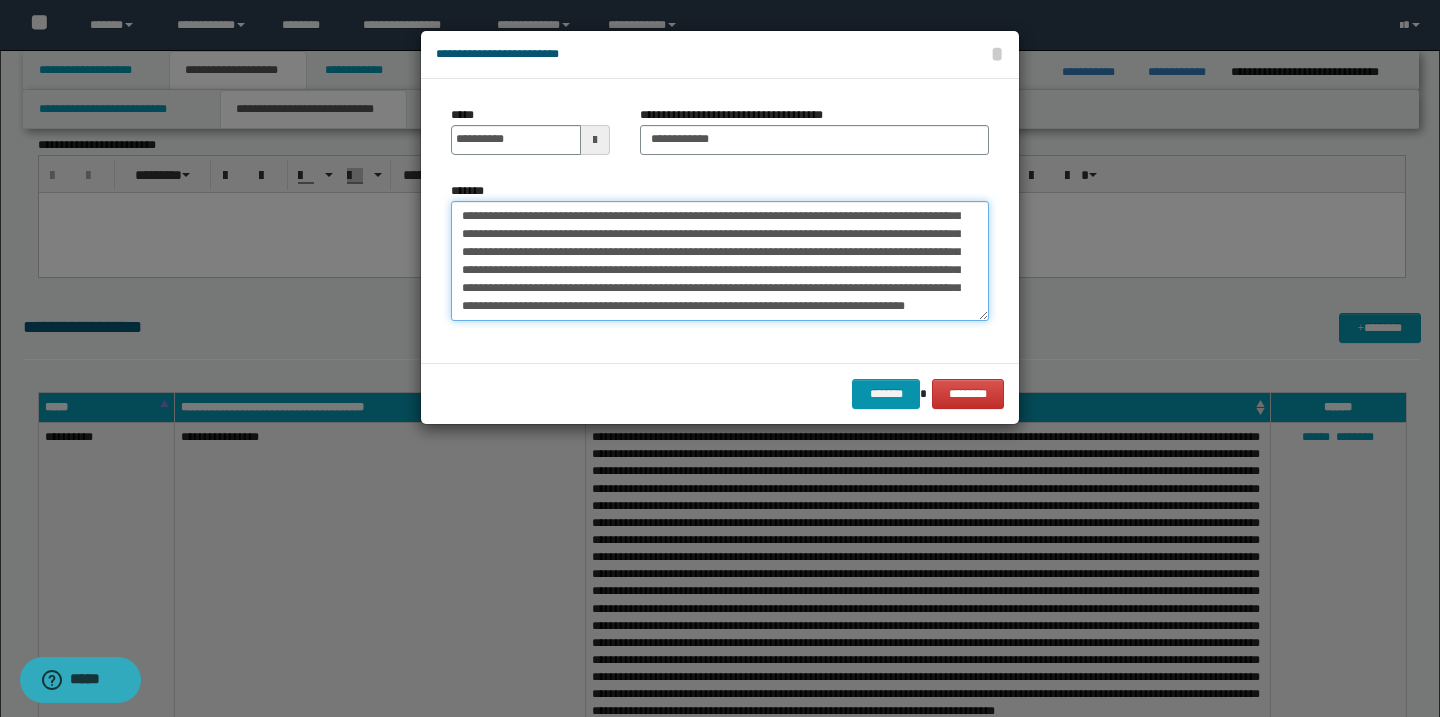 drag, startPoint x: 462, startPoint y: 261, endPoint x: 607, endPoint y: 355, distance: 172.80336 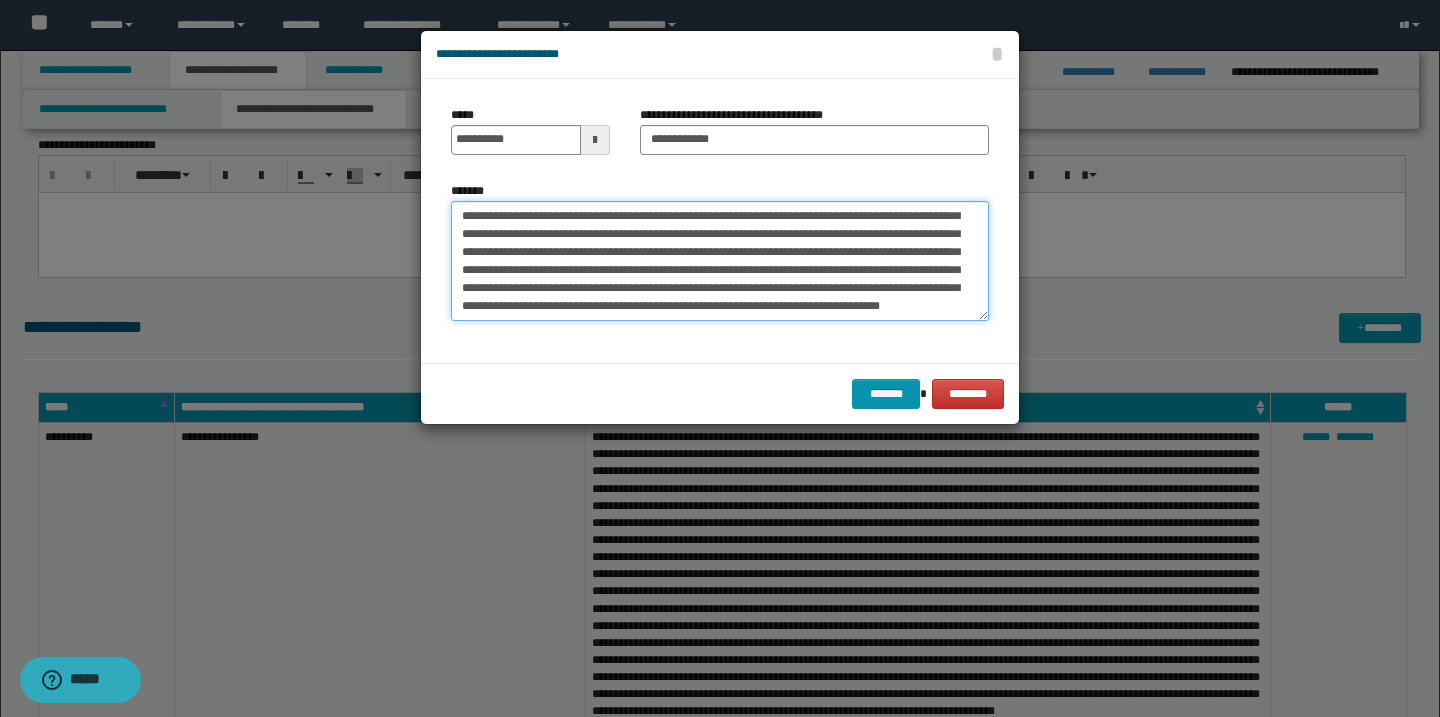 scroll, scrollTop: 396, scrollLeft: 0, axis: vertical 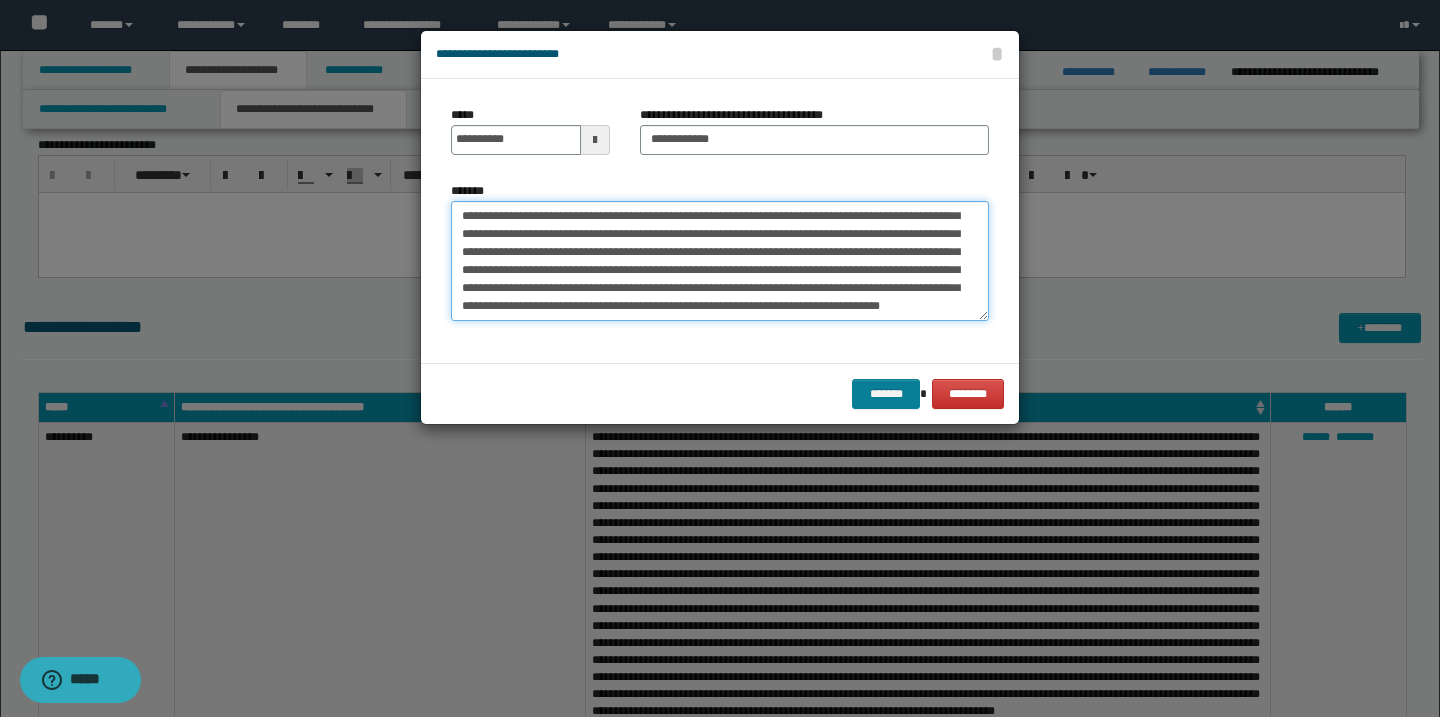 type on "**********" 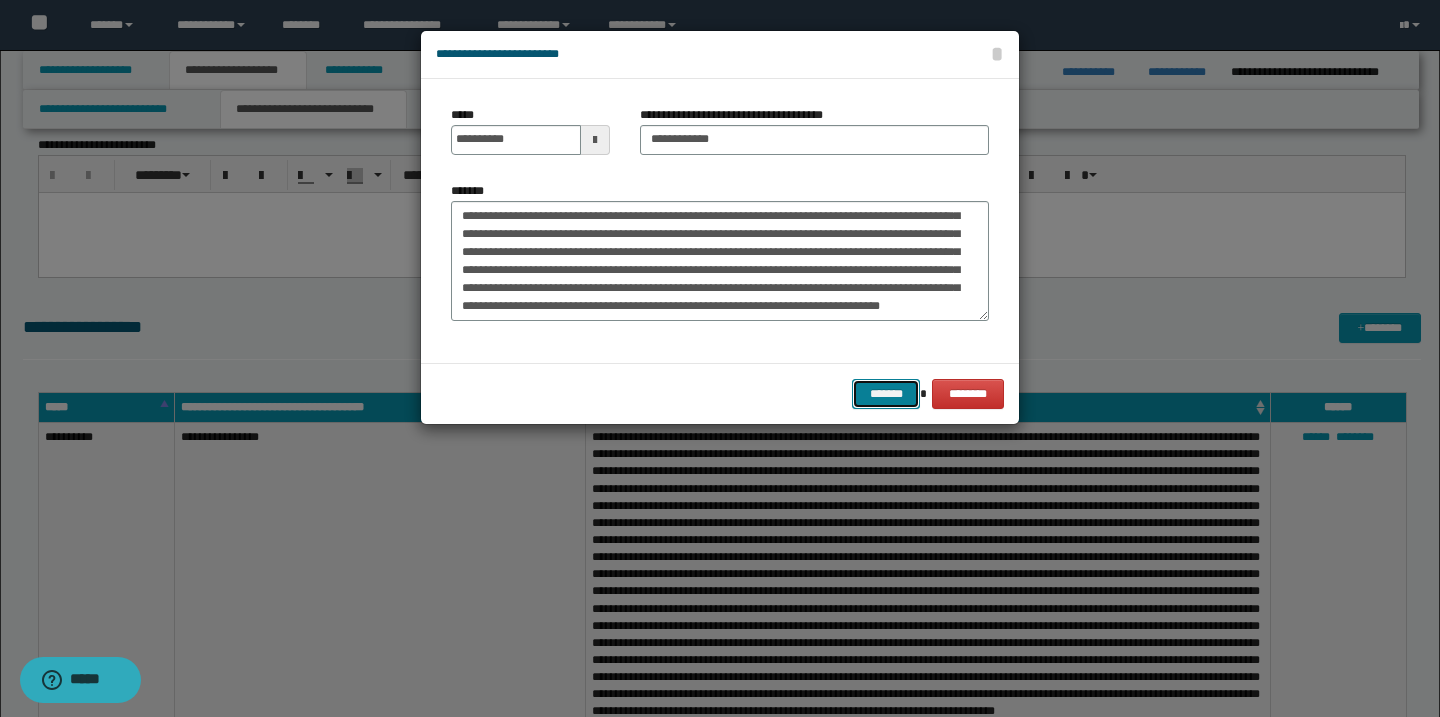 click on "*******" at bounding box center [886, 394] 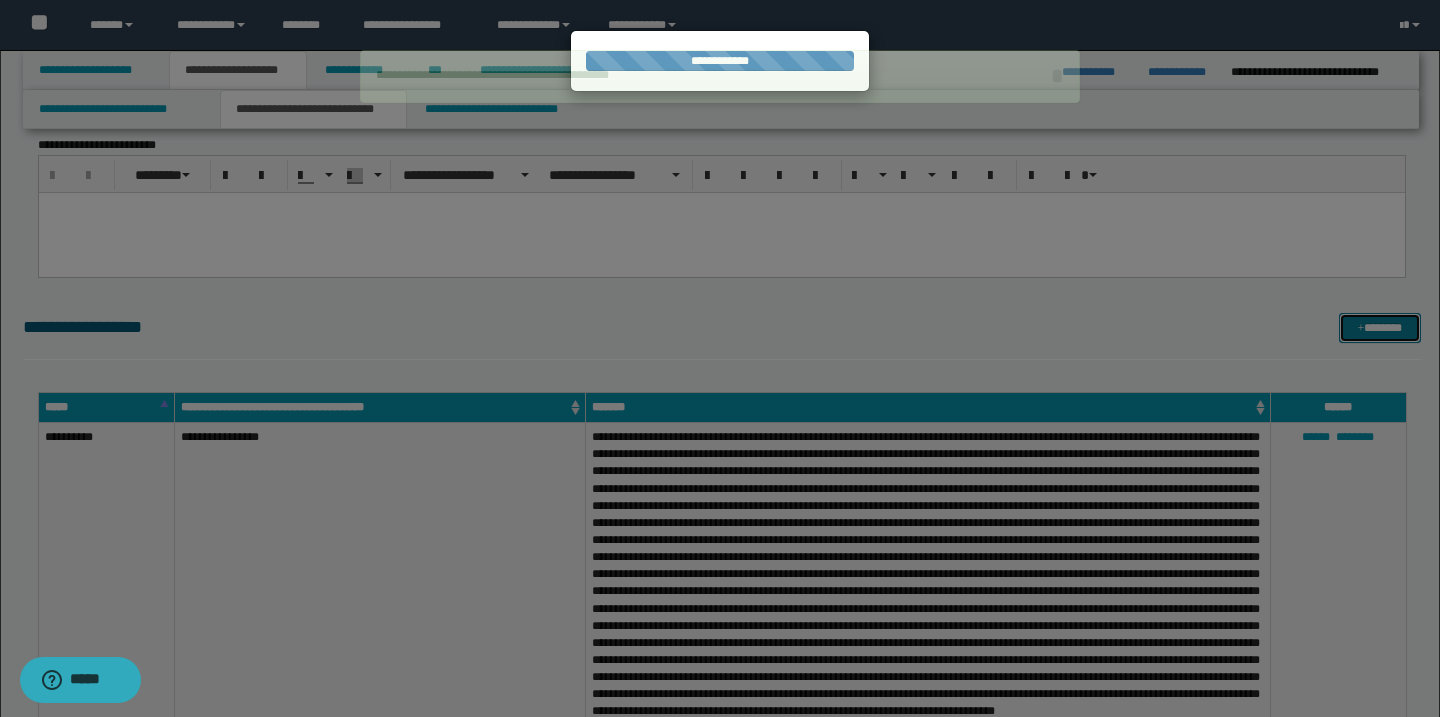 type 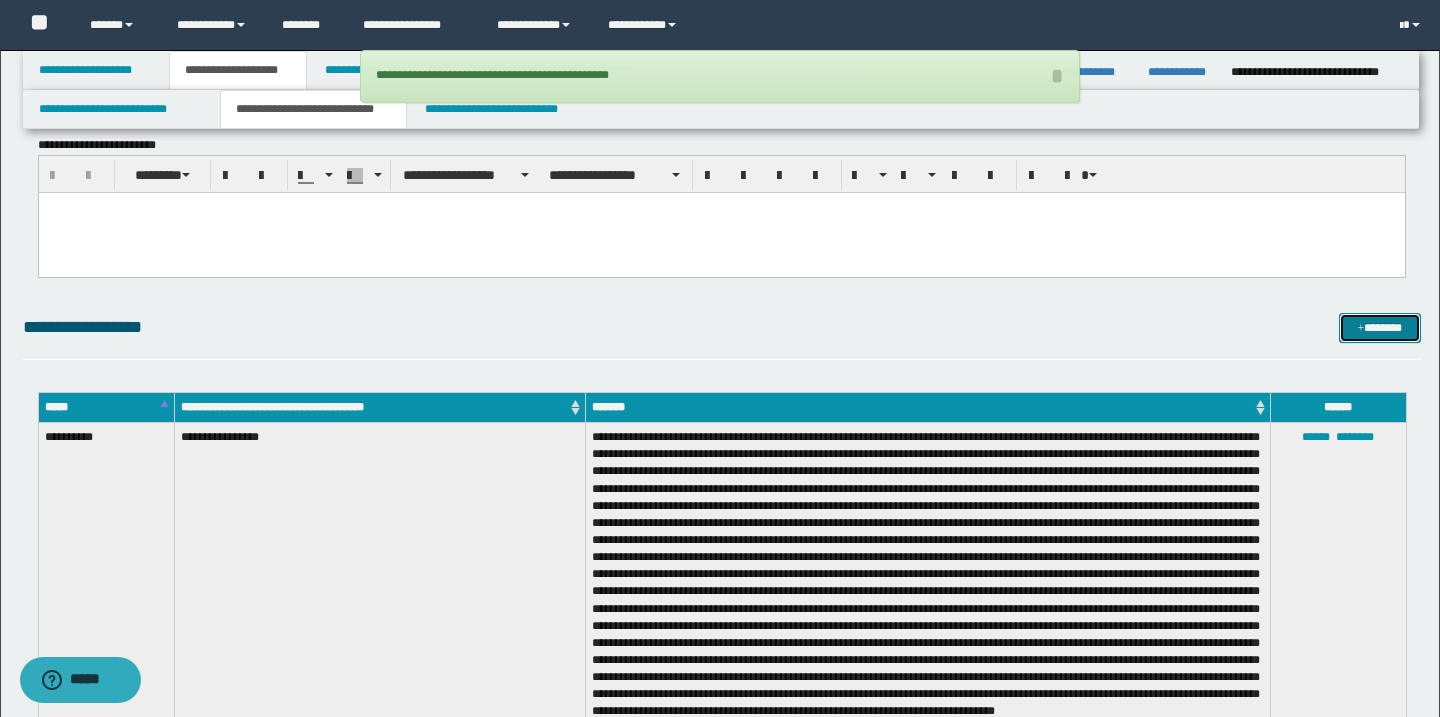 click at bounding box center (1361, 329) 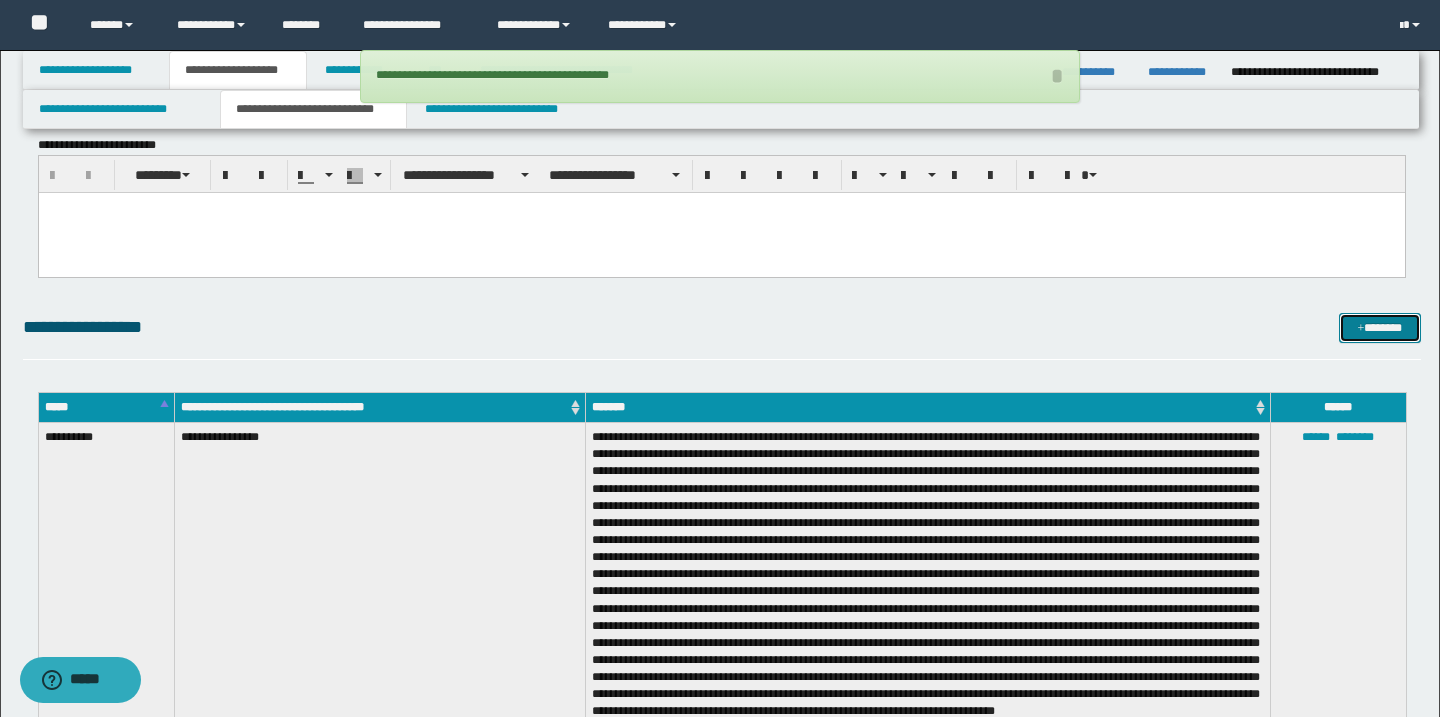 scroll, scrollTop: 0, scrollLeft: 0, axis: both 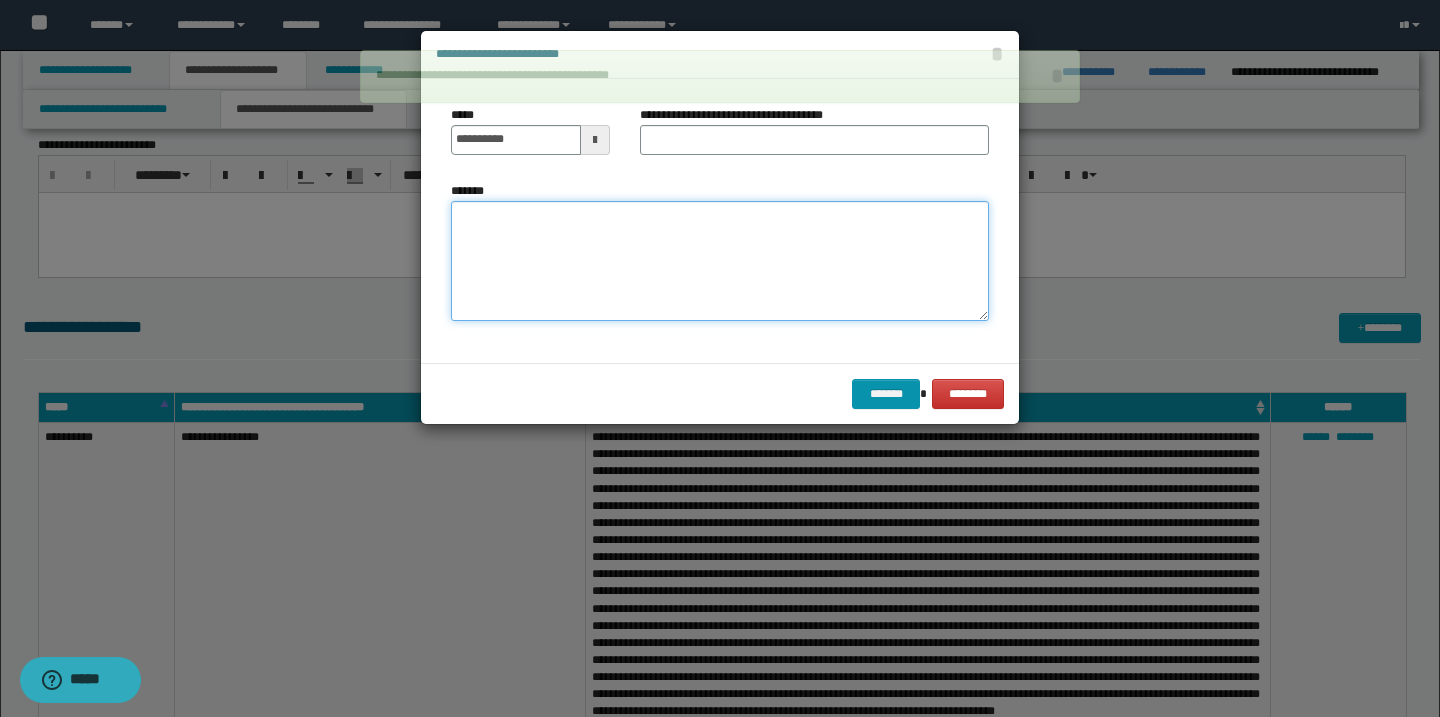 click on "*******" at bounding box center [720, 261] 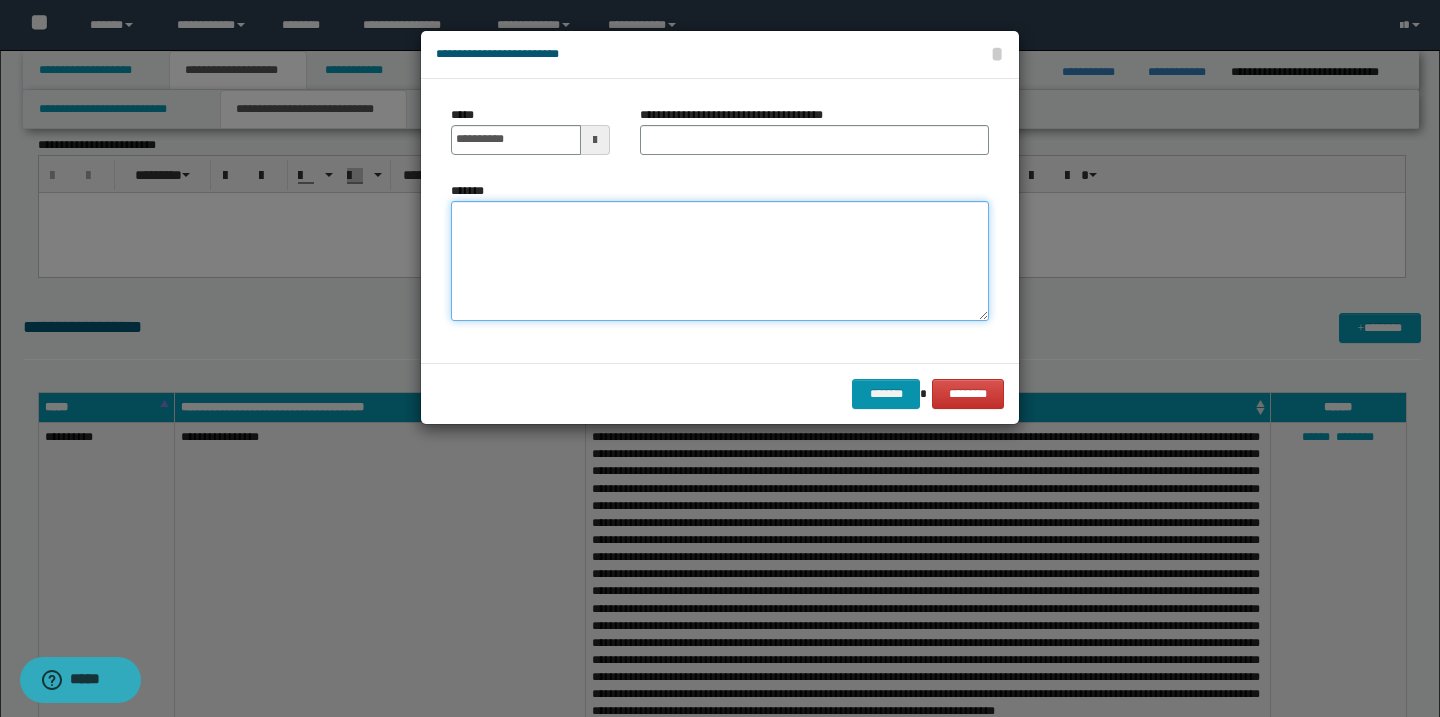 paste on "**********" 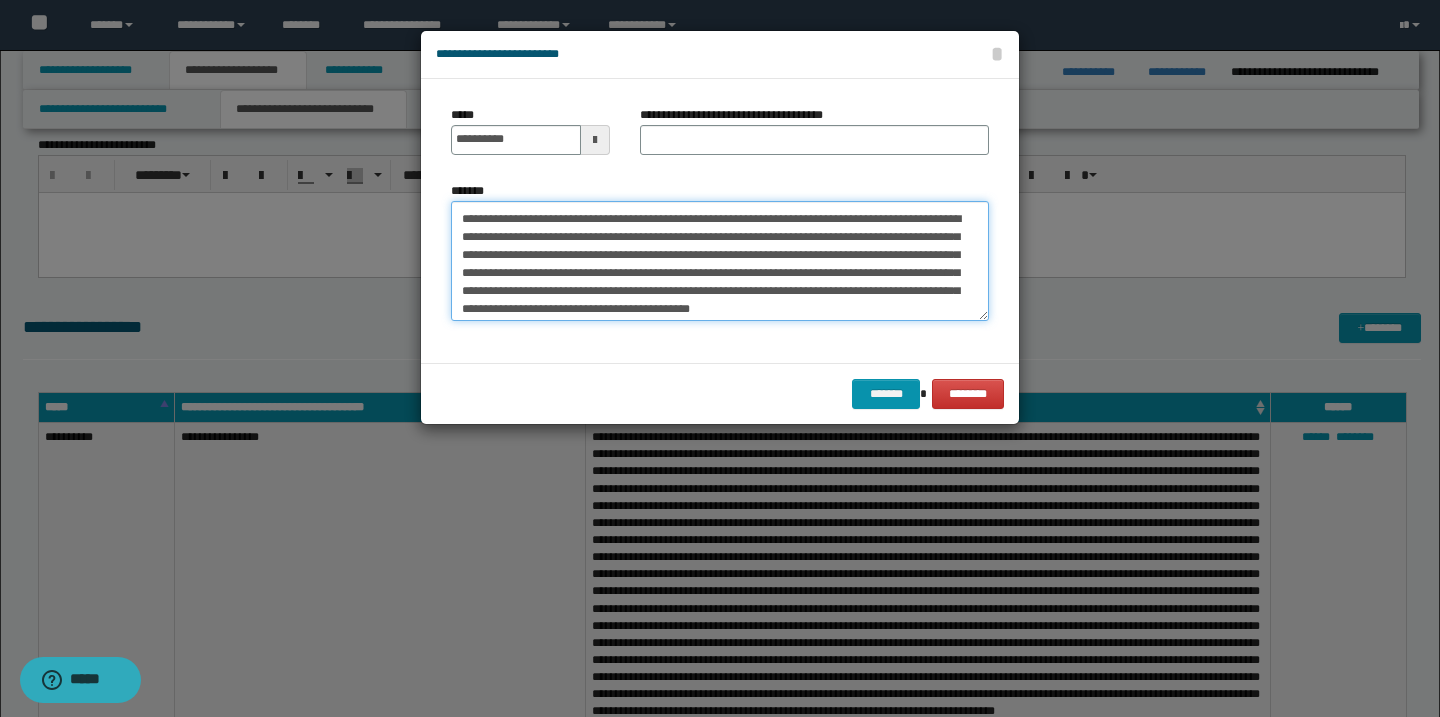 scroll, scrollTop: 0, scrollLeft: 0, axis: both 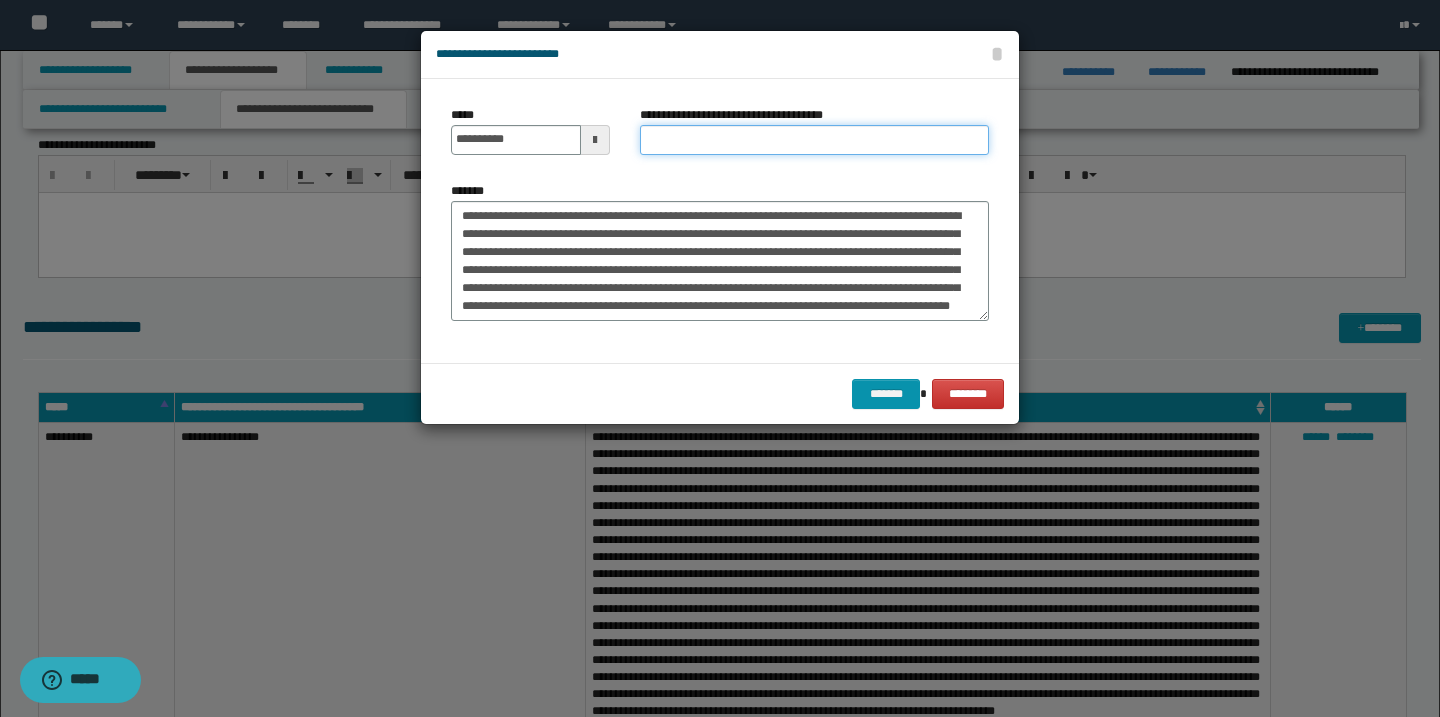 click on "**********" at bounding box center (814, 140) 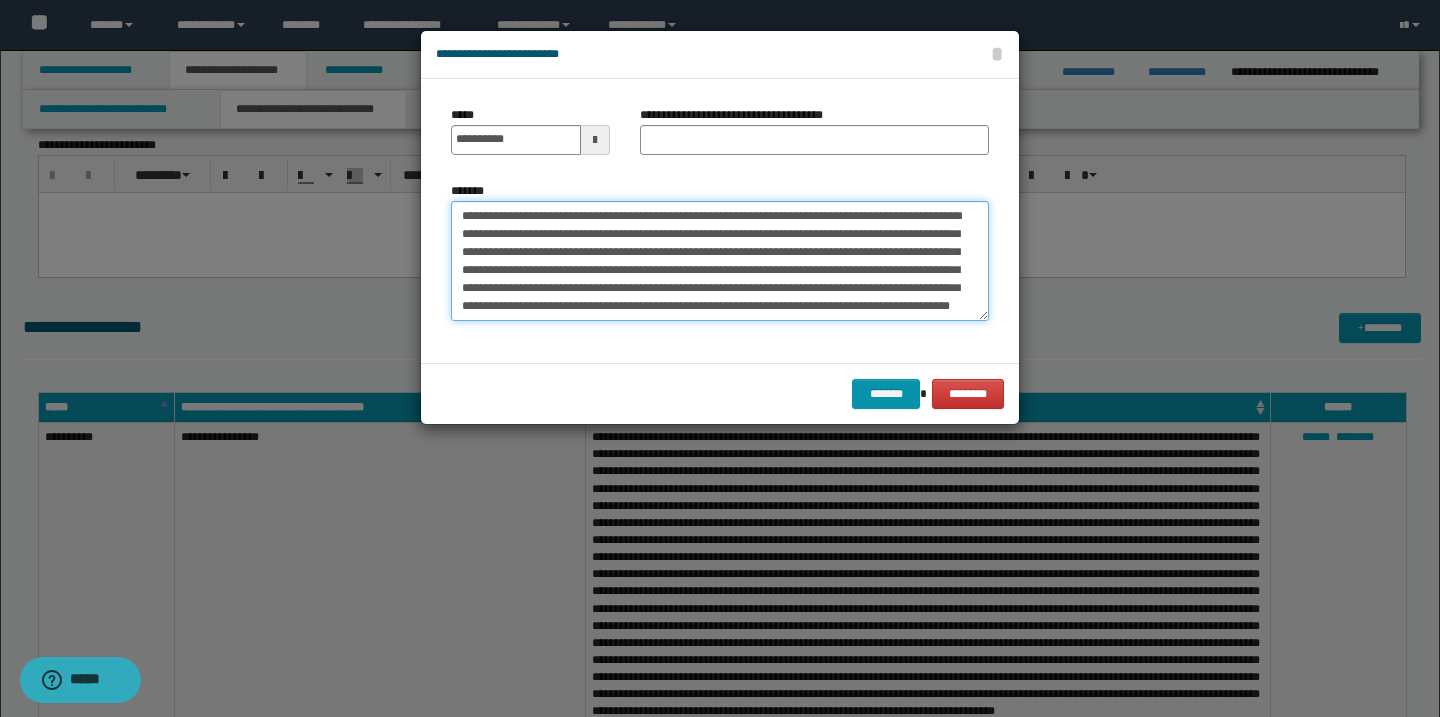 click on "*******" at bounding box center (720, 261) 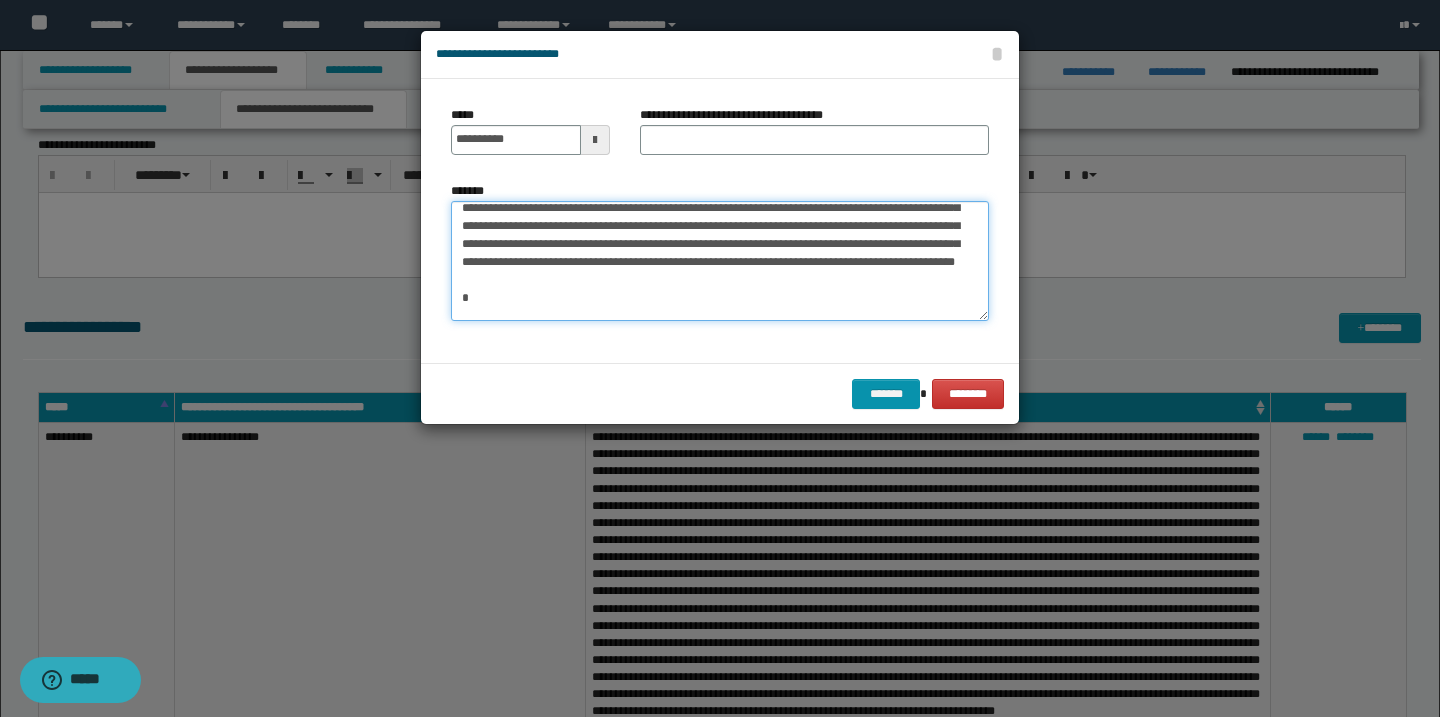 scroll, scrollTop: 46, scrollLeft: 0, axis: vertical 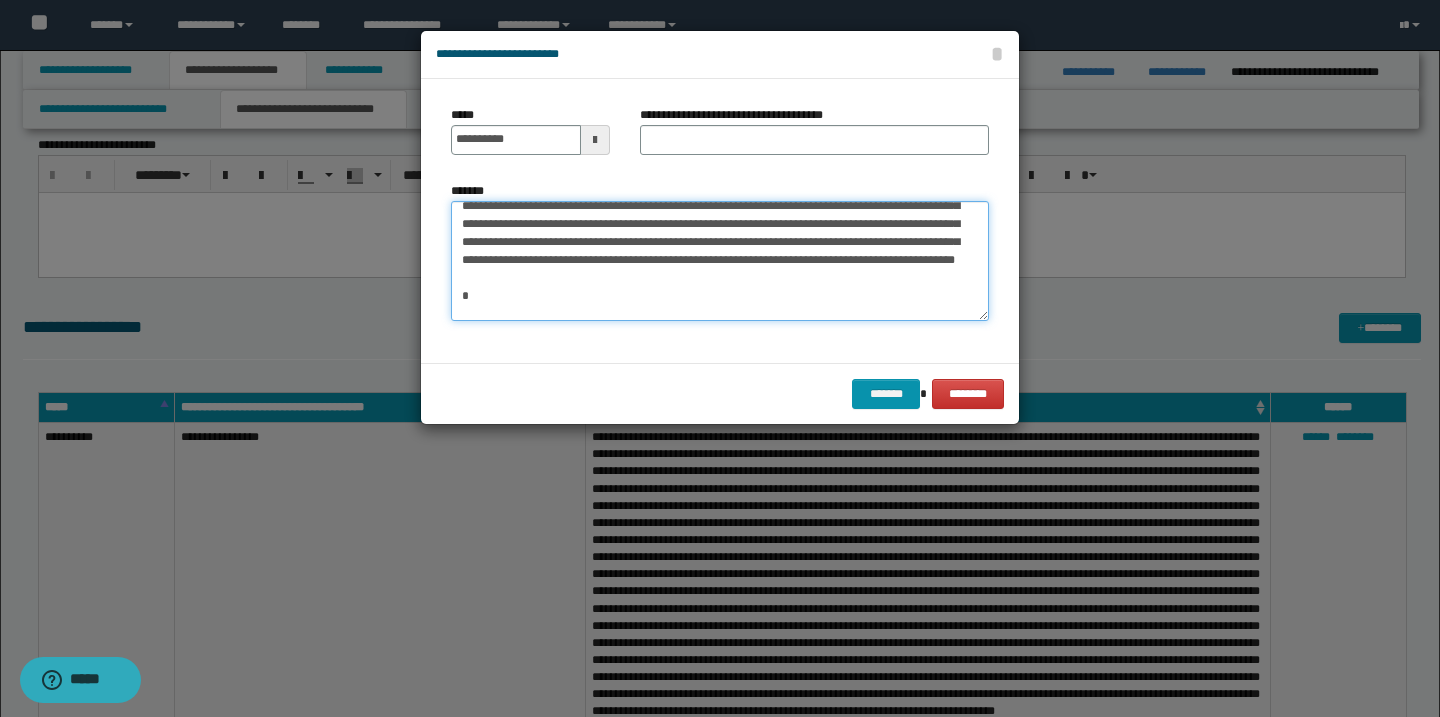click on "*******" at bounding box center [720, 261] 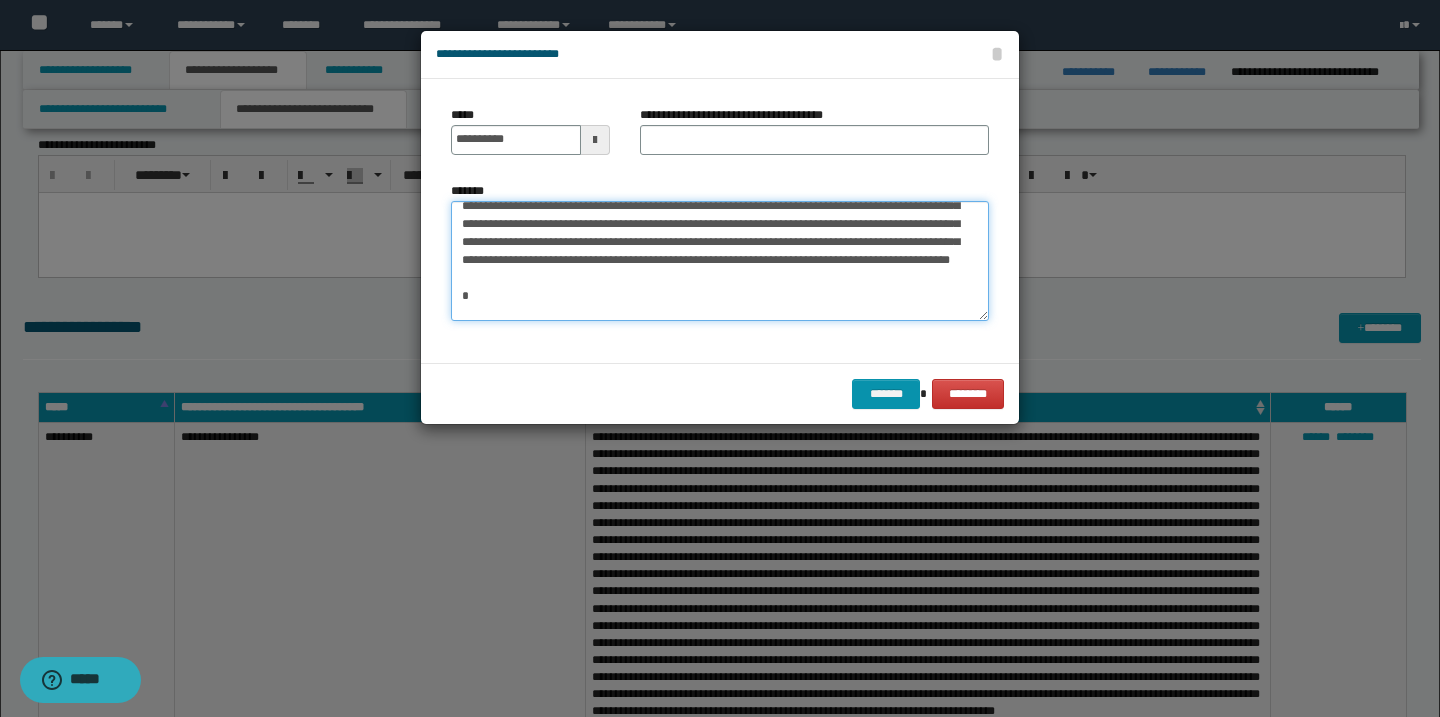 click on "*******" at bounding box center (720, 261) 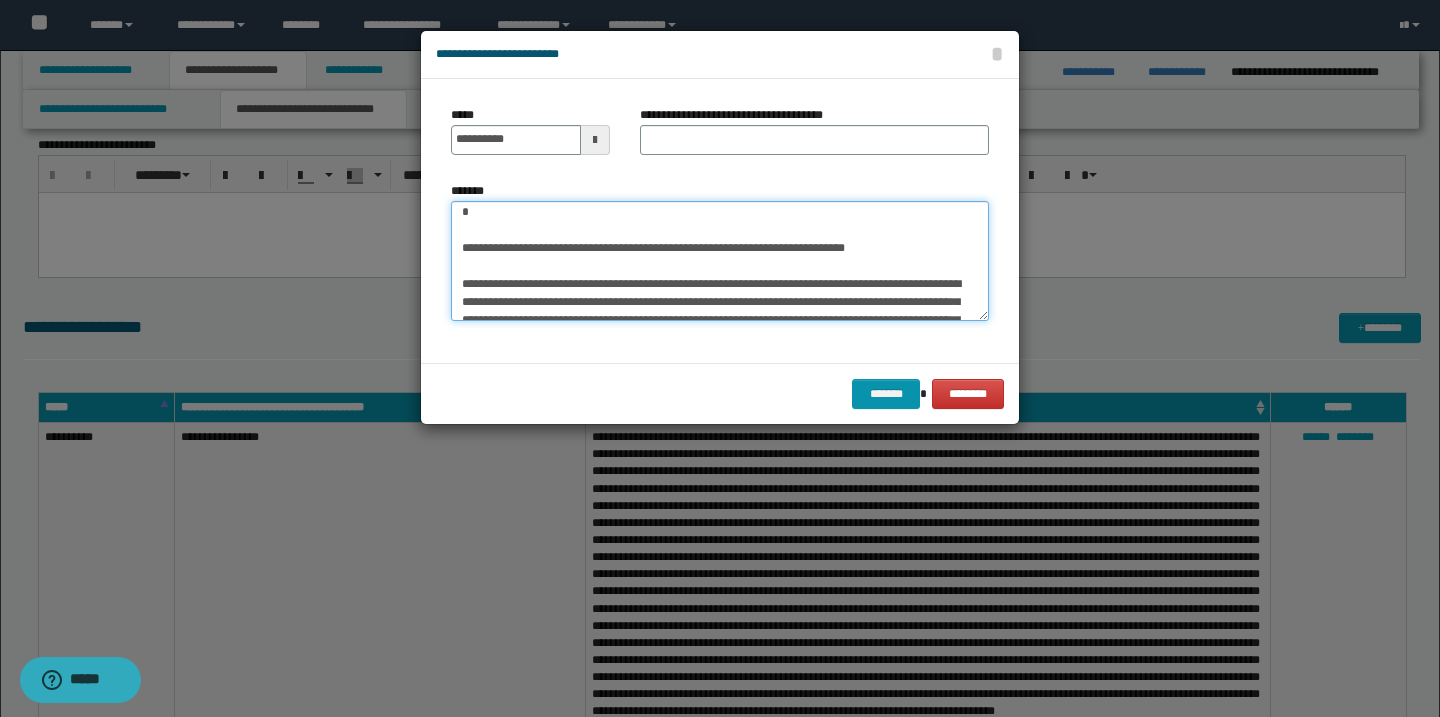 scroll, scrollTop: 146, scrollLeft: 0, axis: vertical 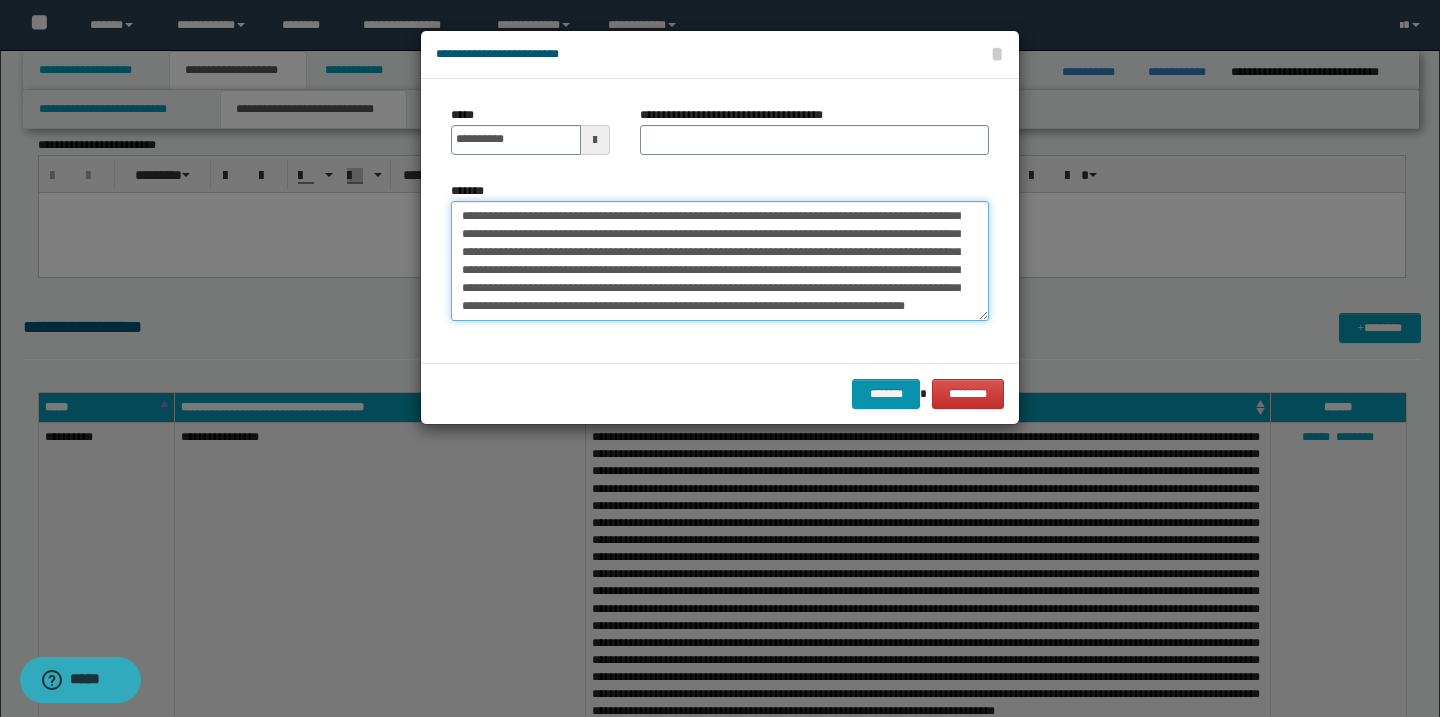 drag, startPoint x: 460, startPoint y: 249, endPoint x: 604, endPoint y: 492, distance: 282.46237 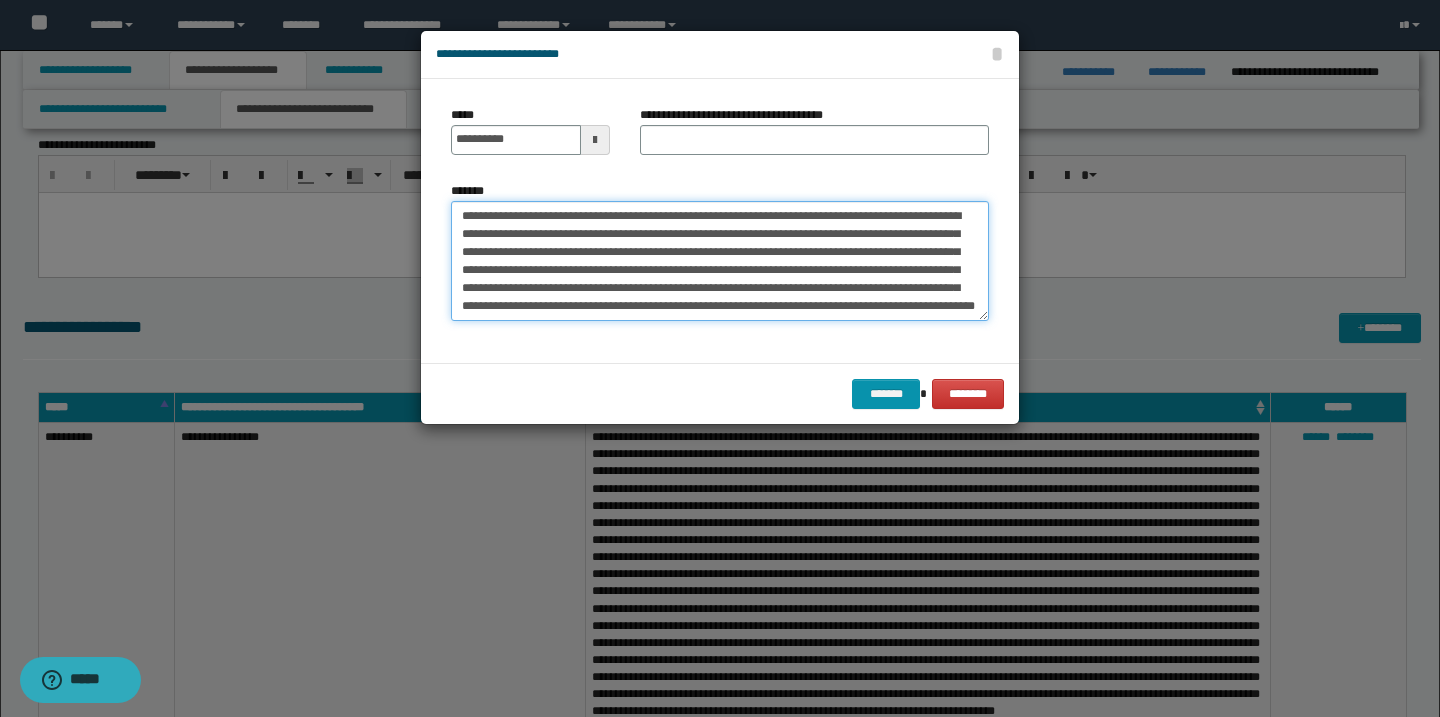 scroll, scrollTop: 0, scrollLeft: 0, axis: both 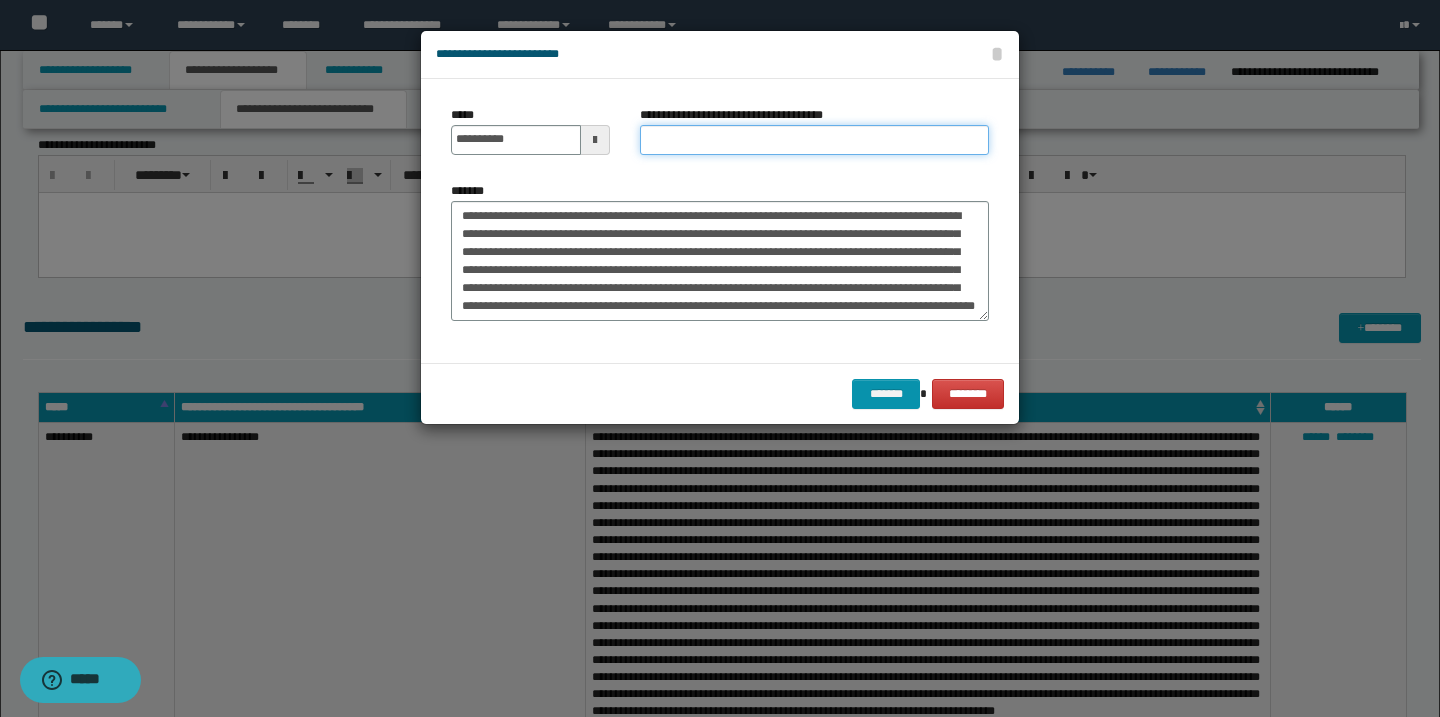 click on "**********" at bounding box center [814, 140] 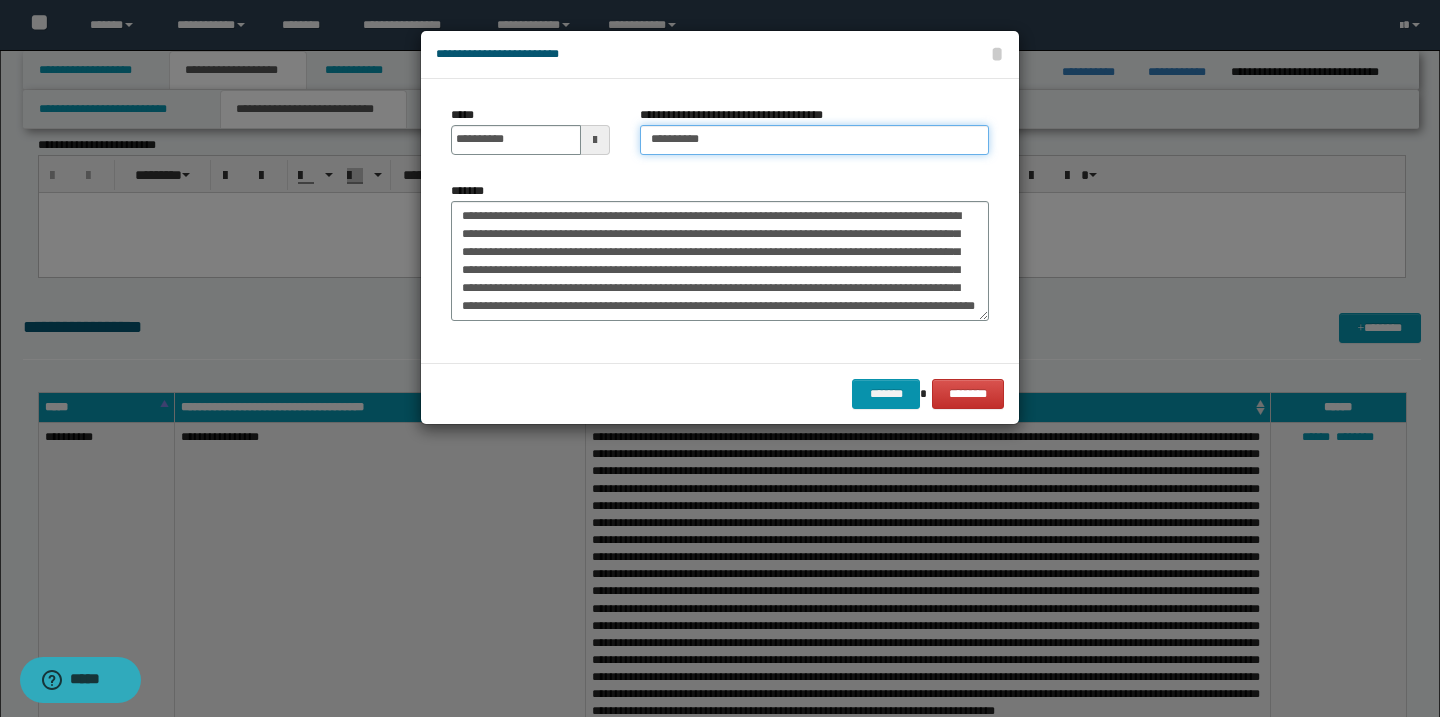 type on "**********" 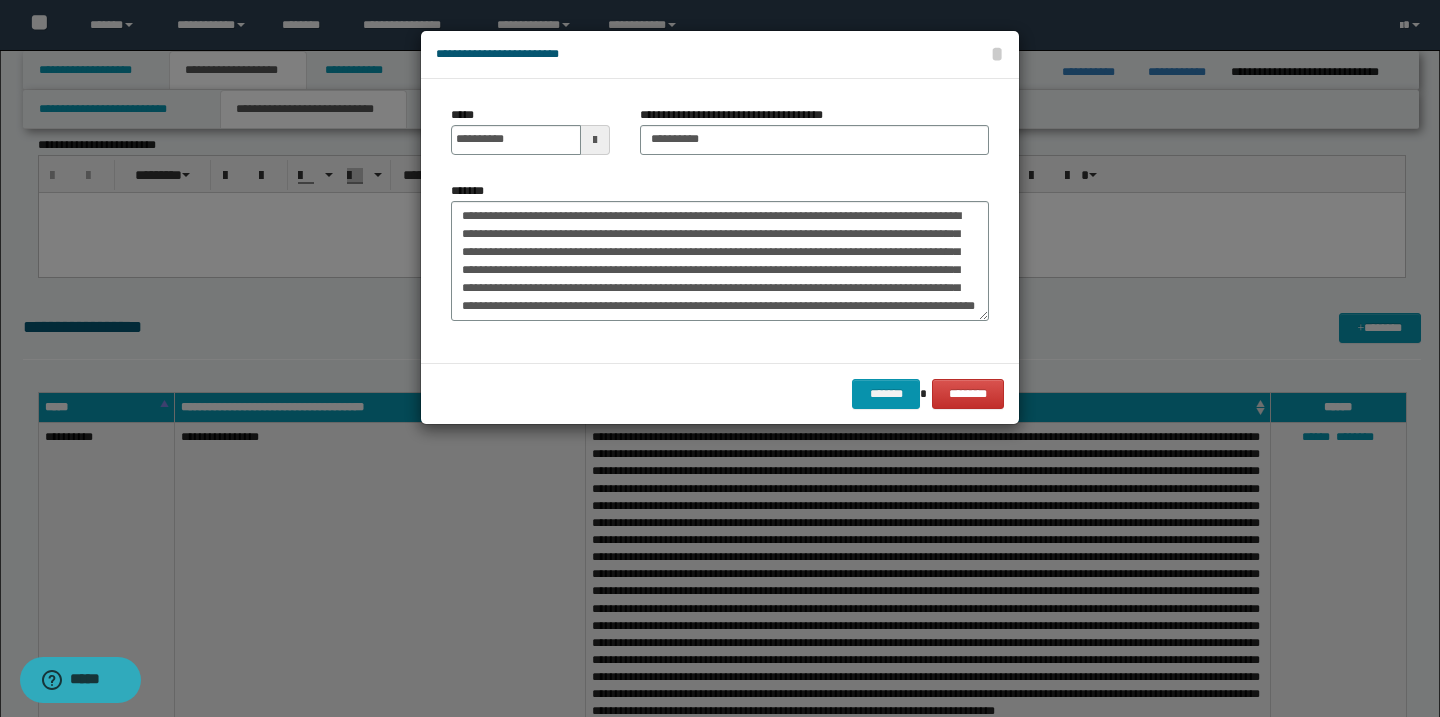 click at bounding box center [595, 140] 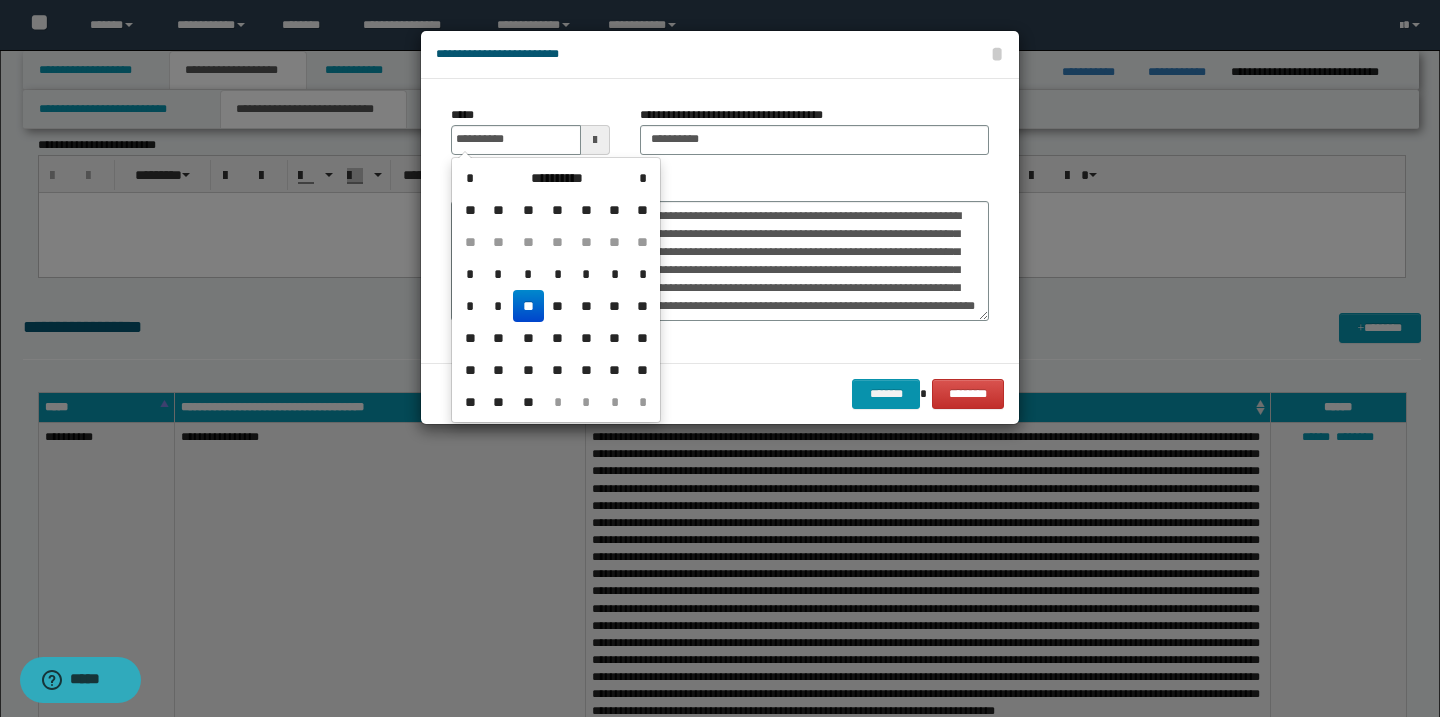 click at bounding box center (595, 140) 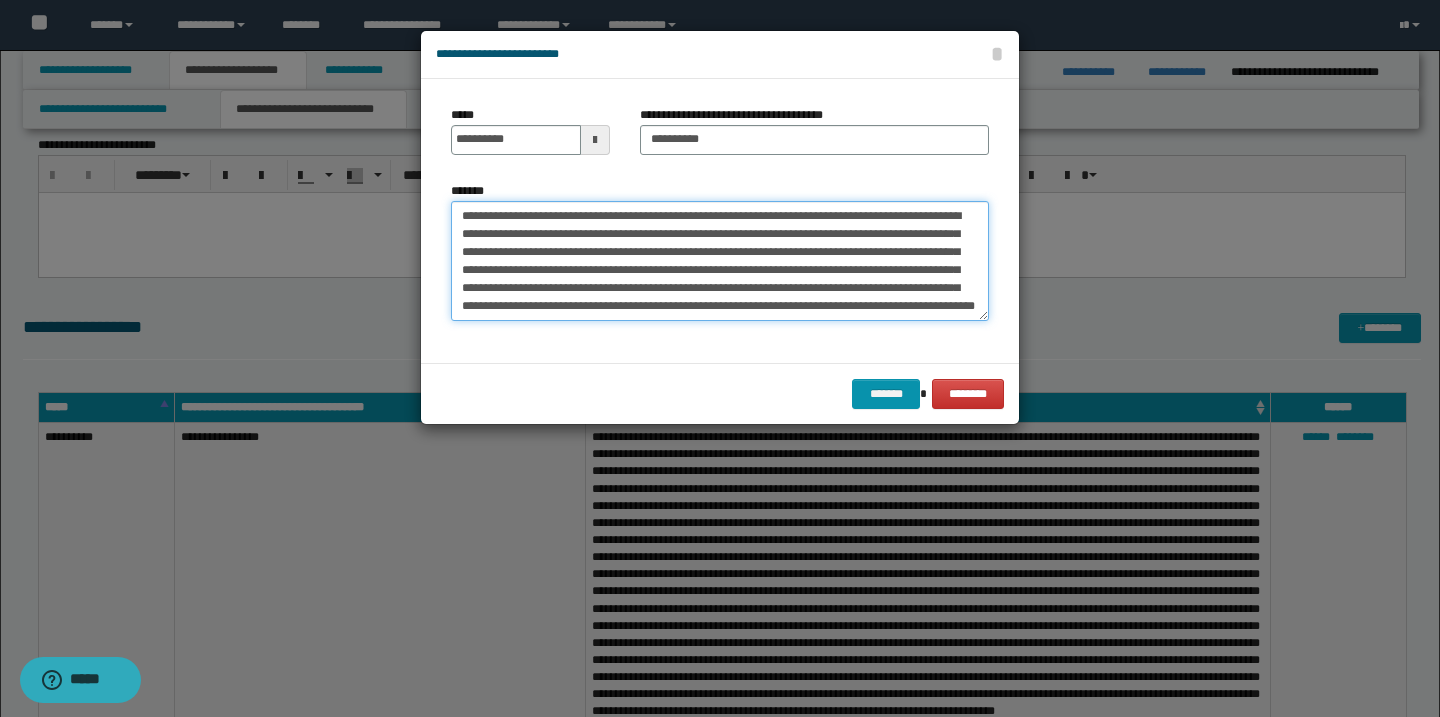 click on "**********" at bounding box center (720, 261) 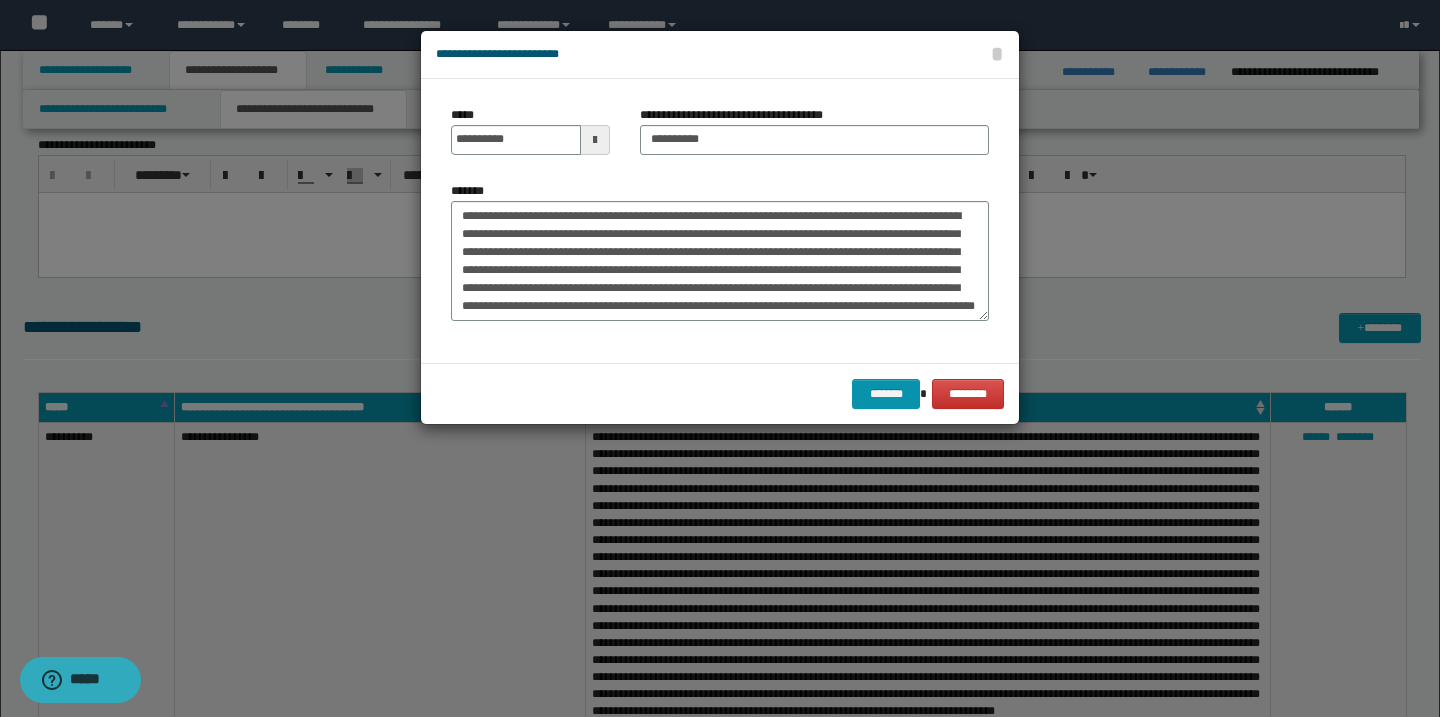 click at bounding box center [595, 140] 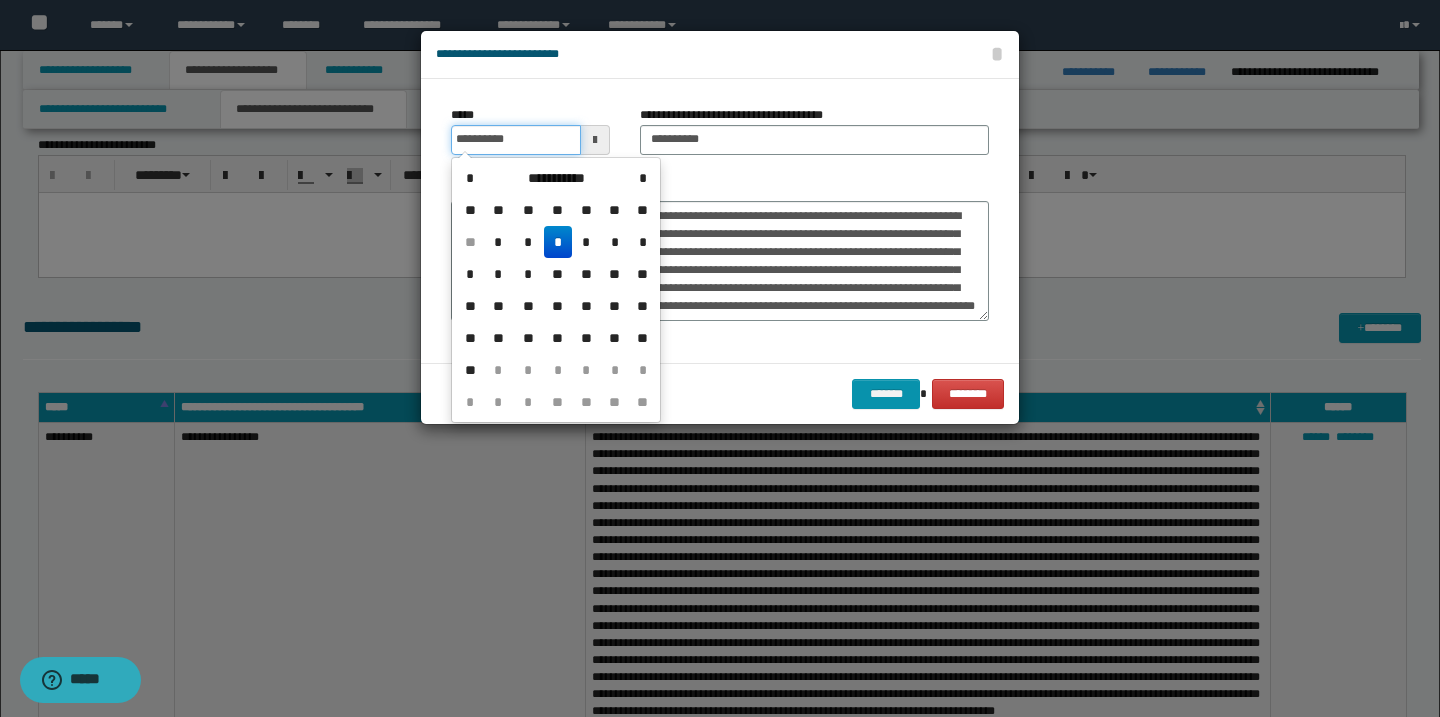 type on "**********" 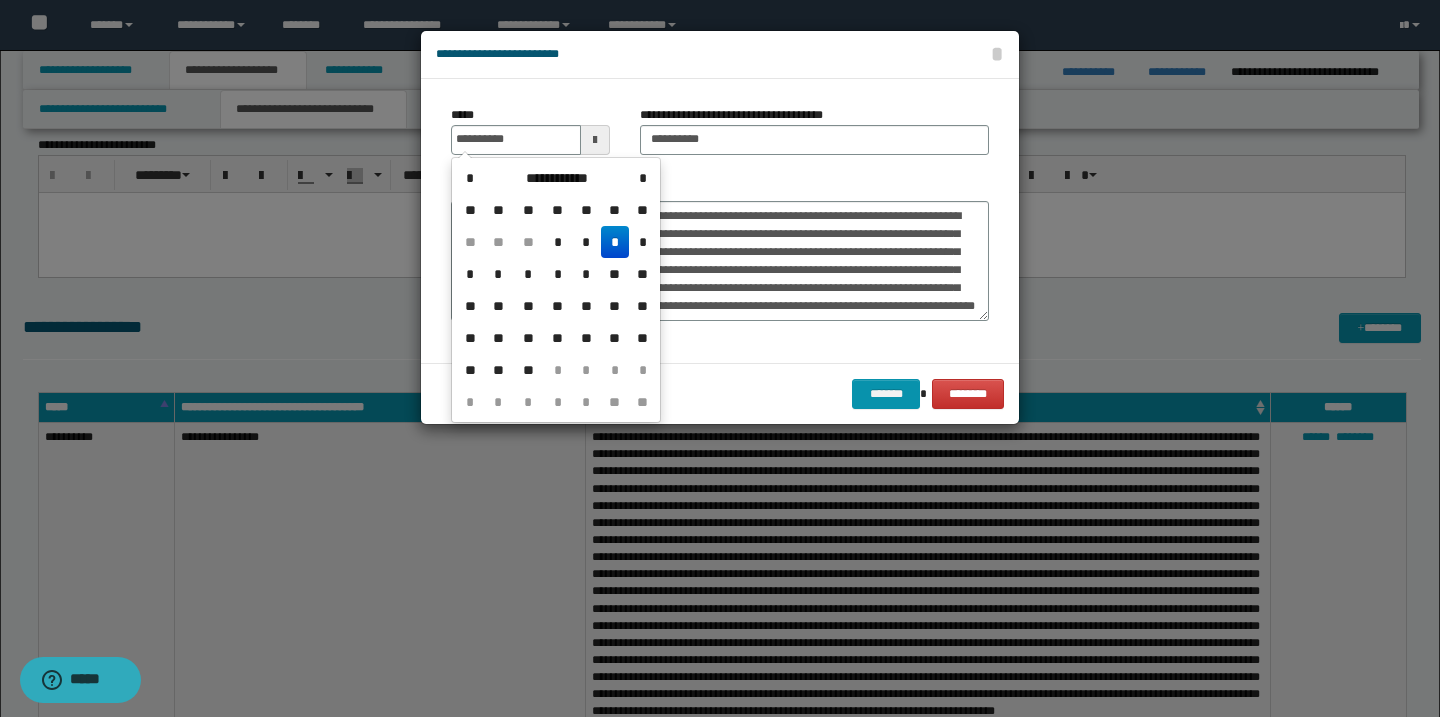 click on "*" at bounding box center (615, 242) 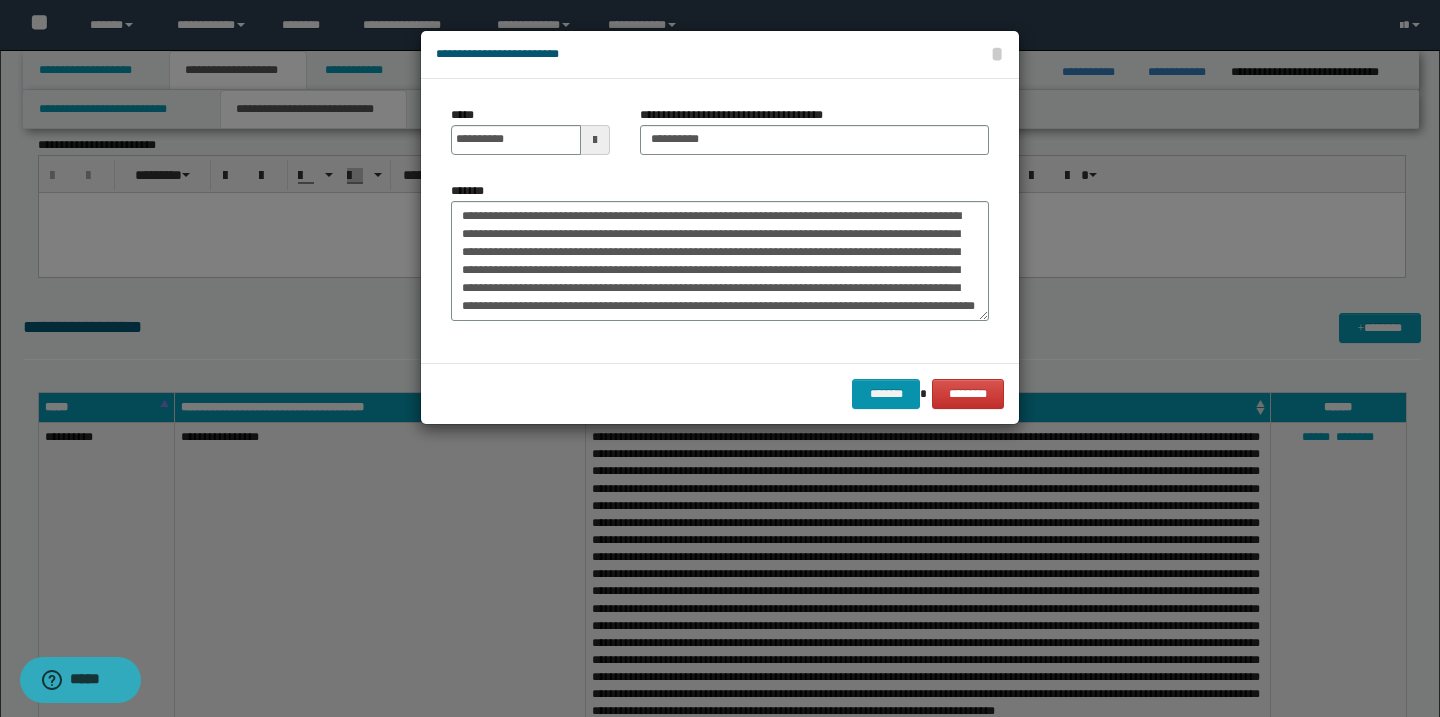 scroll, scrollTop: 55, scrollLeft: 0, axis: vertical 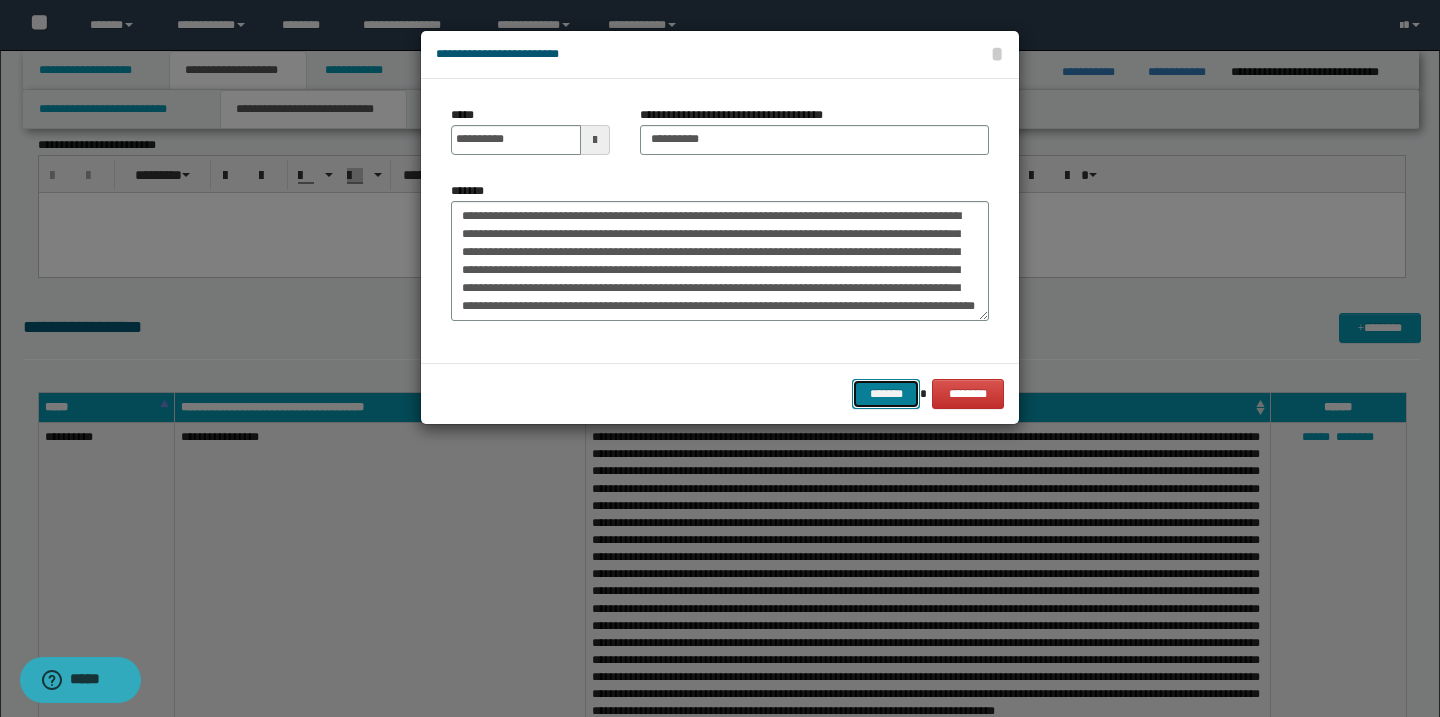 click on "*******" at bounding box center [886, 394] 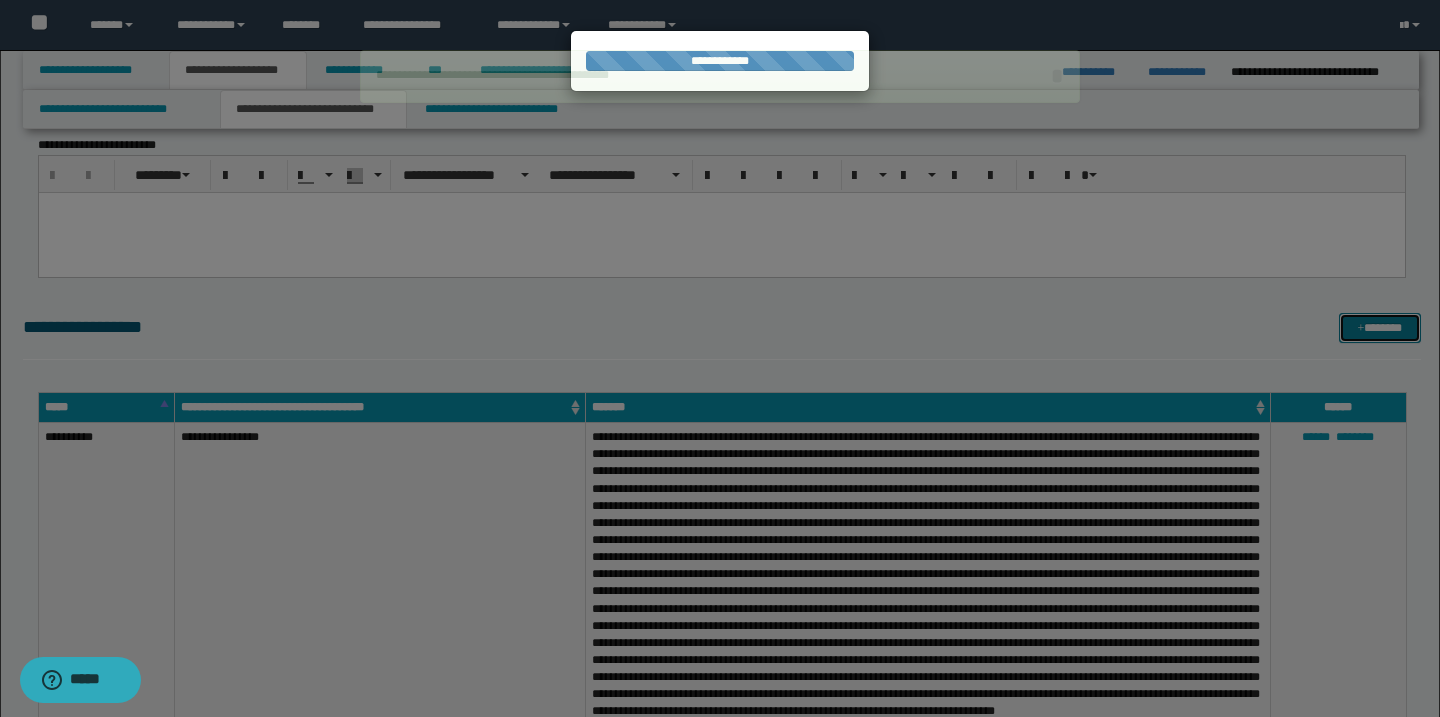type 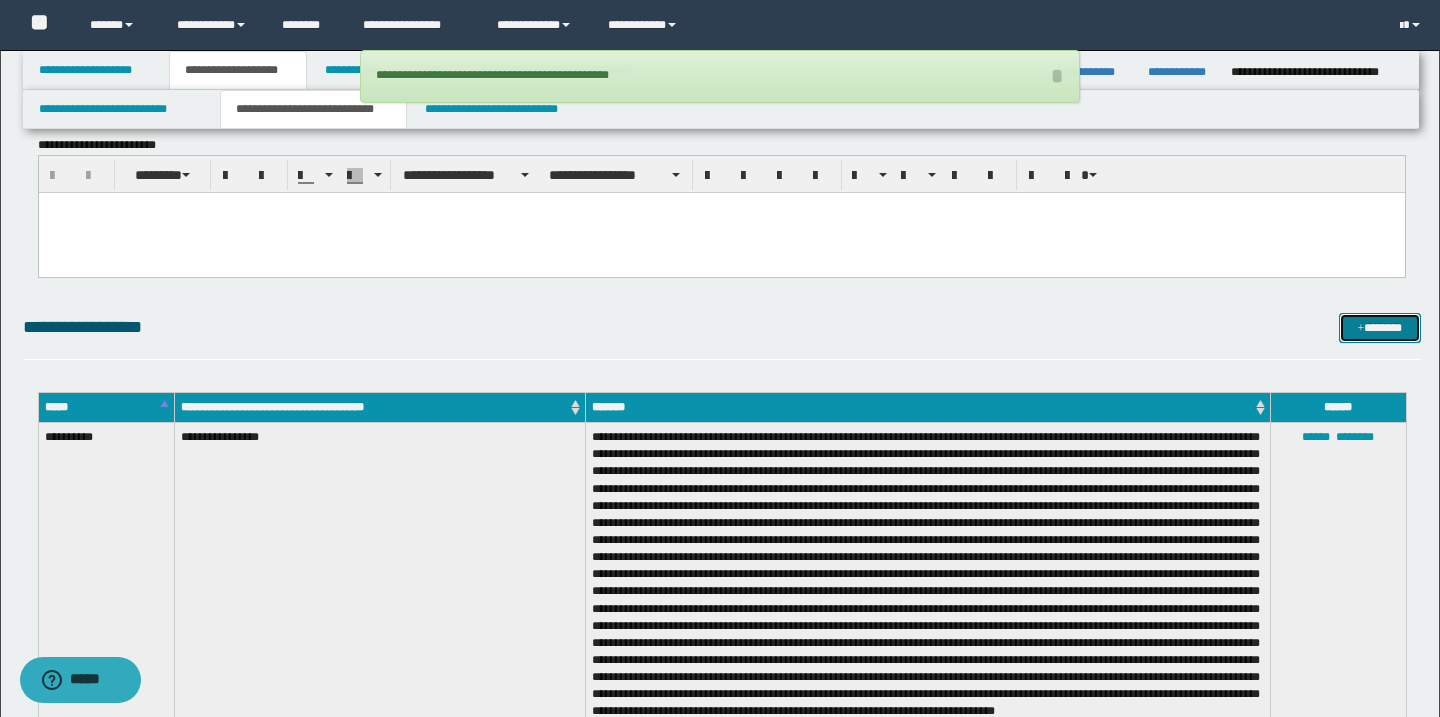 click on "*******" at bounding box center (1380, 328) 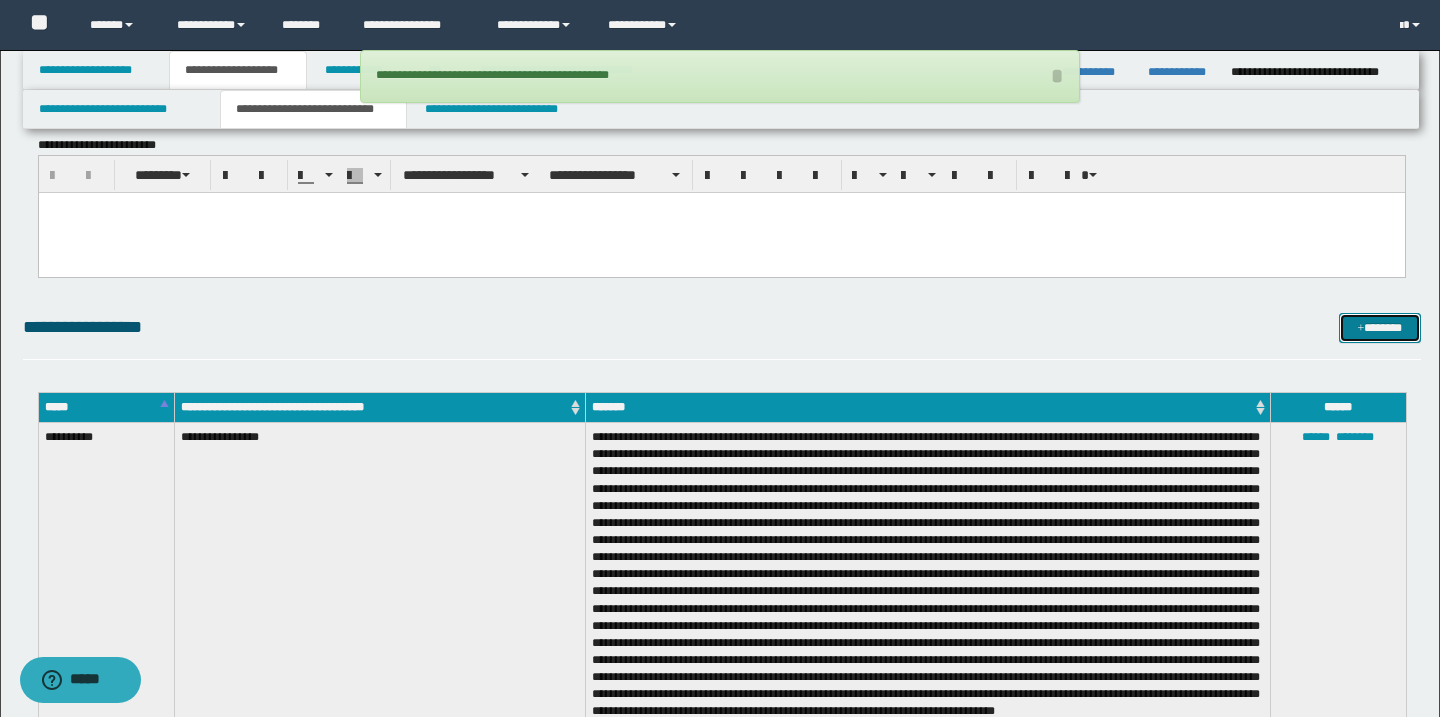 scroll, scrollTop: 0, scrollLeft: 0, axis: both 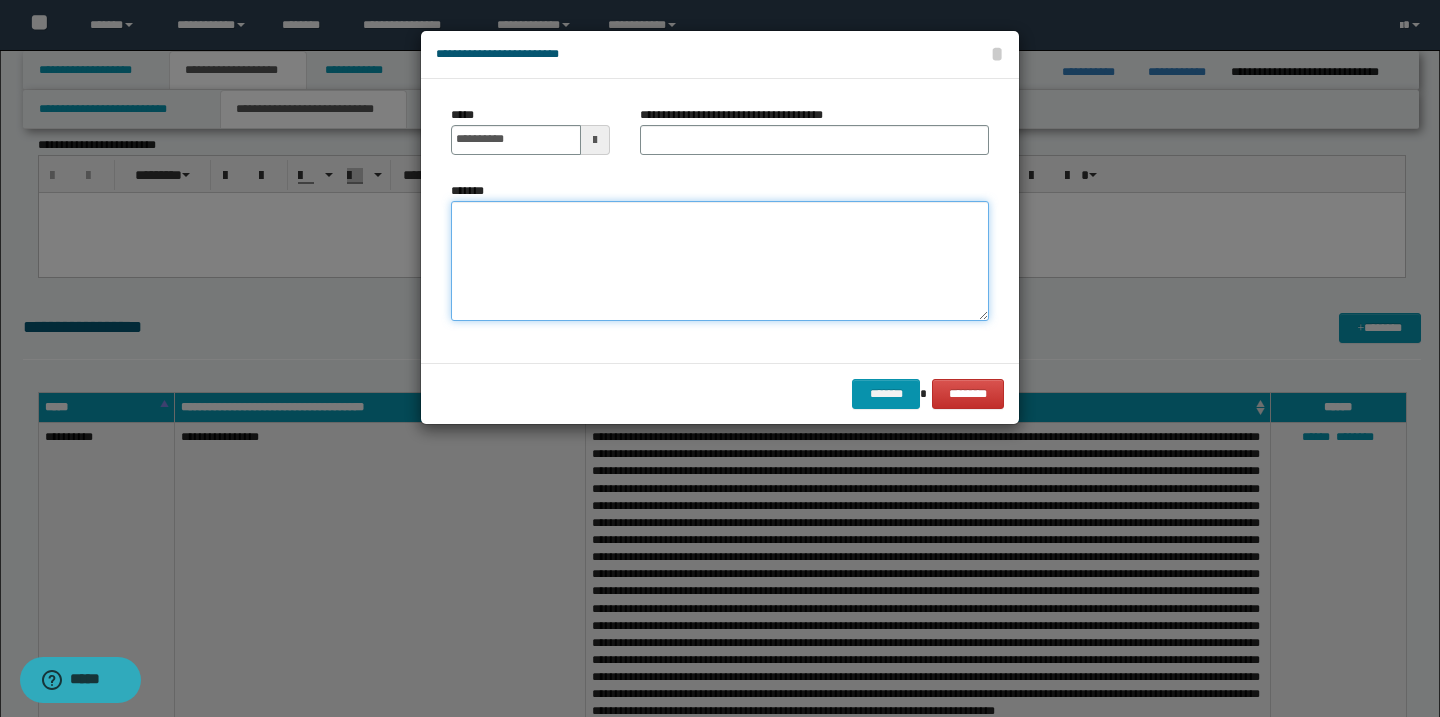 click on "*******" at bounding box center (720, 261) 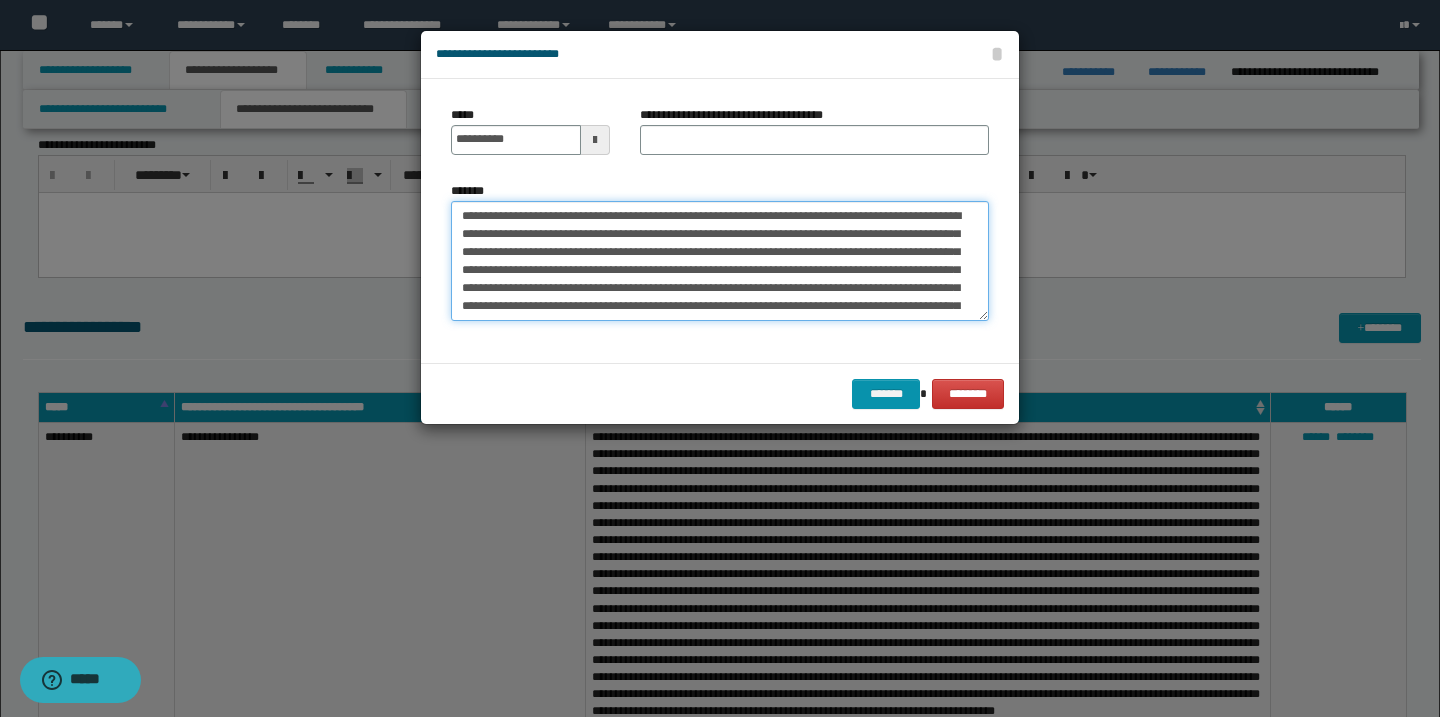 scroll, scrollTop: 0, scrollLeft: 0, axis: both 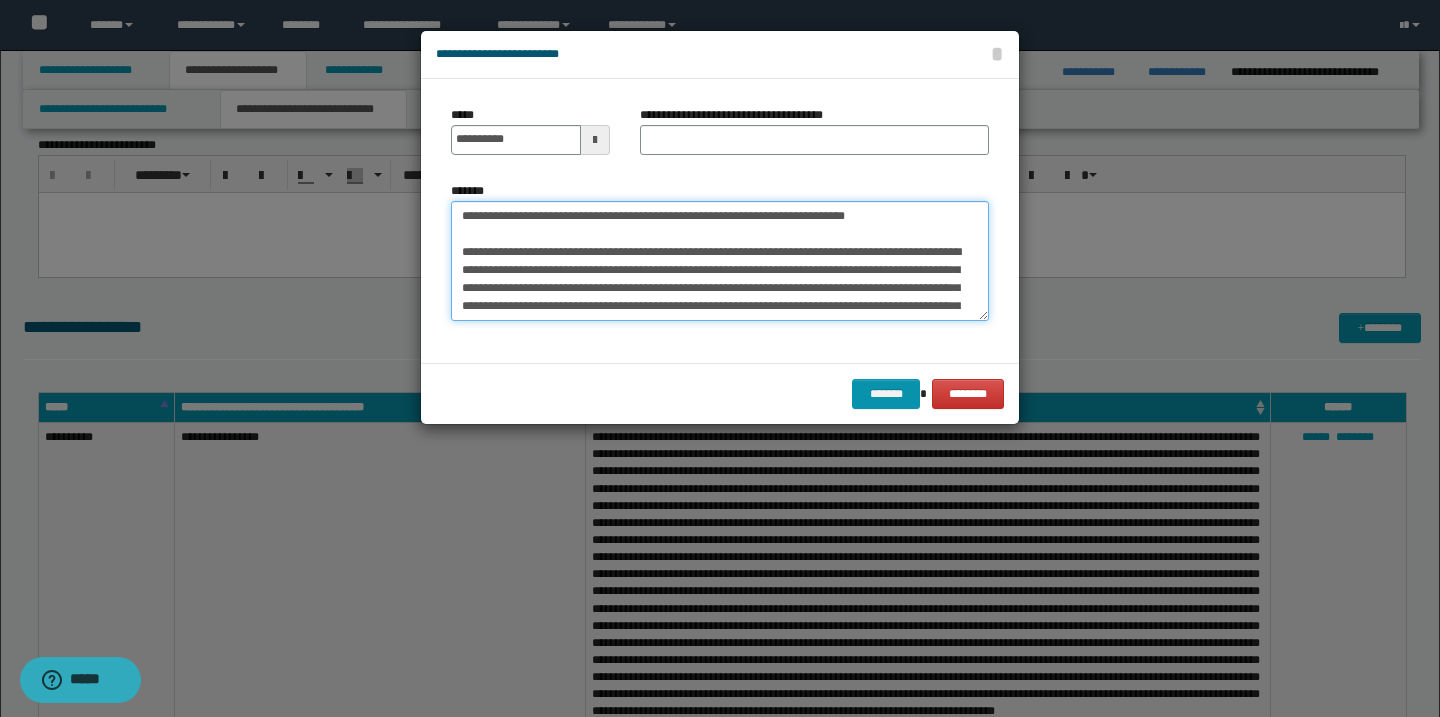 type on "**********" 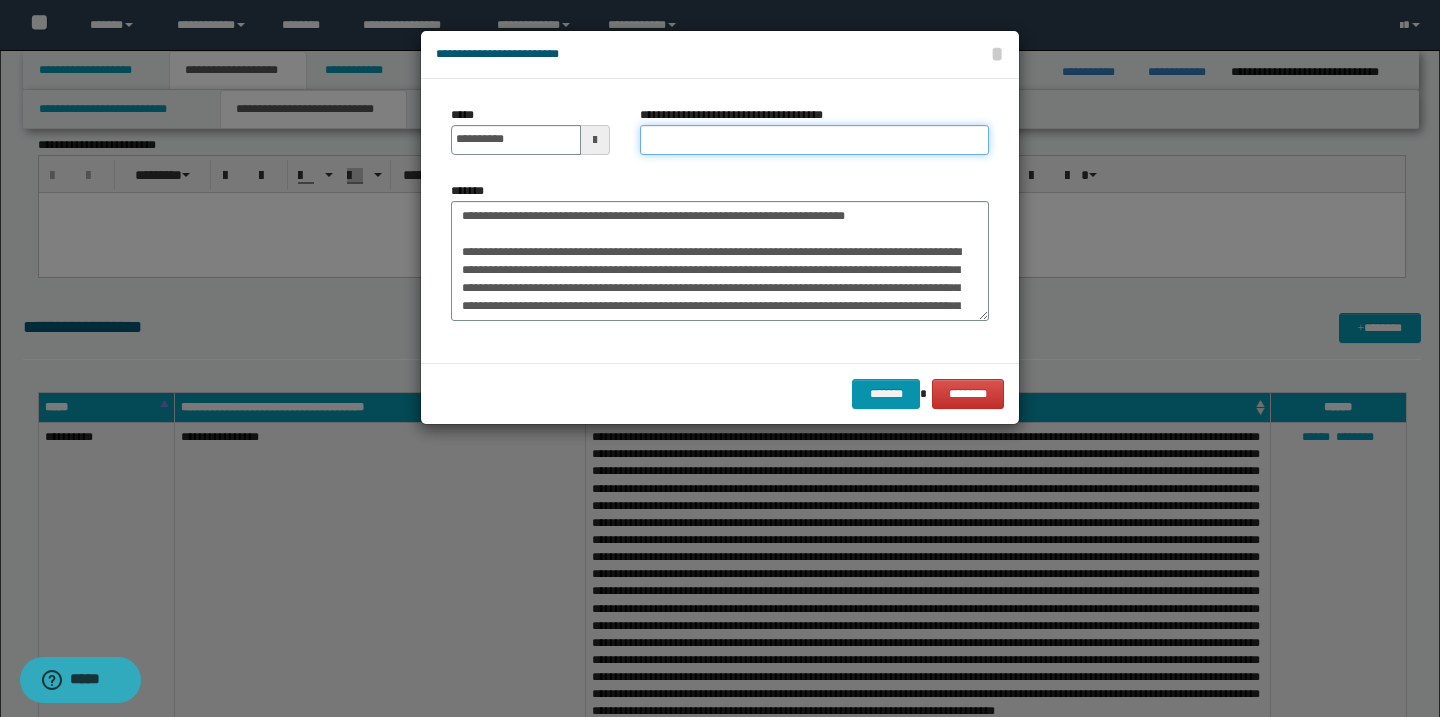 click on "**********" at bounding box center (814, 140) 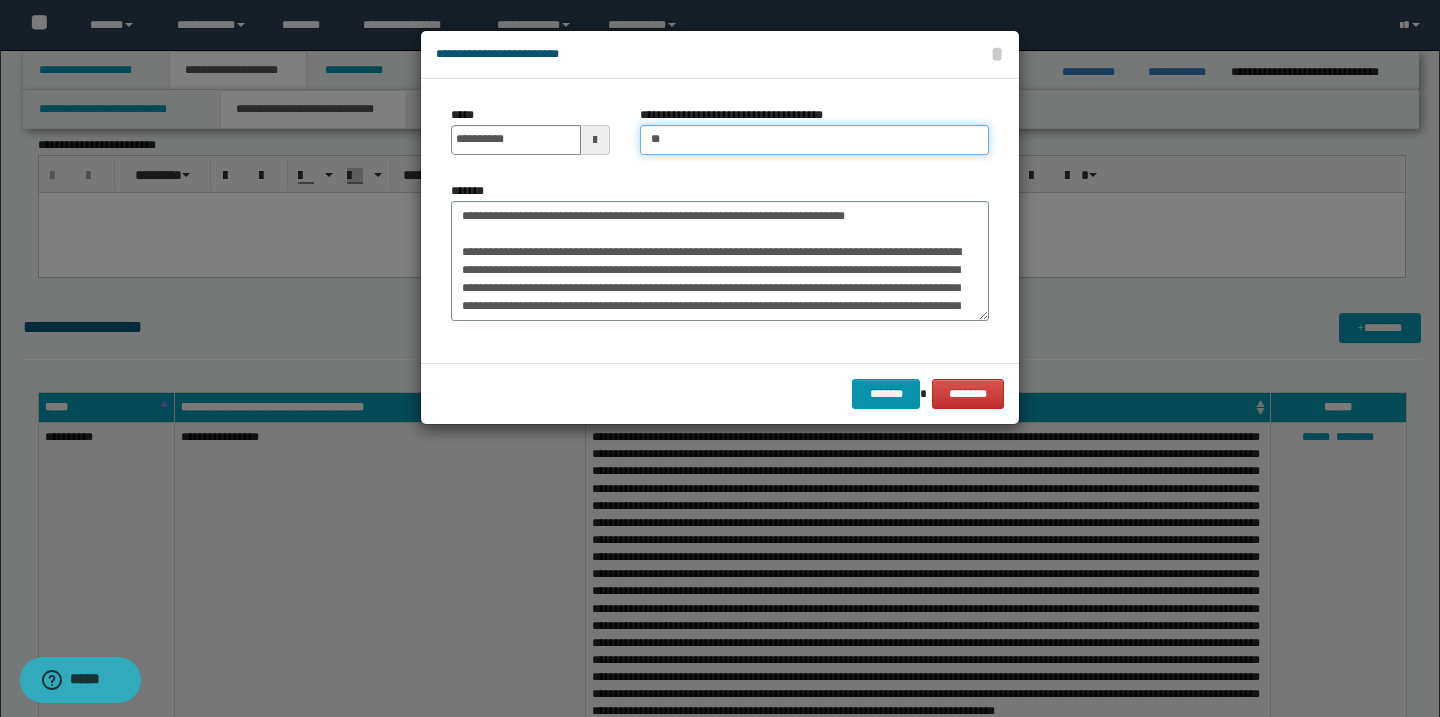 type on "**********" 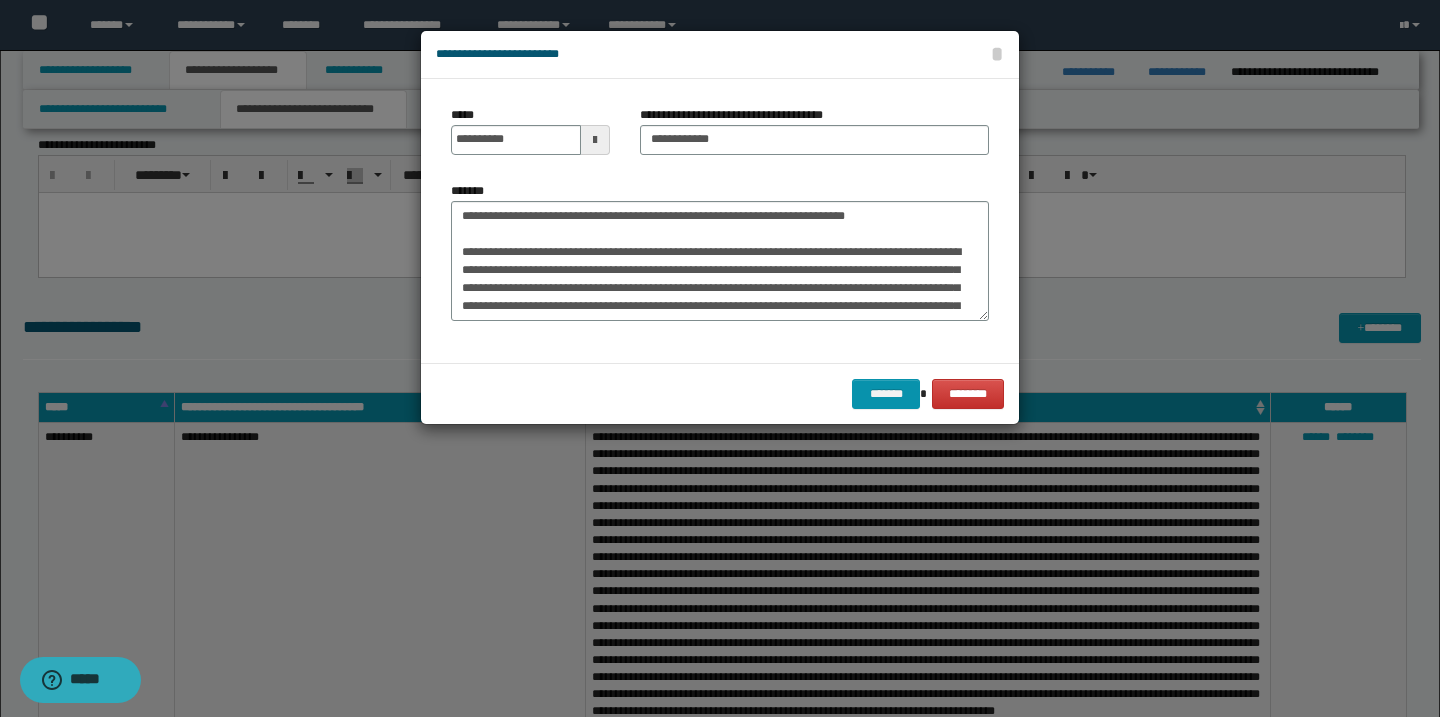 click at bounding box center (595, 140) 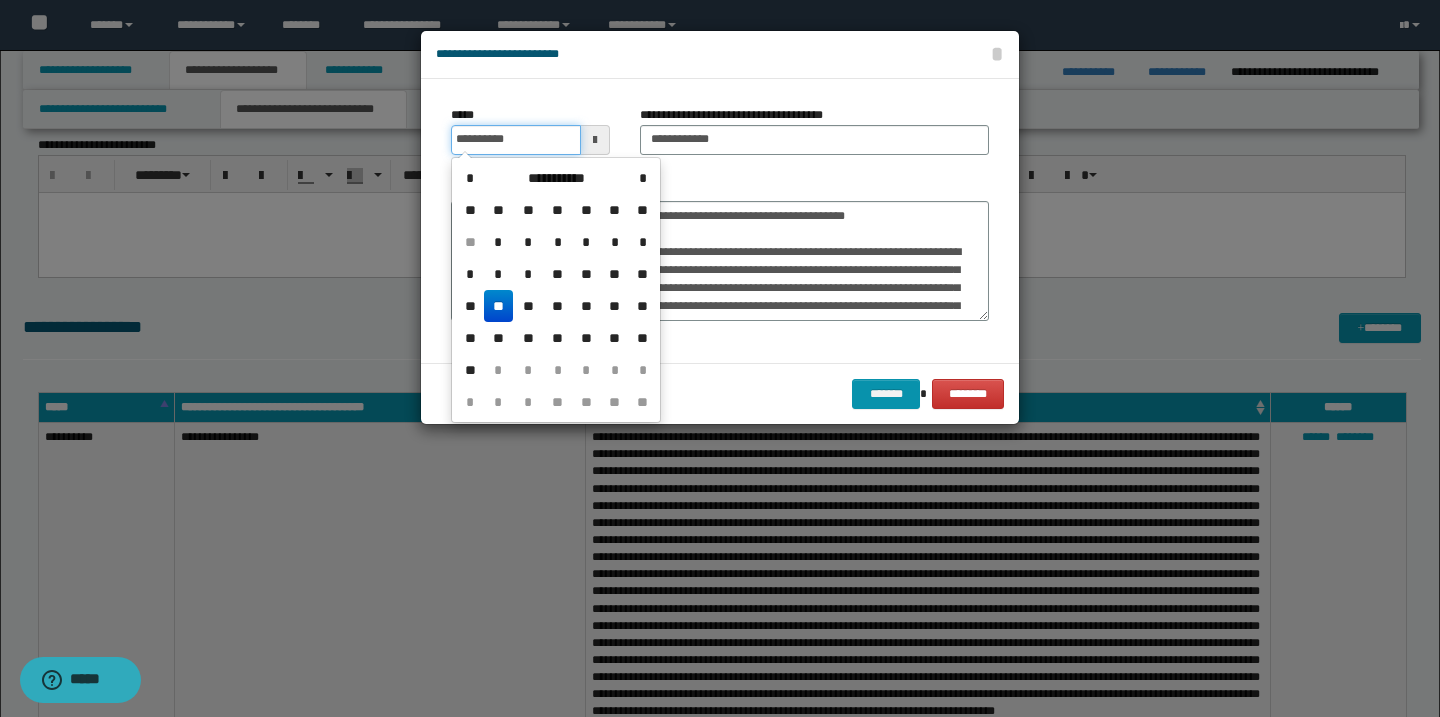 type on "**********" 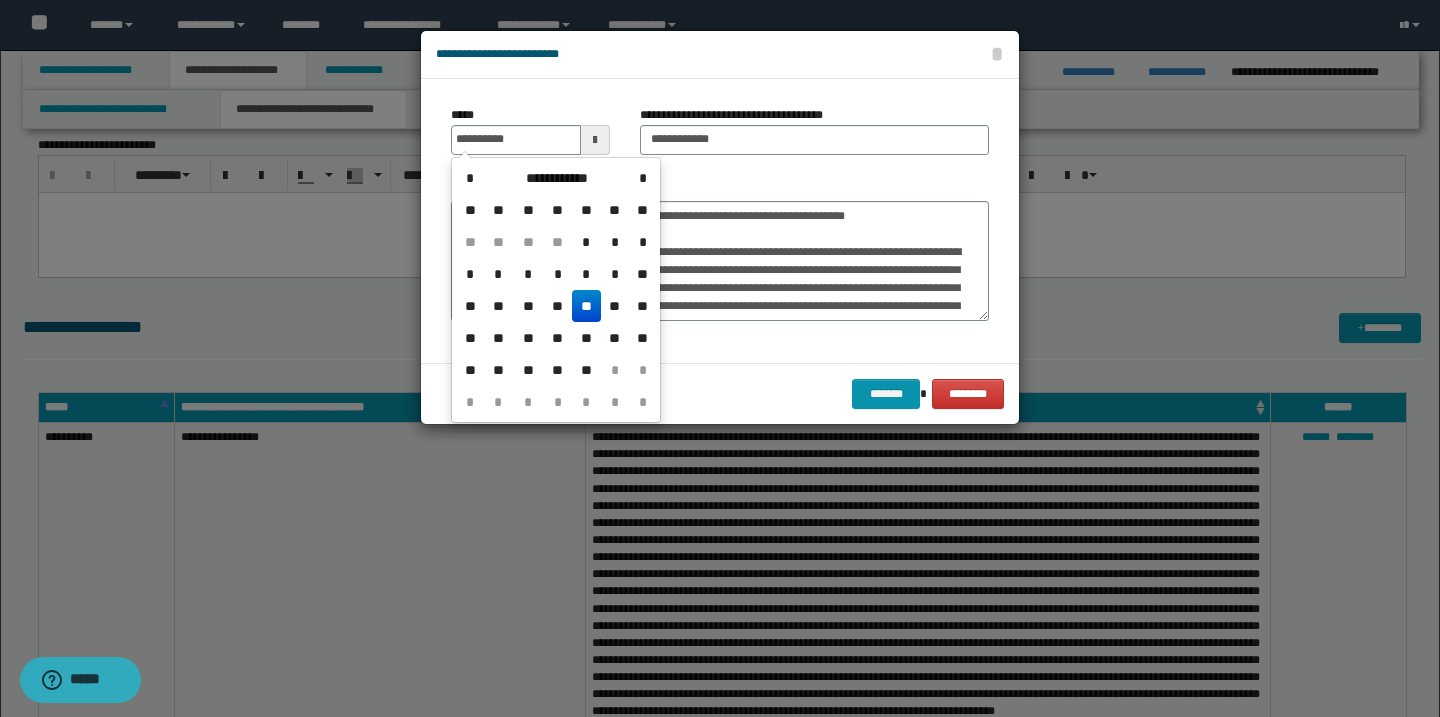 click on "**" at bounding box center [586, 306] 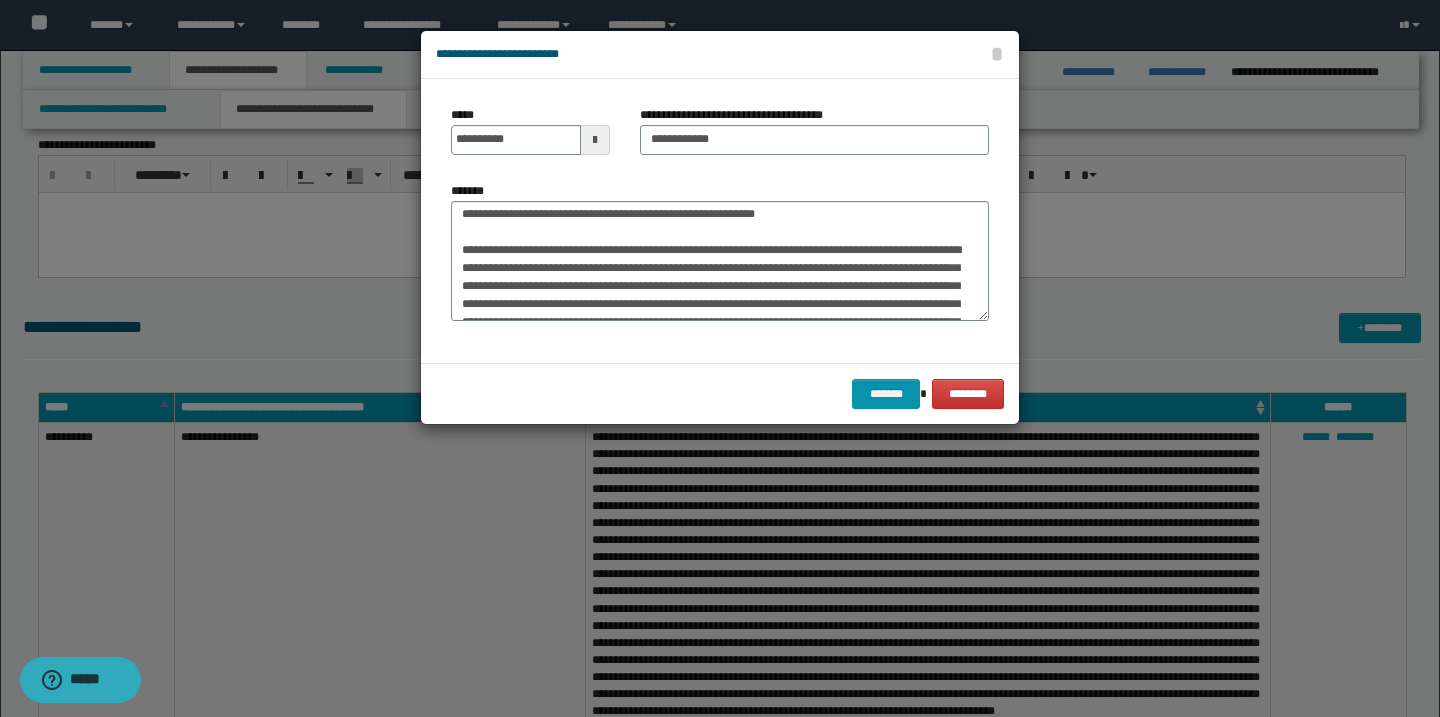 scroll, scrollTop: 515, scrollLeft: 0, axis: vertical 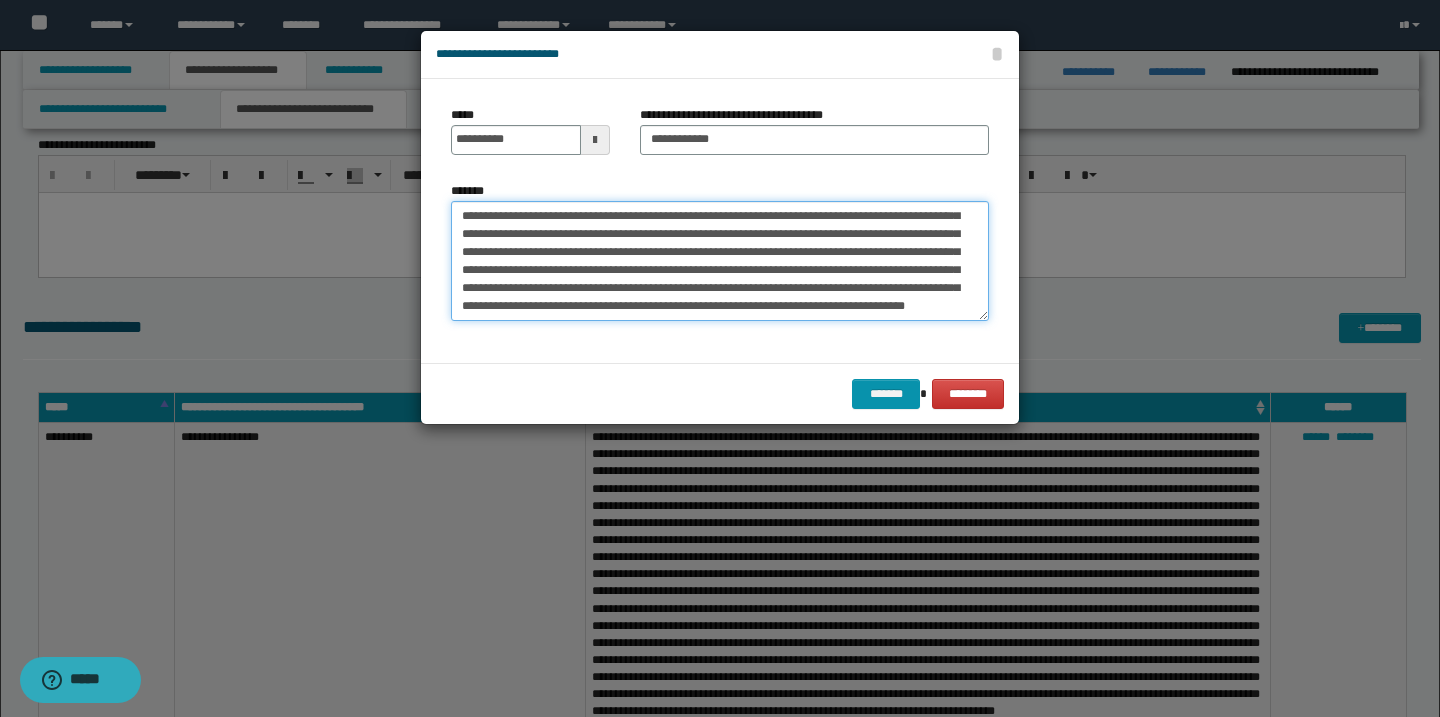 drag, startPoint x: 452, startPoint y: 241, endPoint x: 694, endPoint y: 338, distance: 260.7163 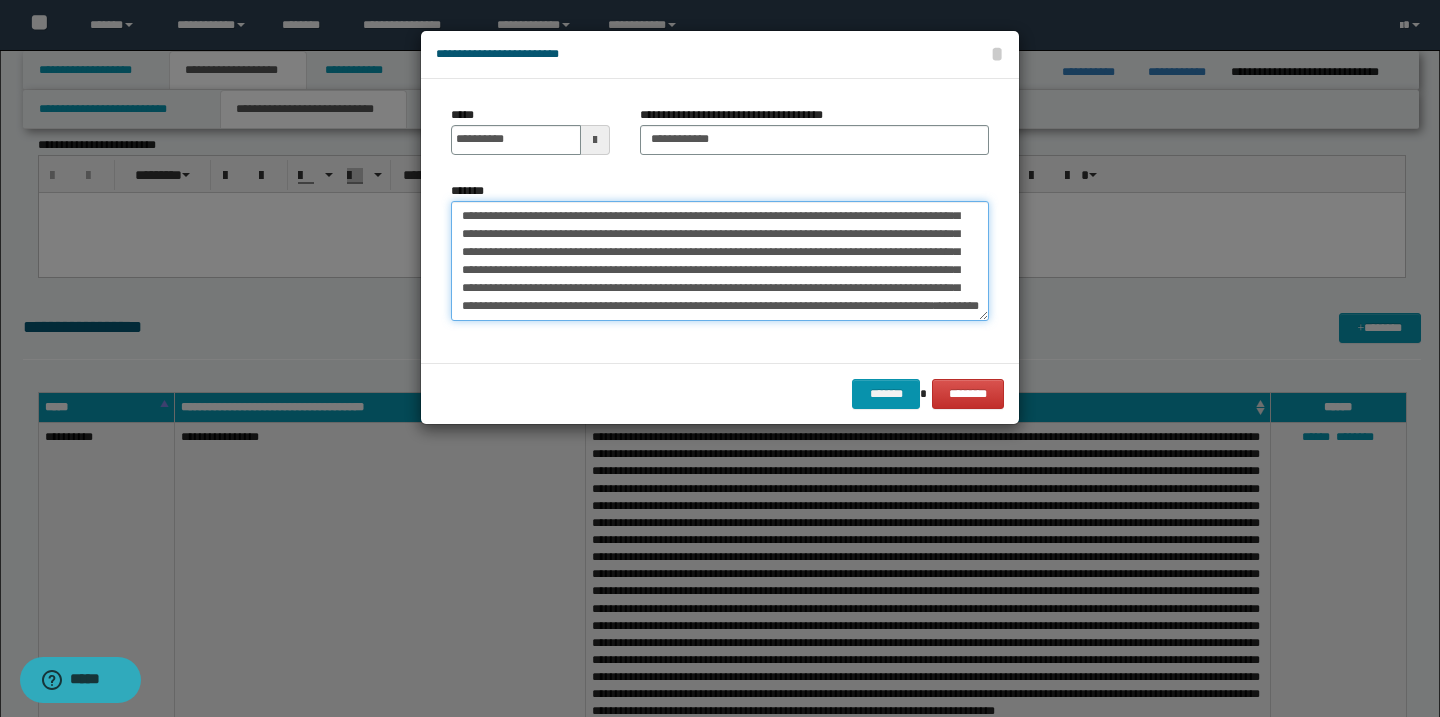 scroll, scrollTop: 450, scrollLeft: 0, axis: vertical 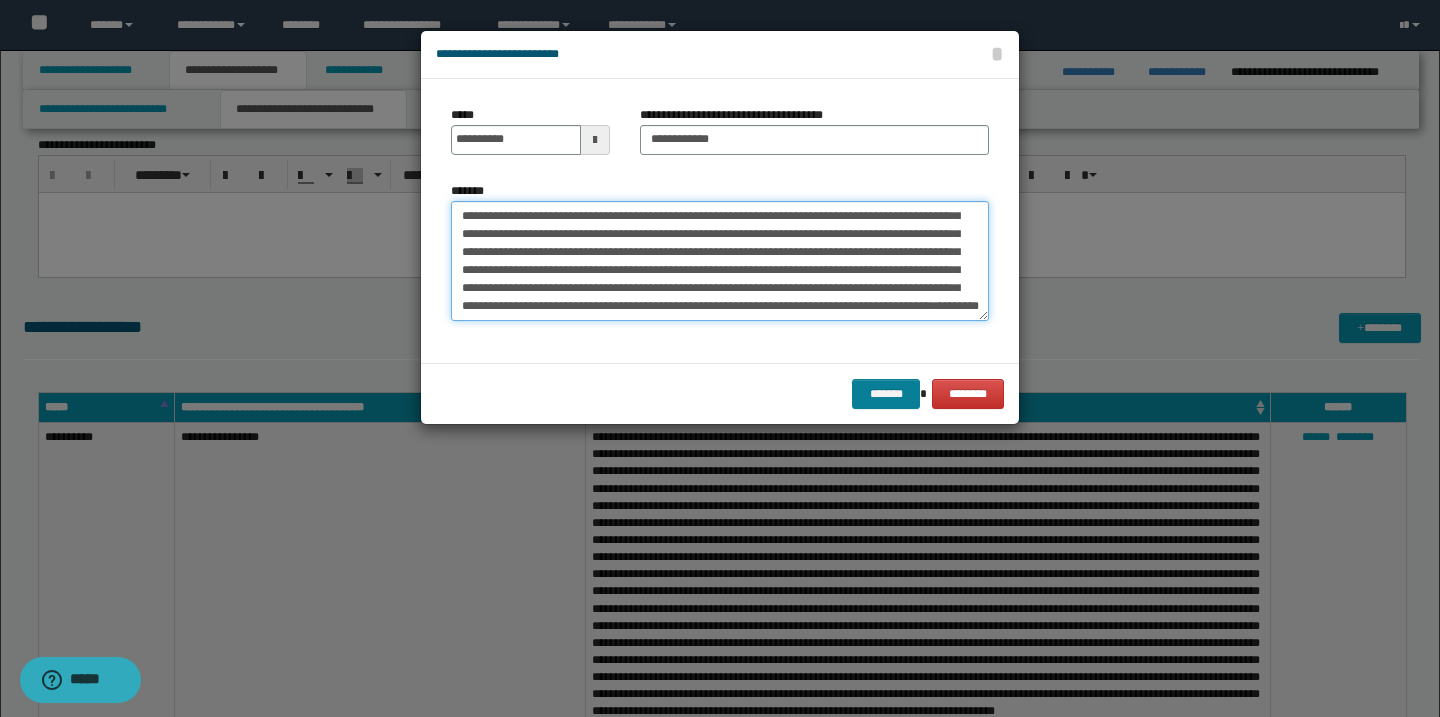 type on "**********" 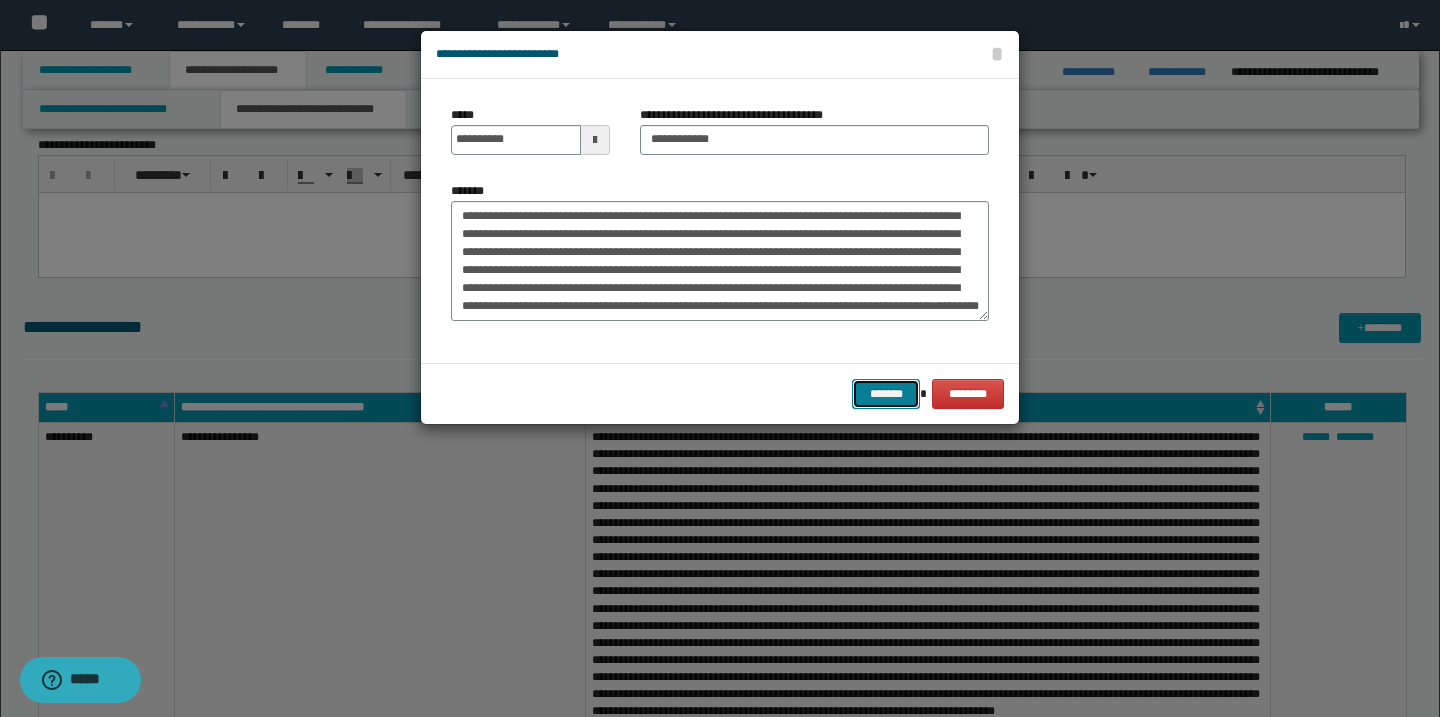 click on "*******" at bounding box center [886, 394] 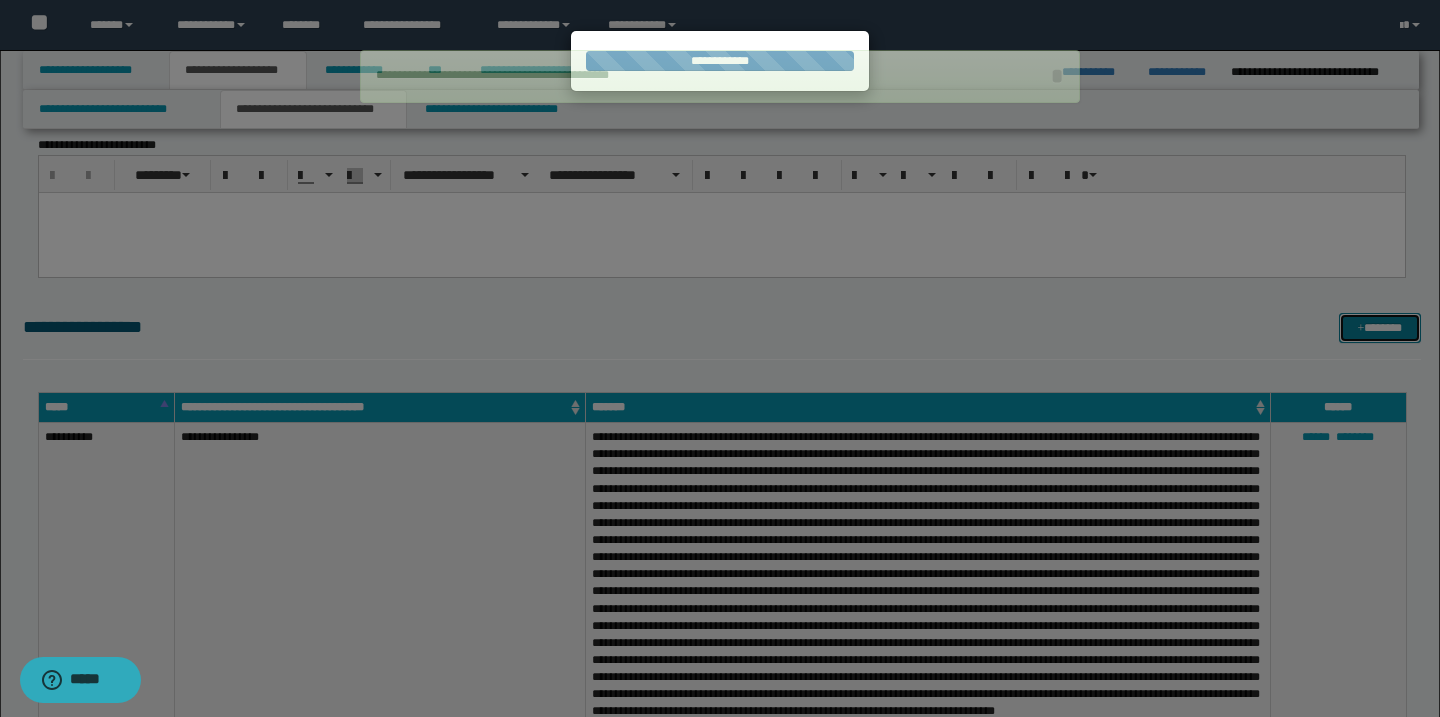 type 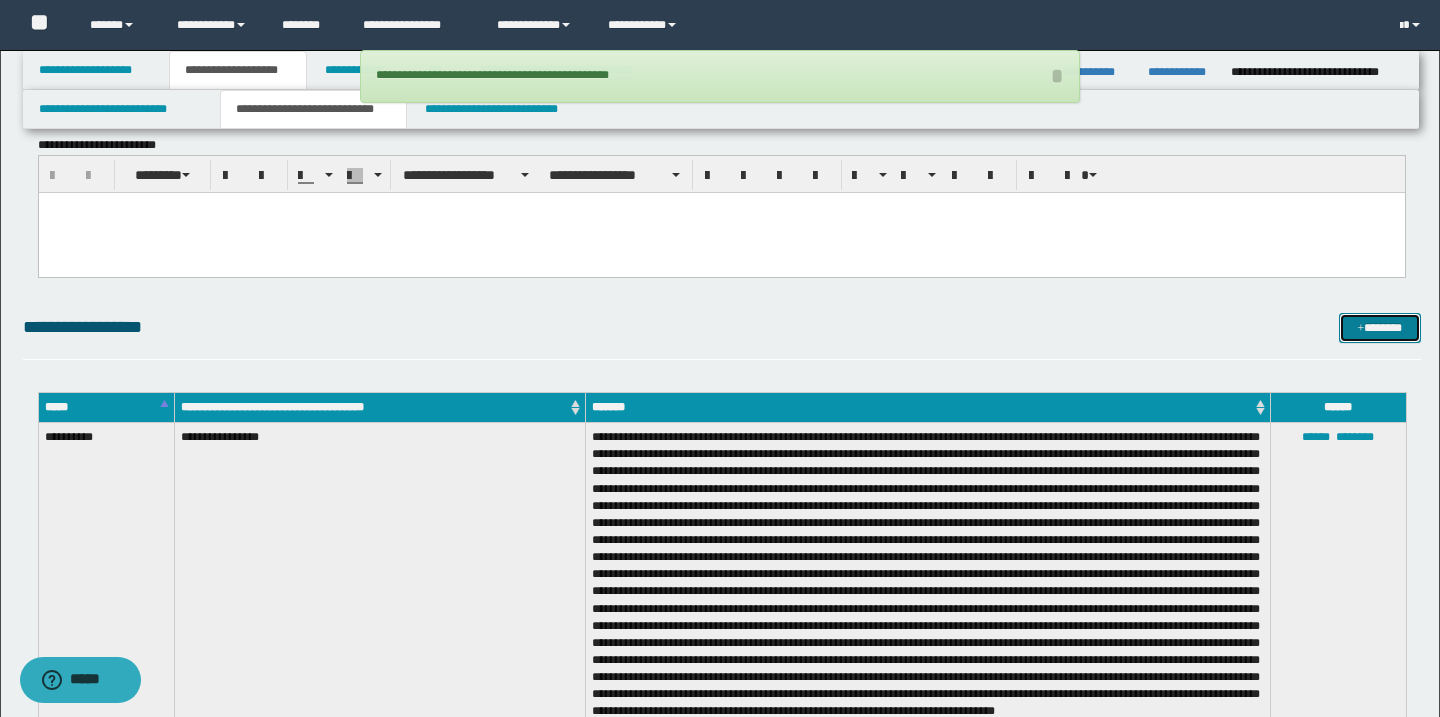 click on "*******" at bounding box center [1380, 328] 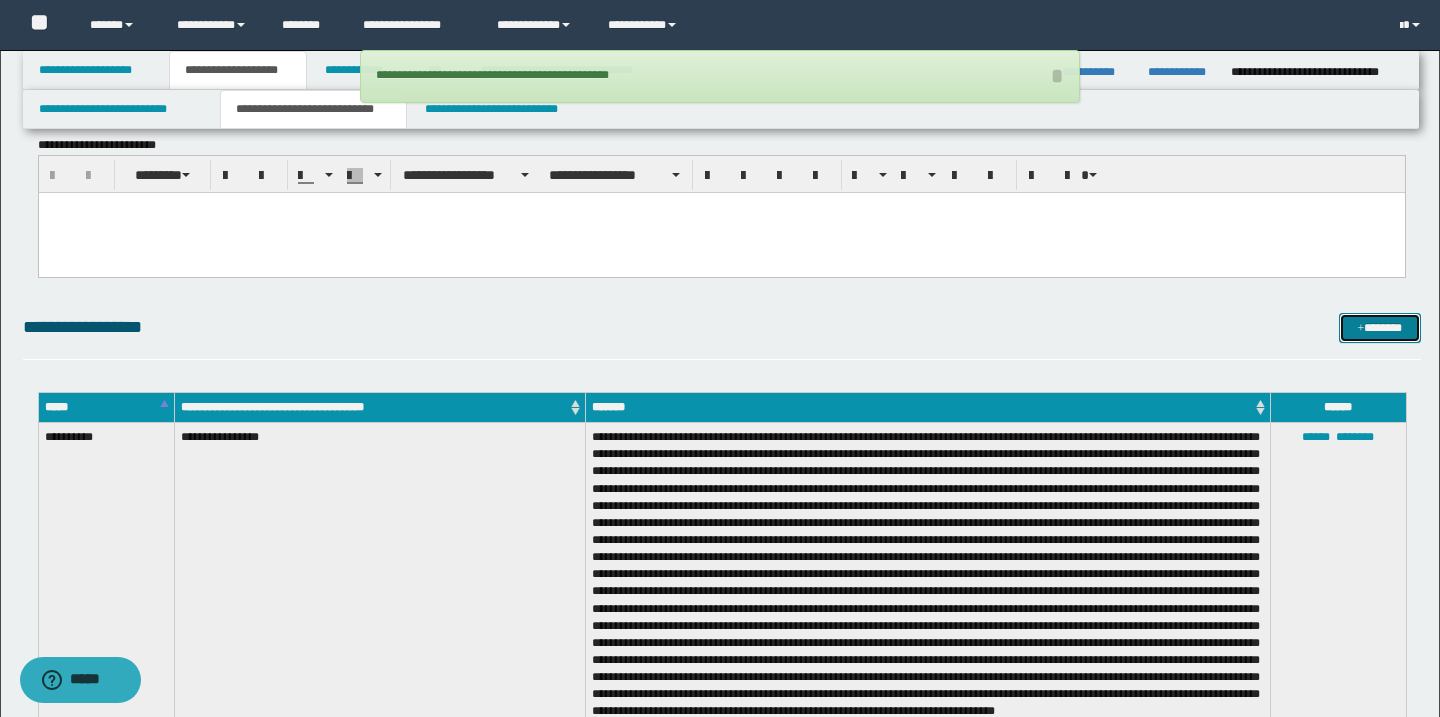 scroll, scrollTop: 0, scrollLeft: 0, axis: both 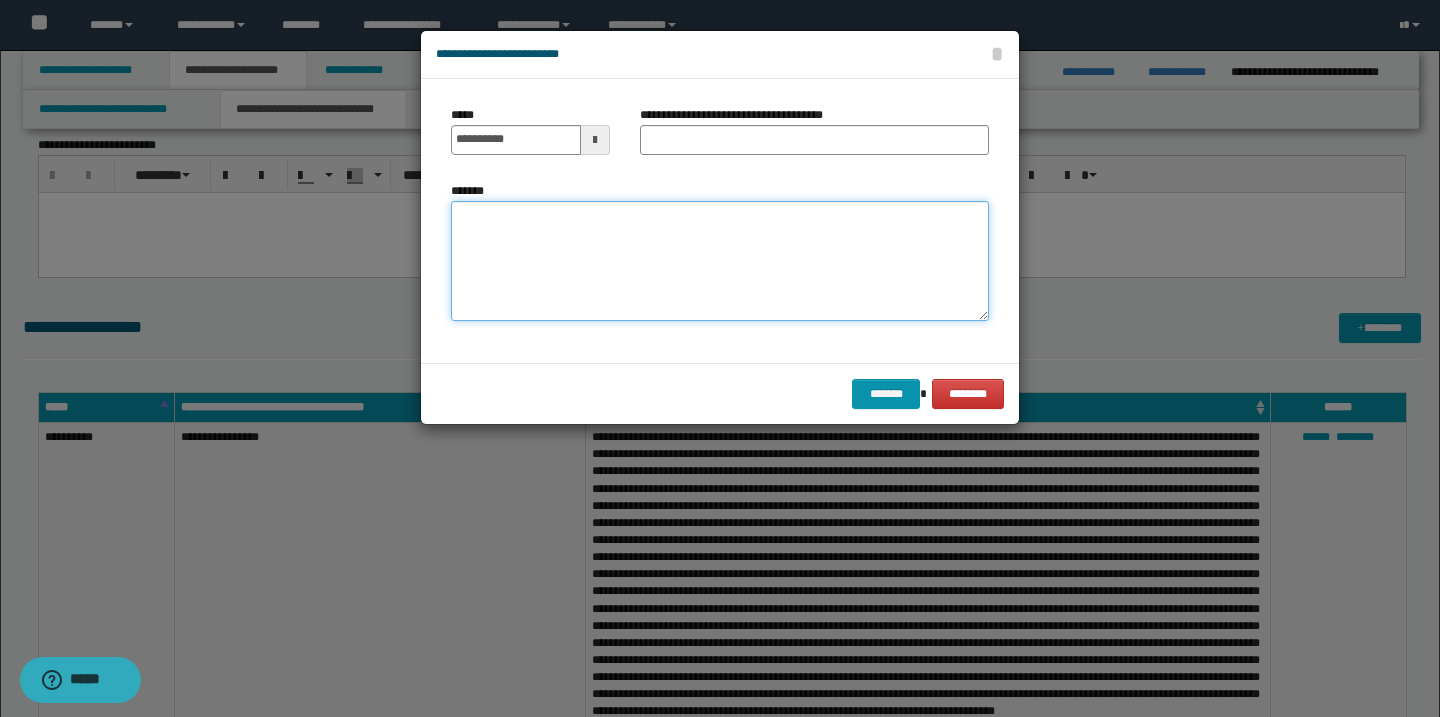 click on "*******" at bounding box center (720, 261) 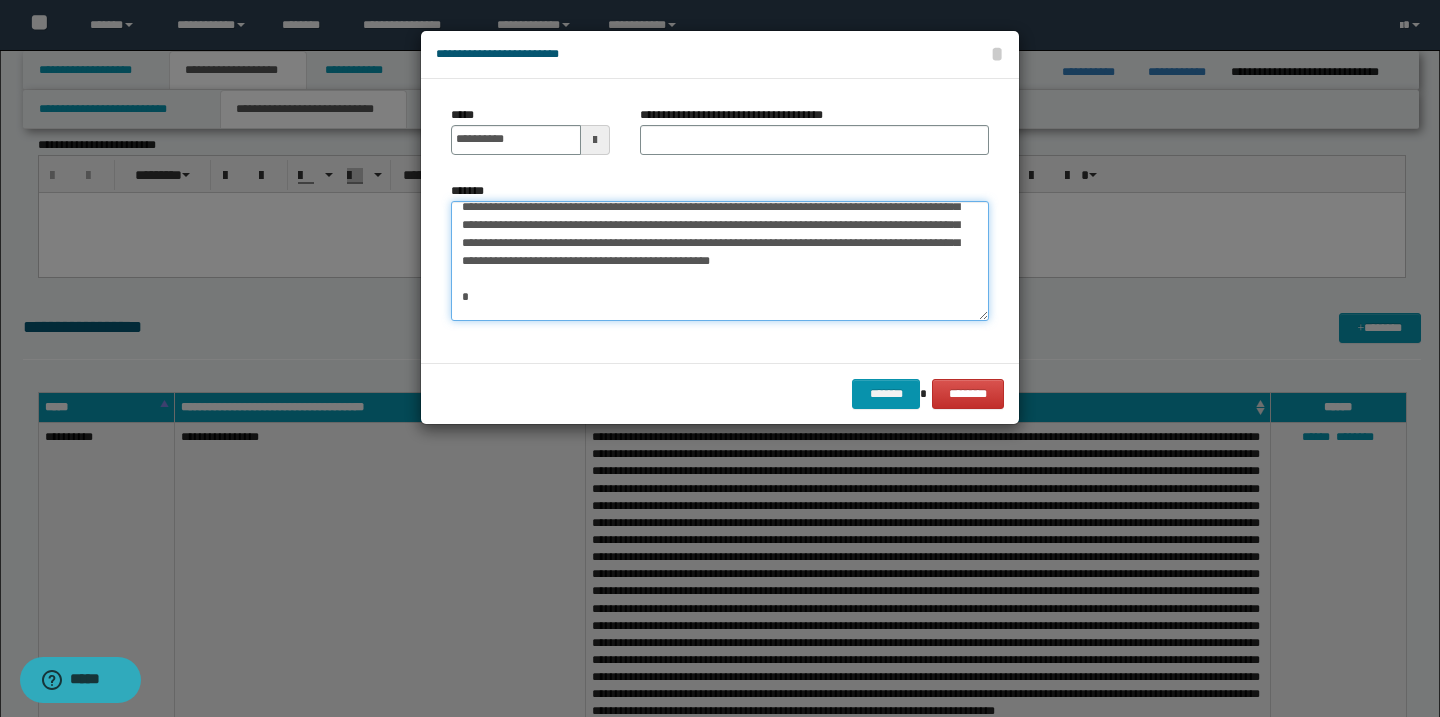 scroll, scrollTop: 0, scrollLeft: 0, axis: both 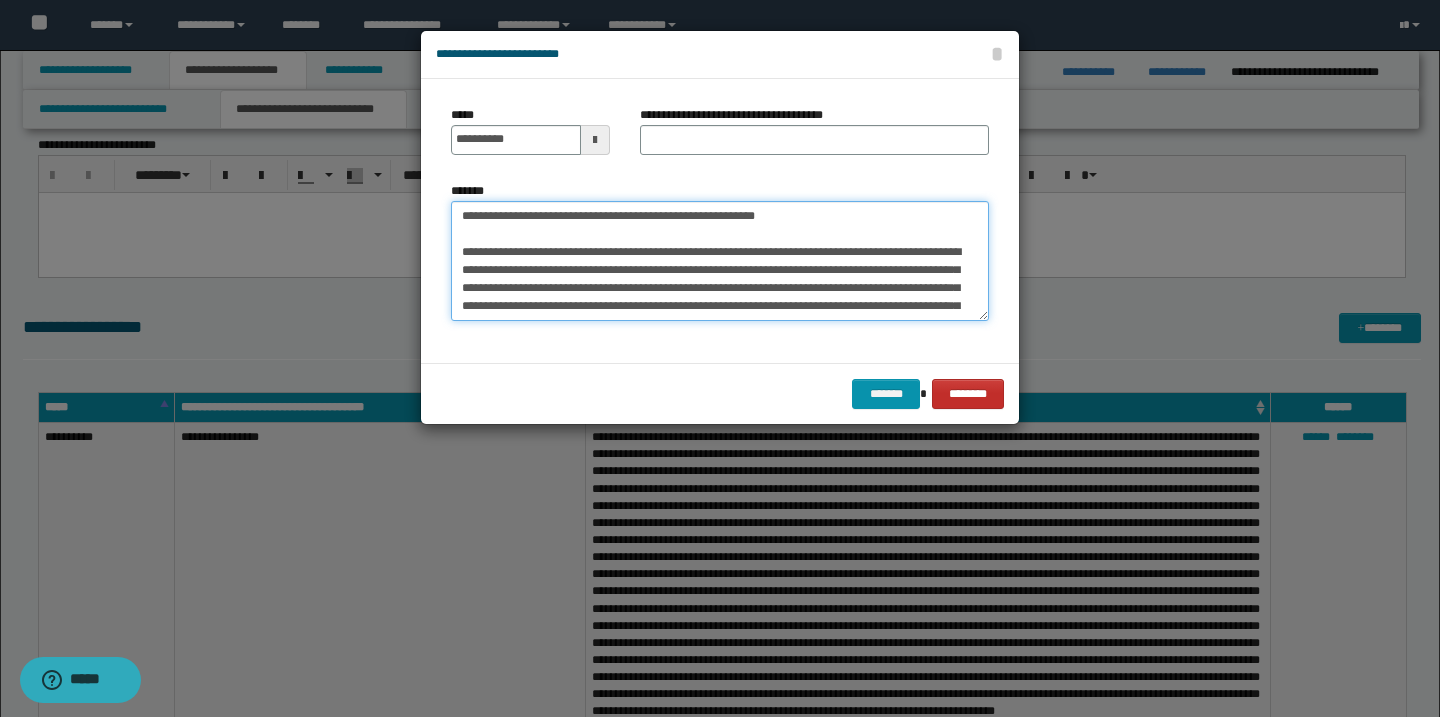 type on "**********" 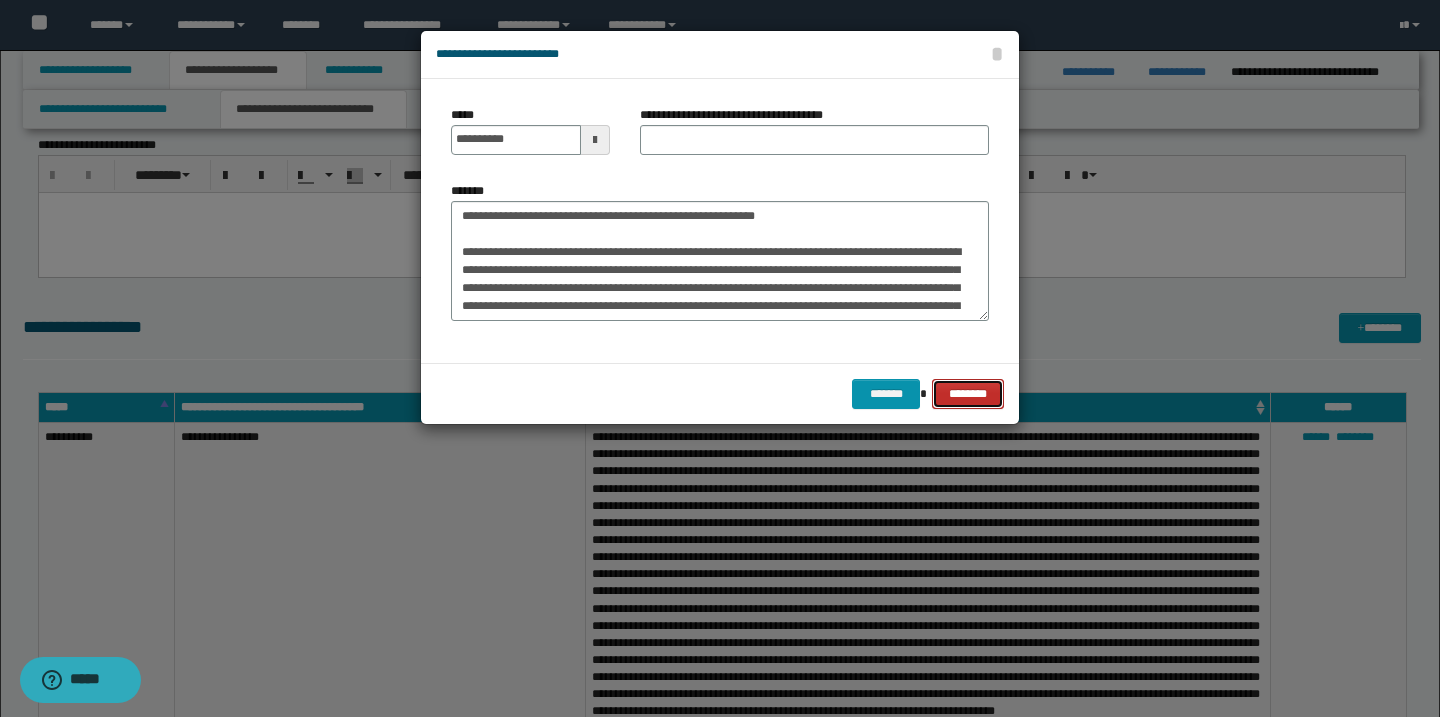 click on "********" at bounding box center (968, 394) 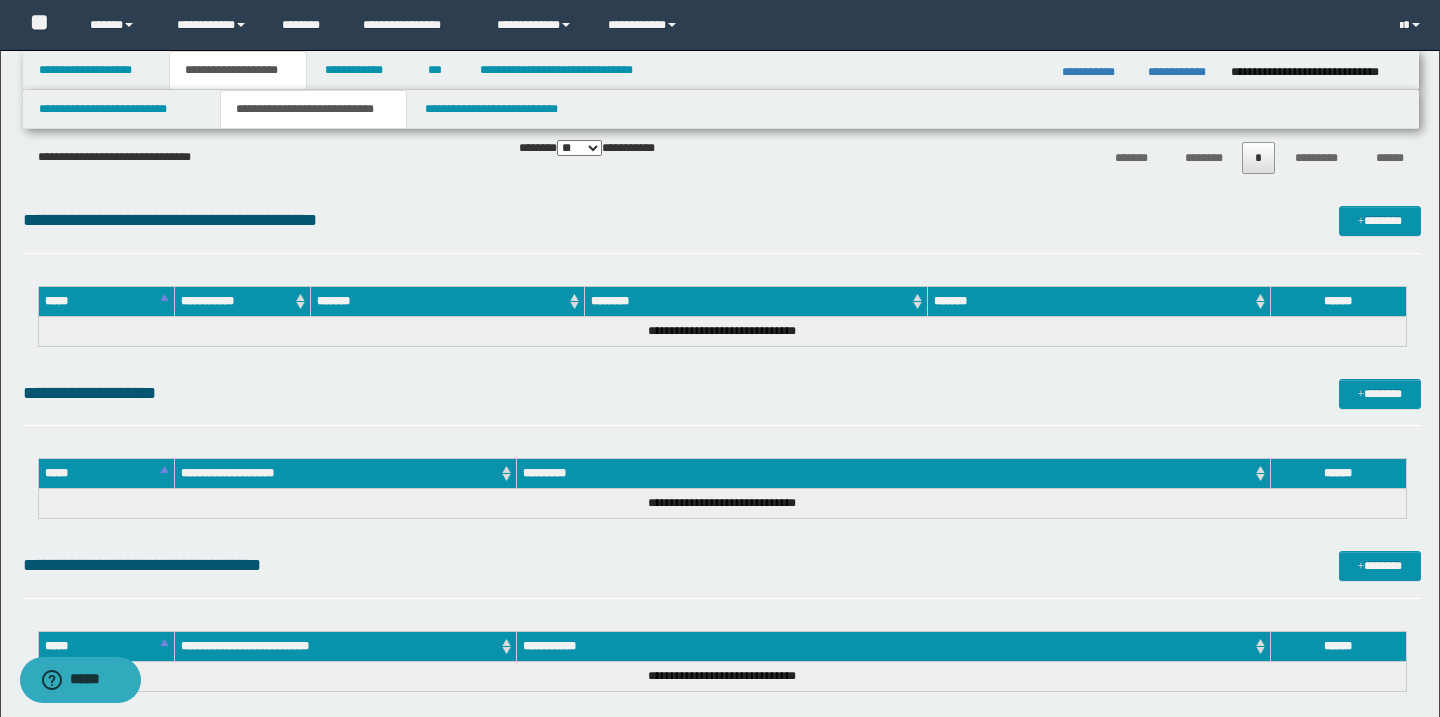 scroll, scrollTop: 2190, scrollLeft: 0, axis: vertical 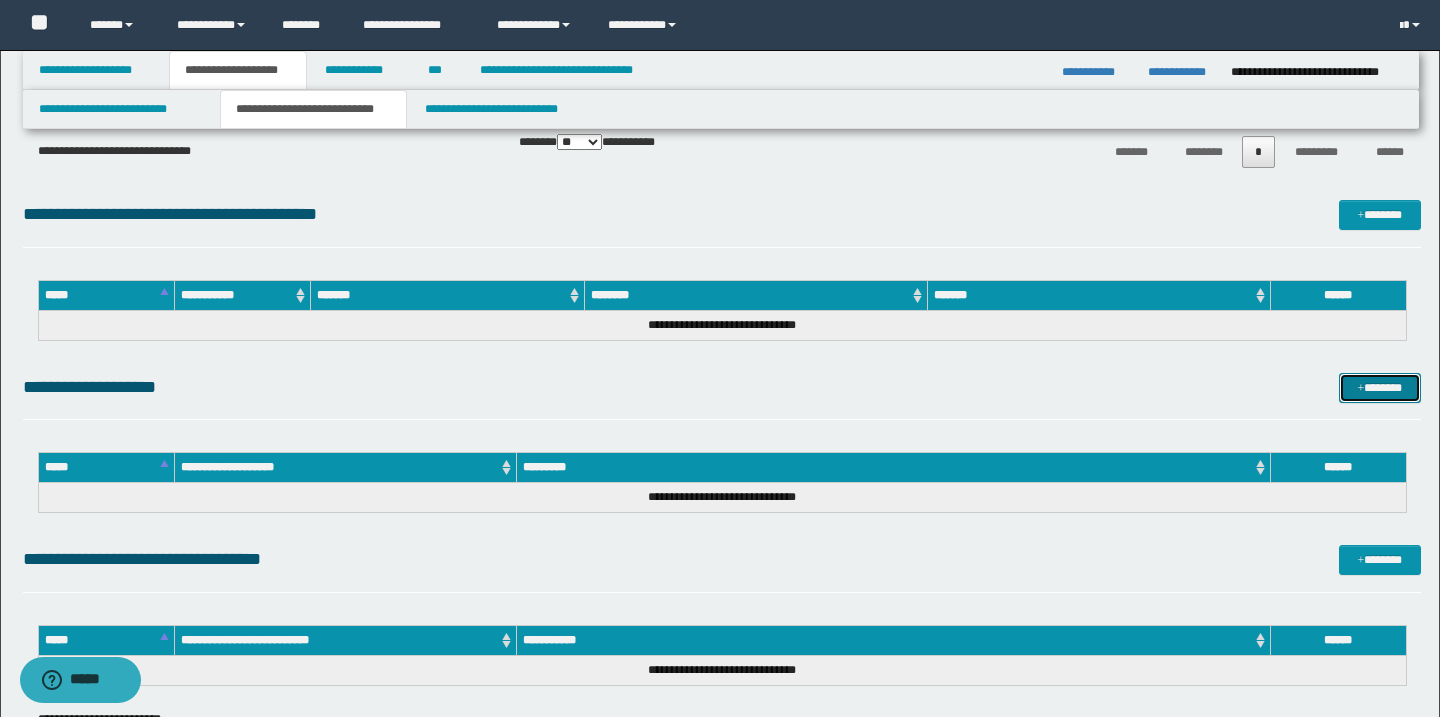 click on "*******" at bounding box center (1380, 388) 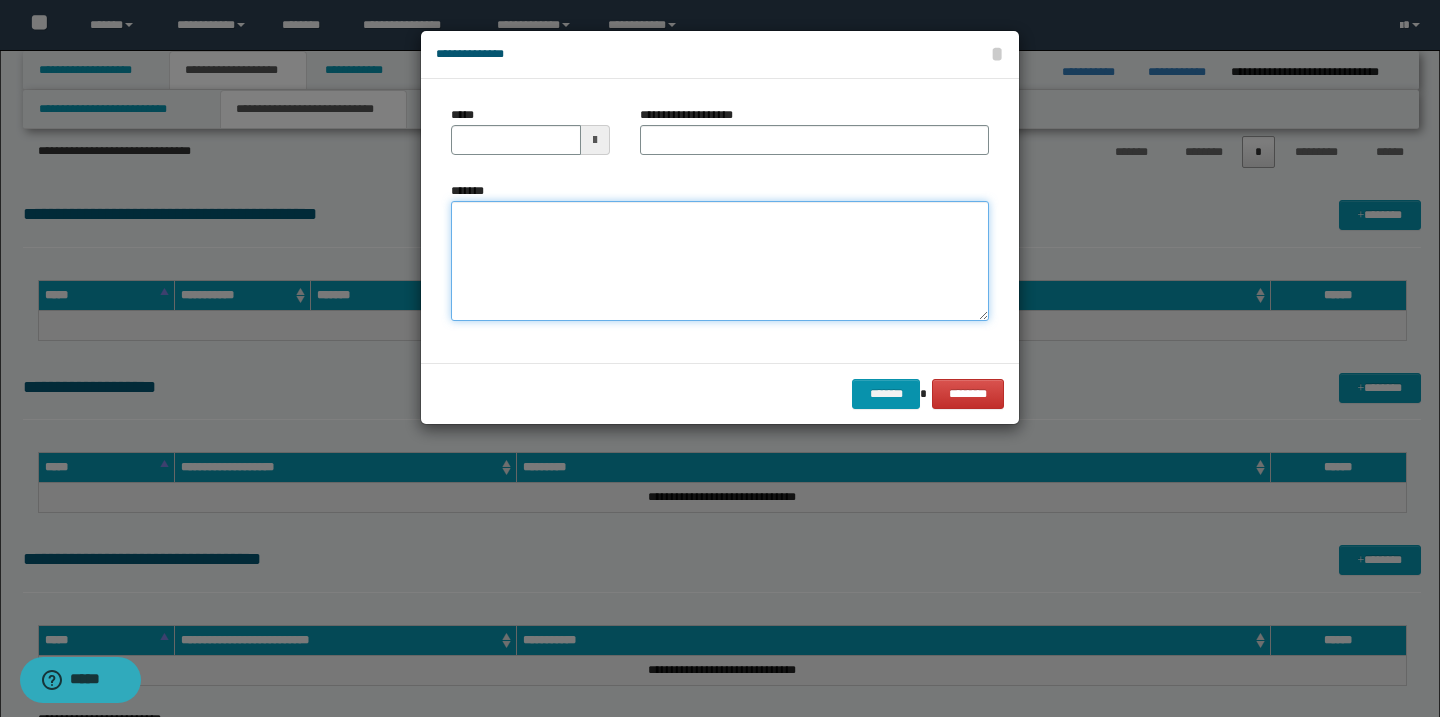 click on "*******" at bounding box center [720, 261] 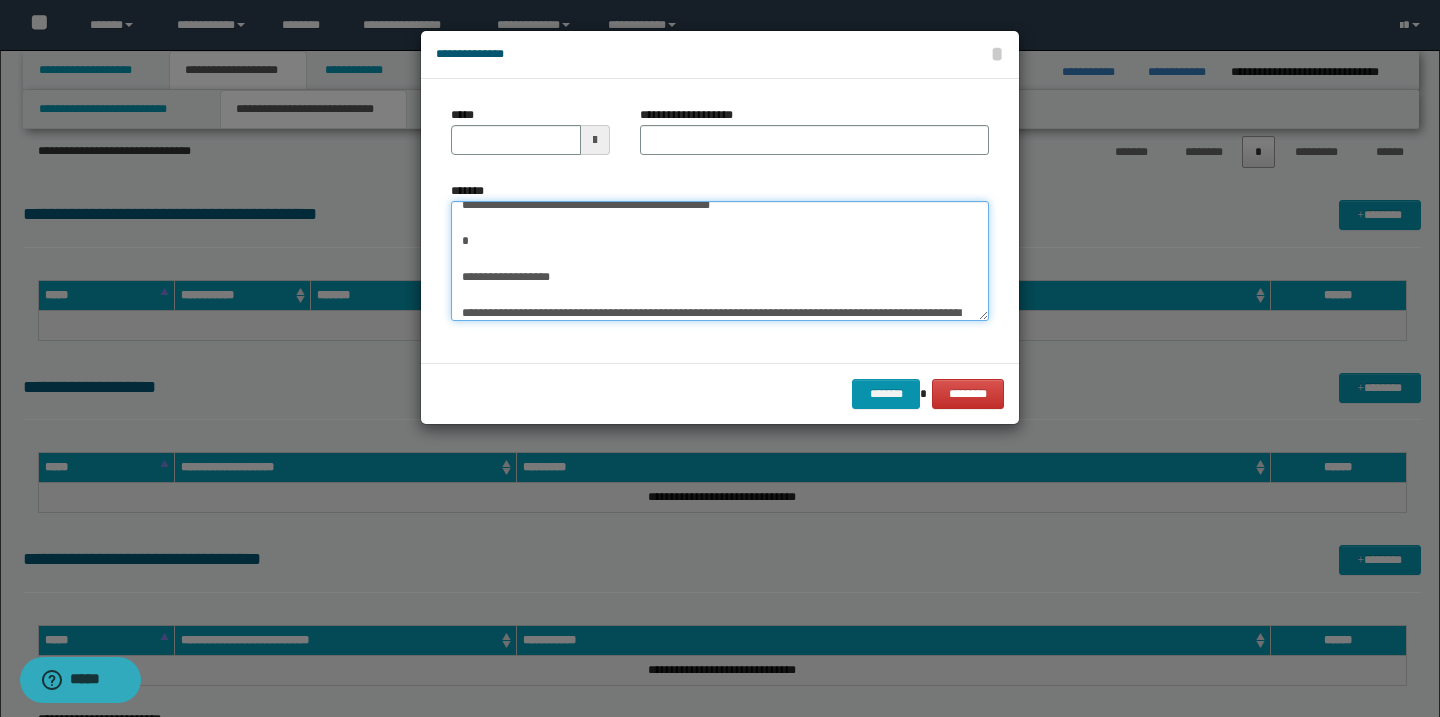 scroll, scrollTop: 0, scrollLeft: 0, axis: both 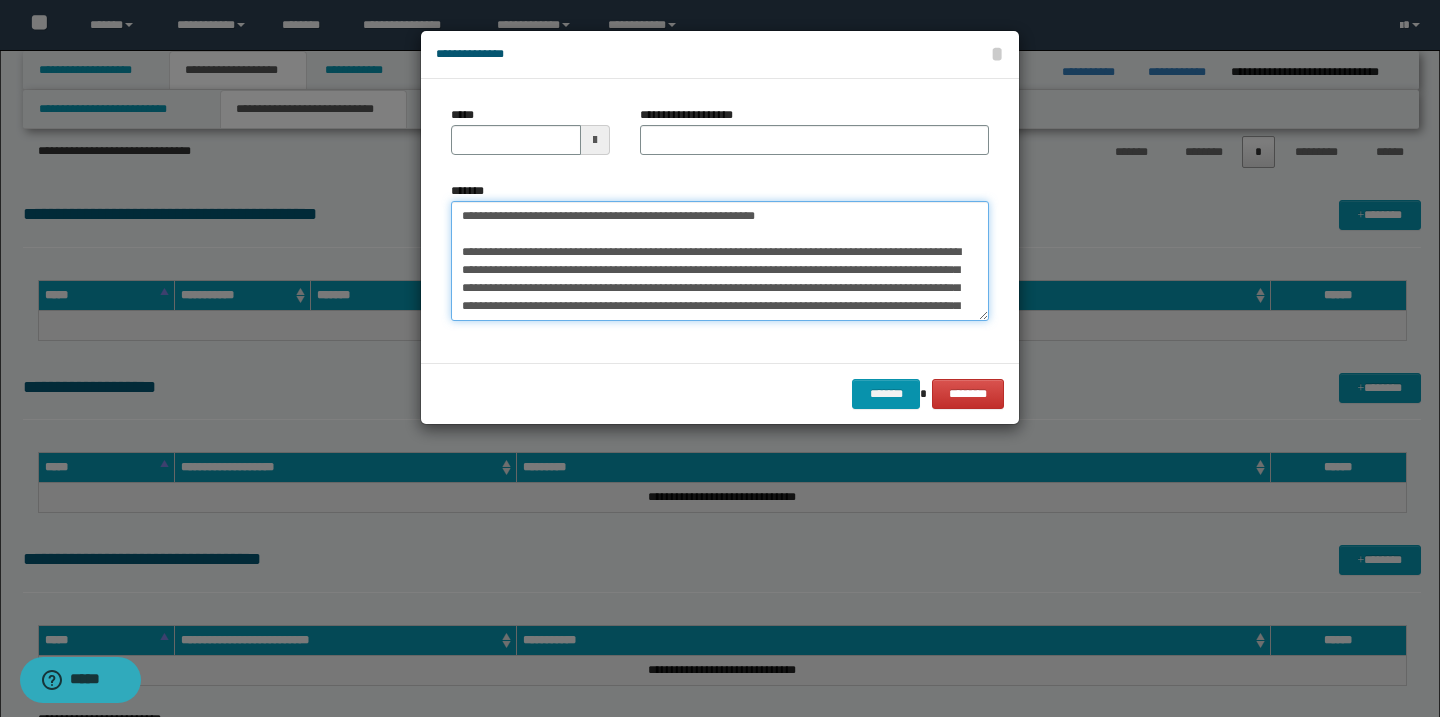 type on "**********" 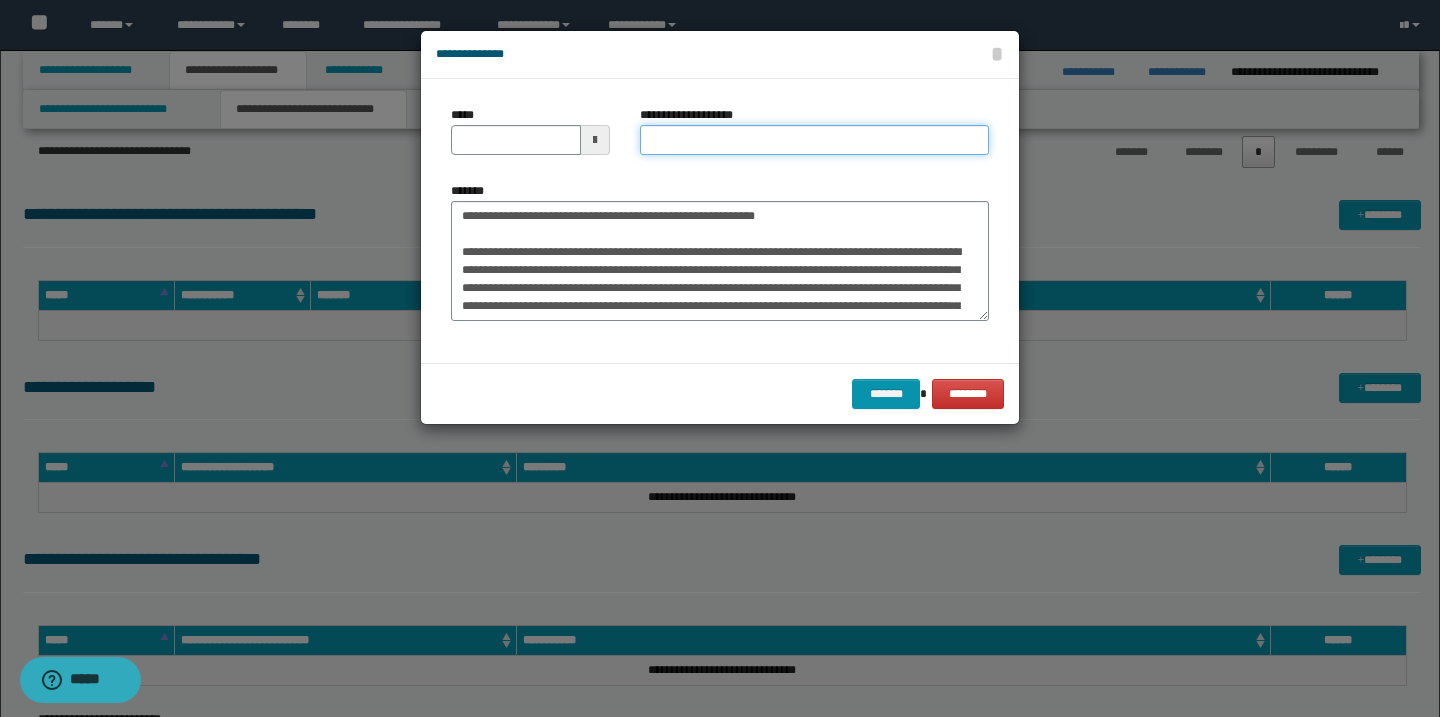 click on "**********" at bounding box center (814, 140) 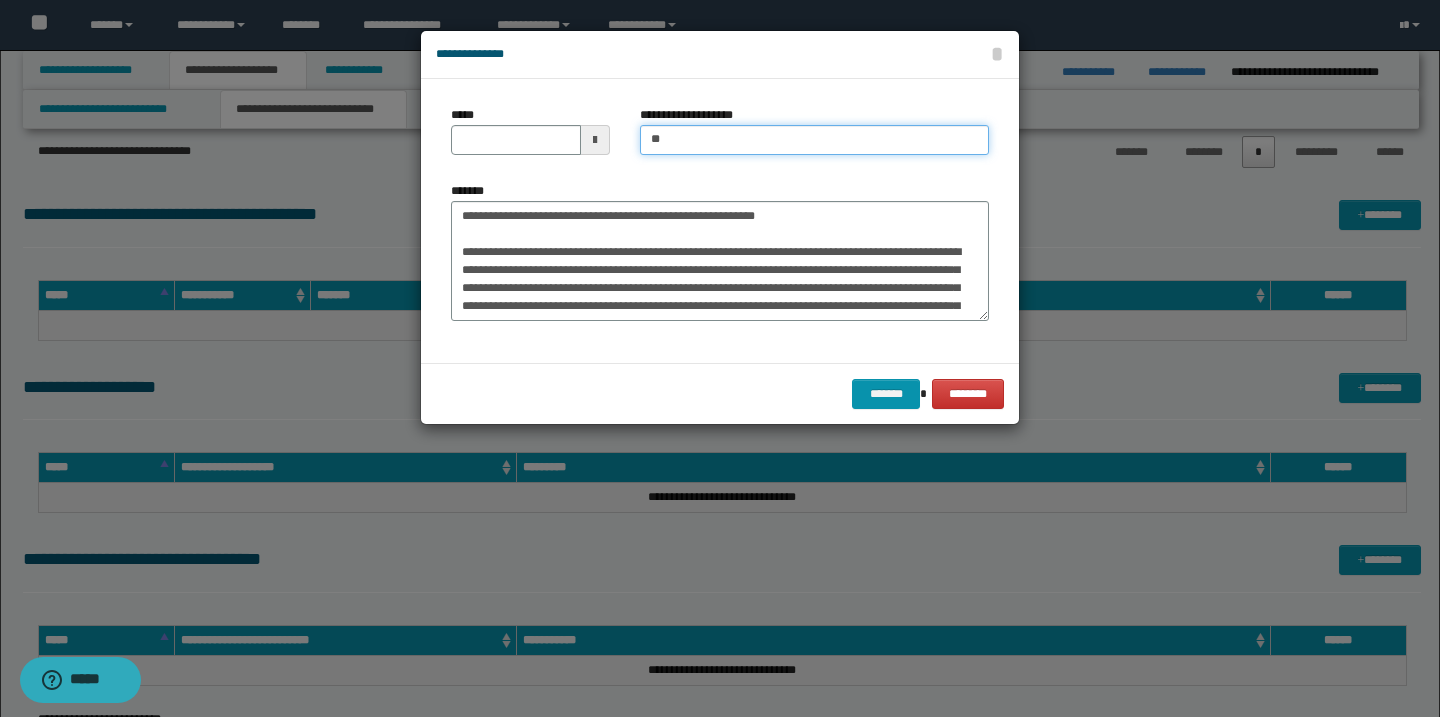 type on "**" 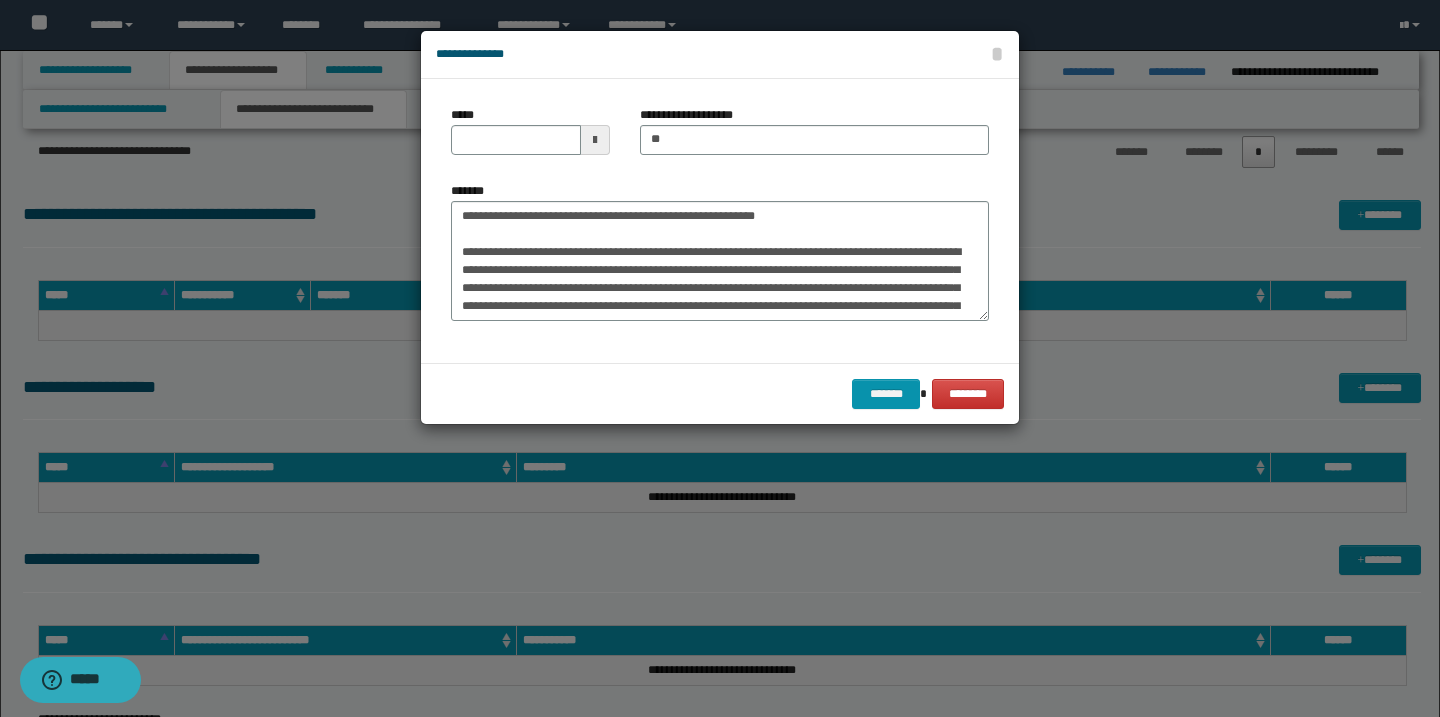 click at bounding box center [595, 140] 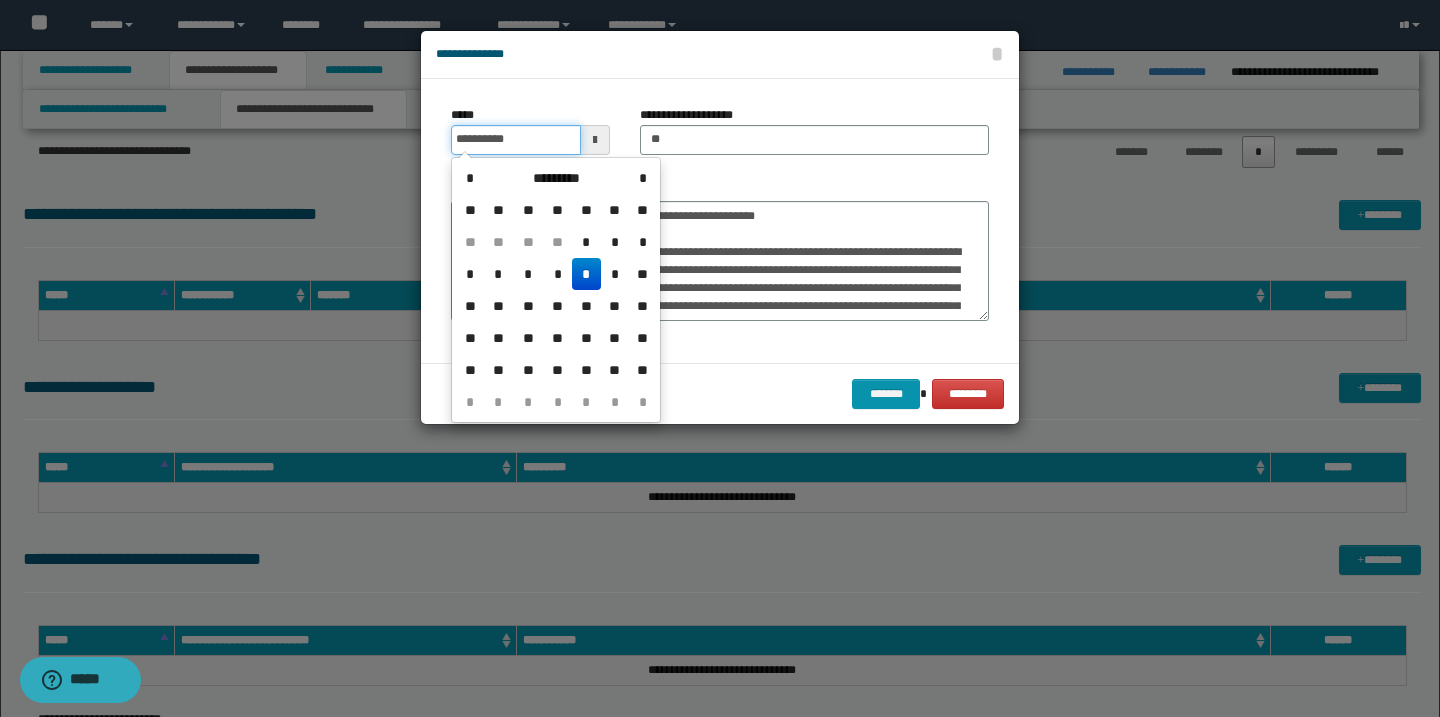 type on "**********" 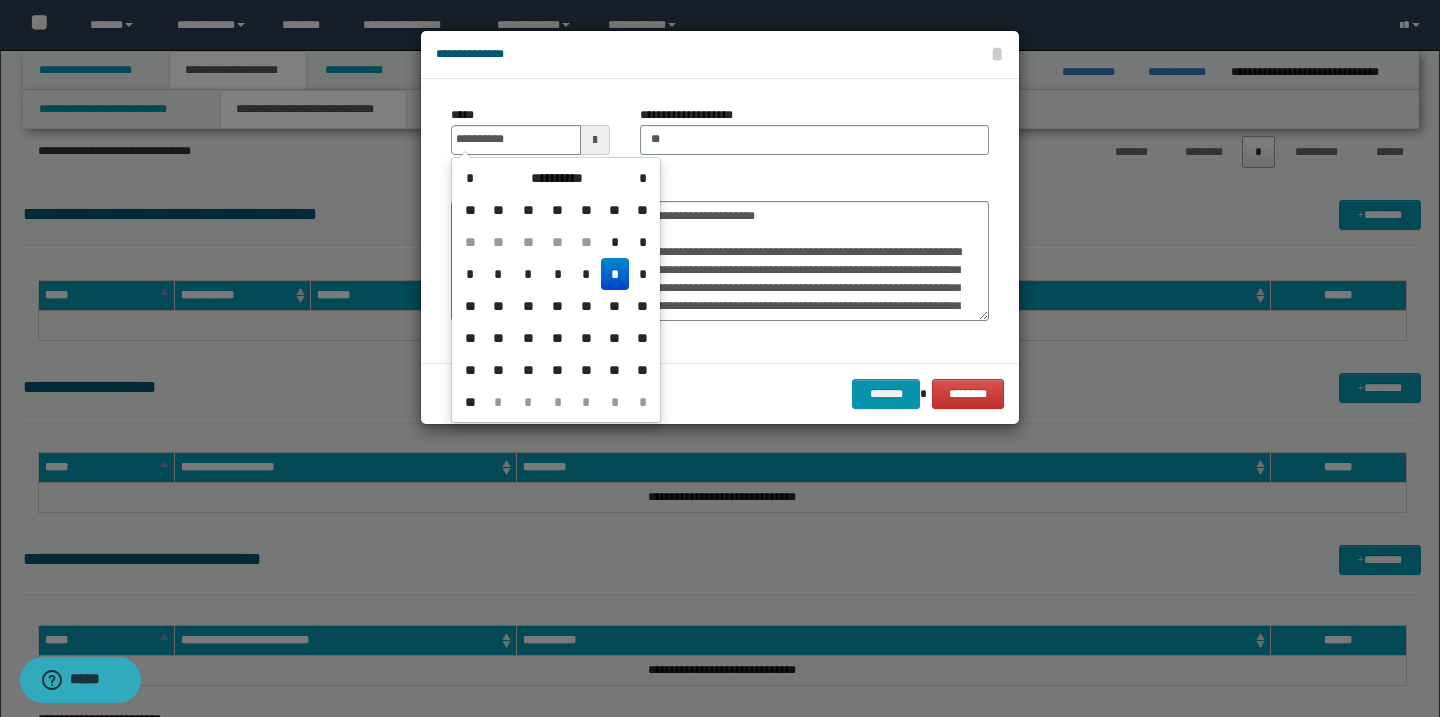 click on "*" at bounding box center (615, 274) 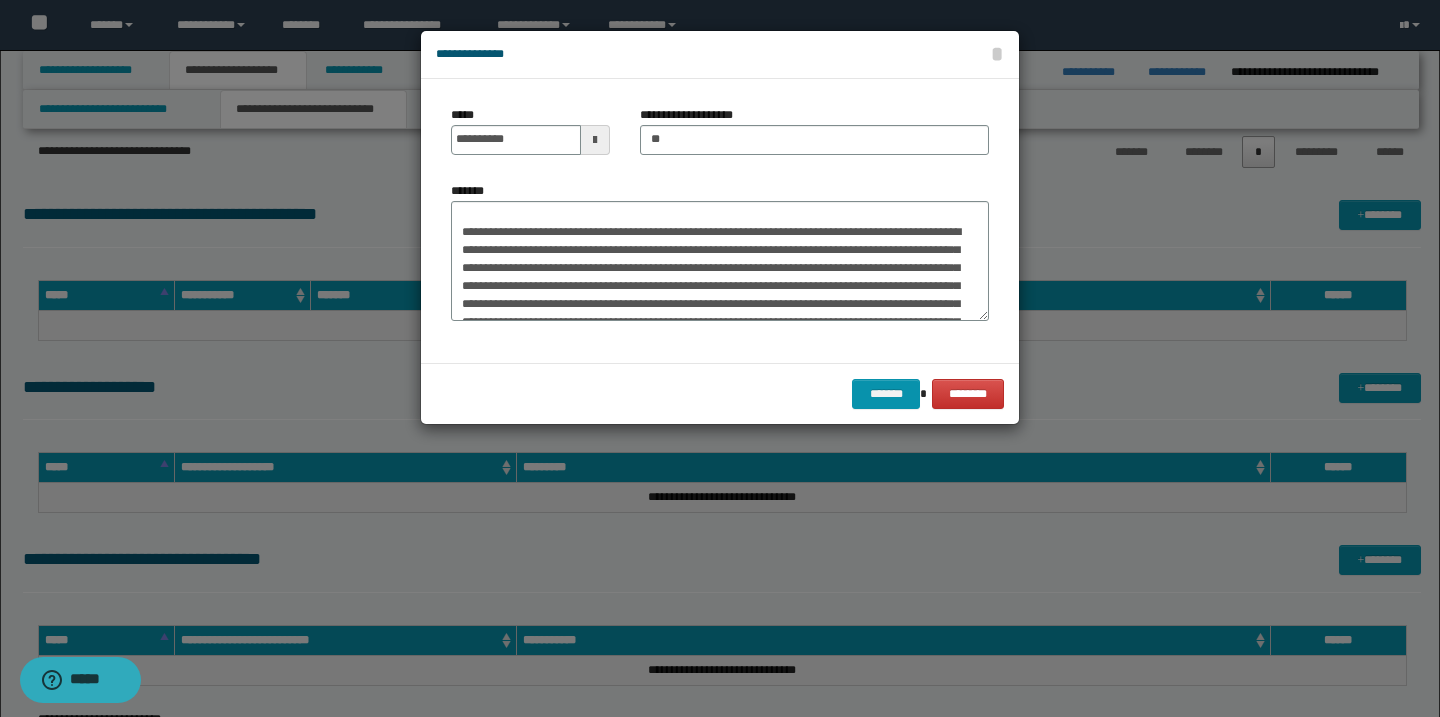 scroll, scrollTop: 217, scrollLeft: 0, axis: vertical 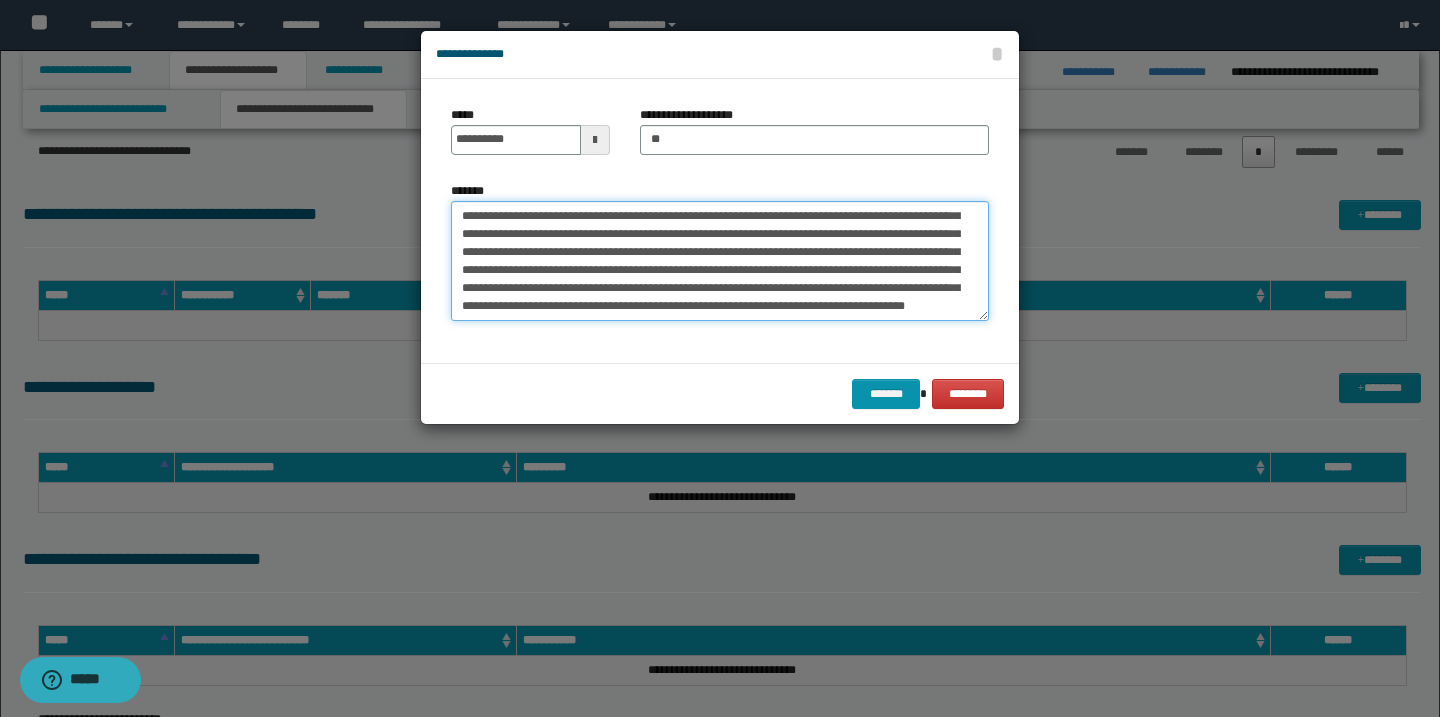 drag, startPoint x: 463, startPoint y: 210, endPoint x: 634, endPoint y: 370, distance: 234.18155 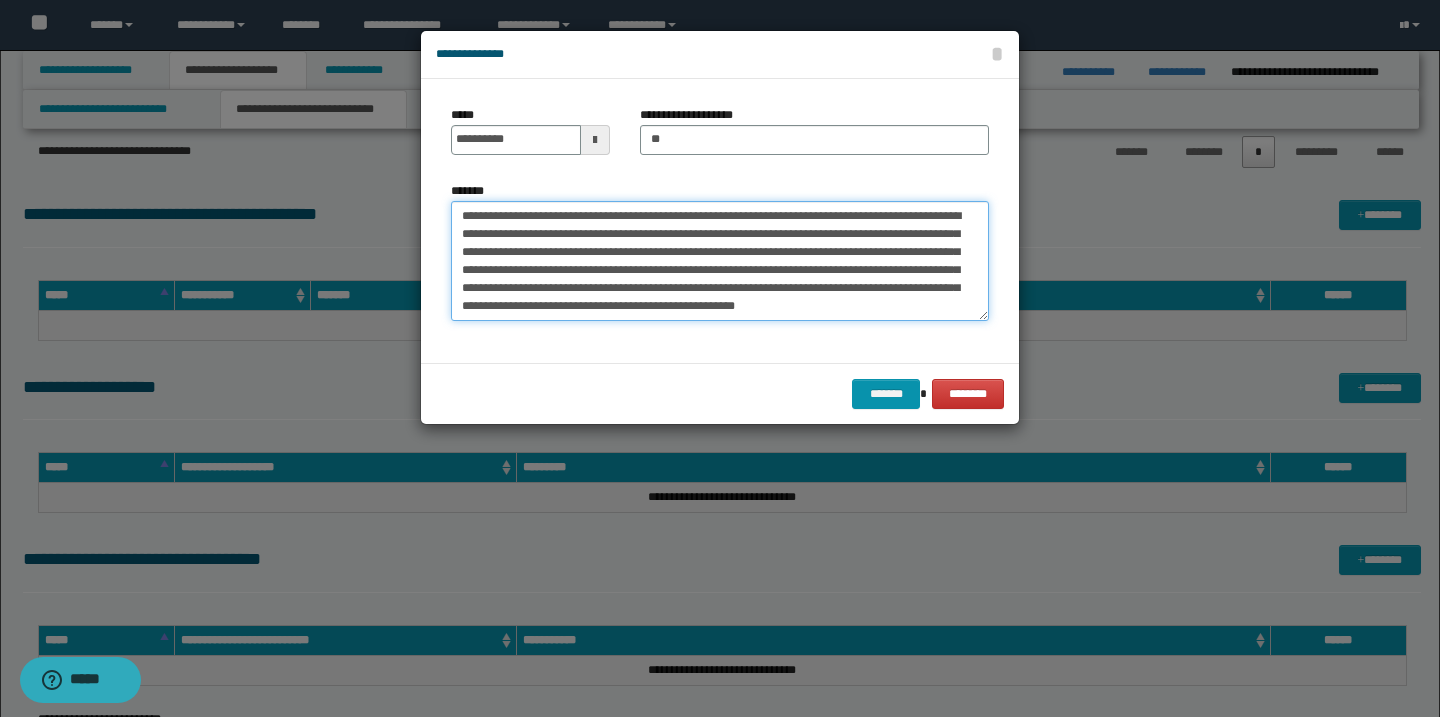 scroll, scrollTop: 126, scrollLeft: 0, axis: vertical 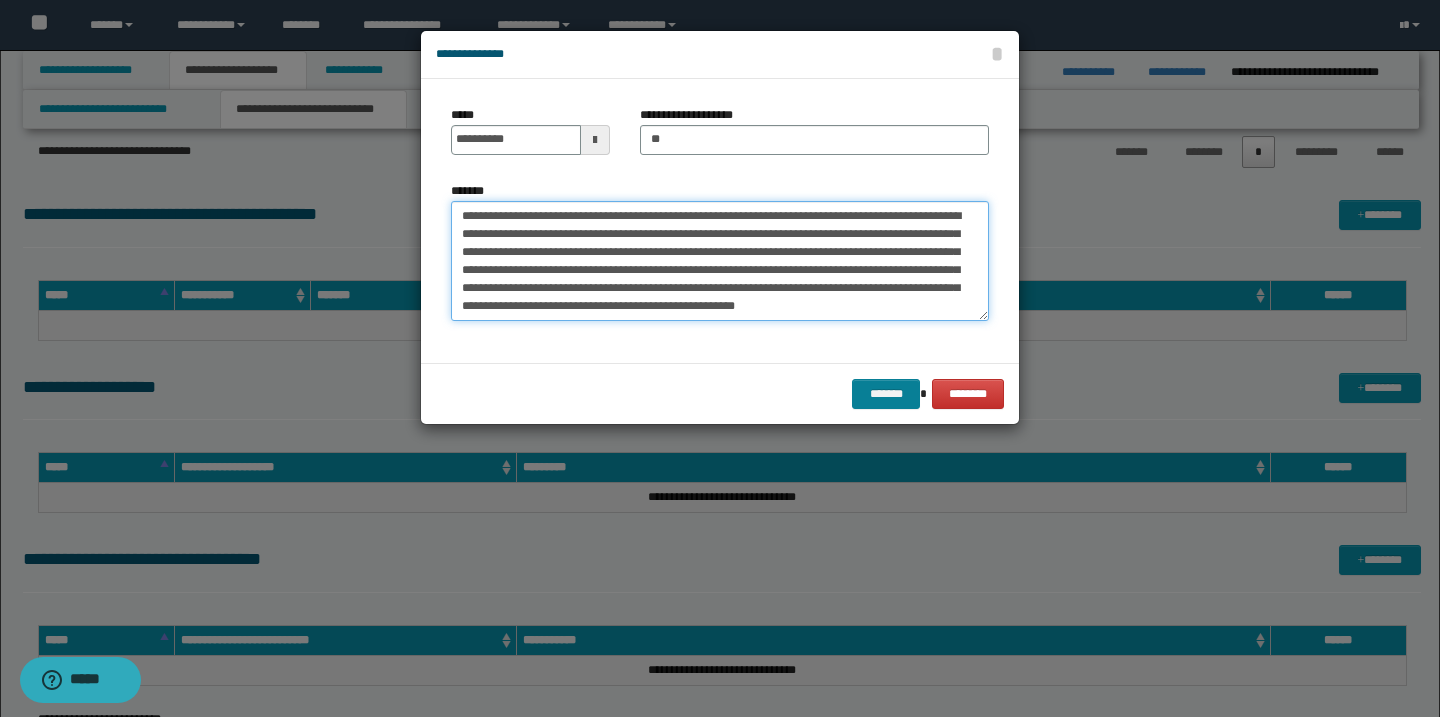 type on "**********" 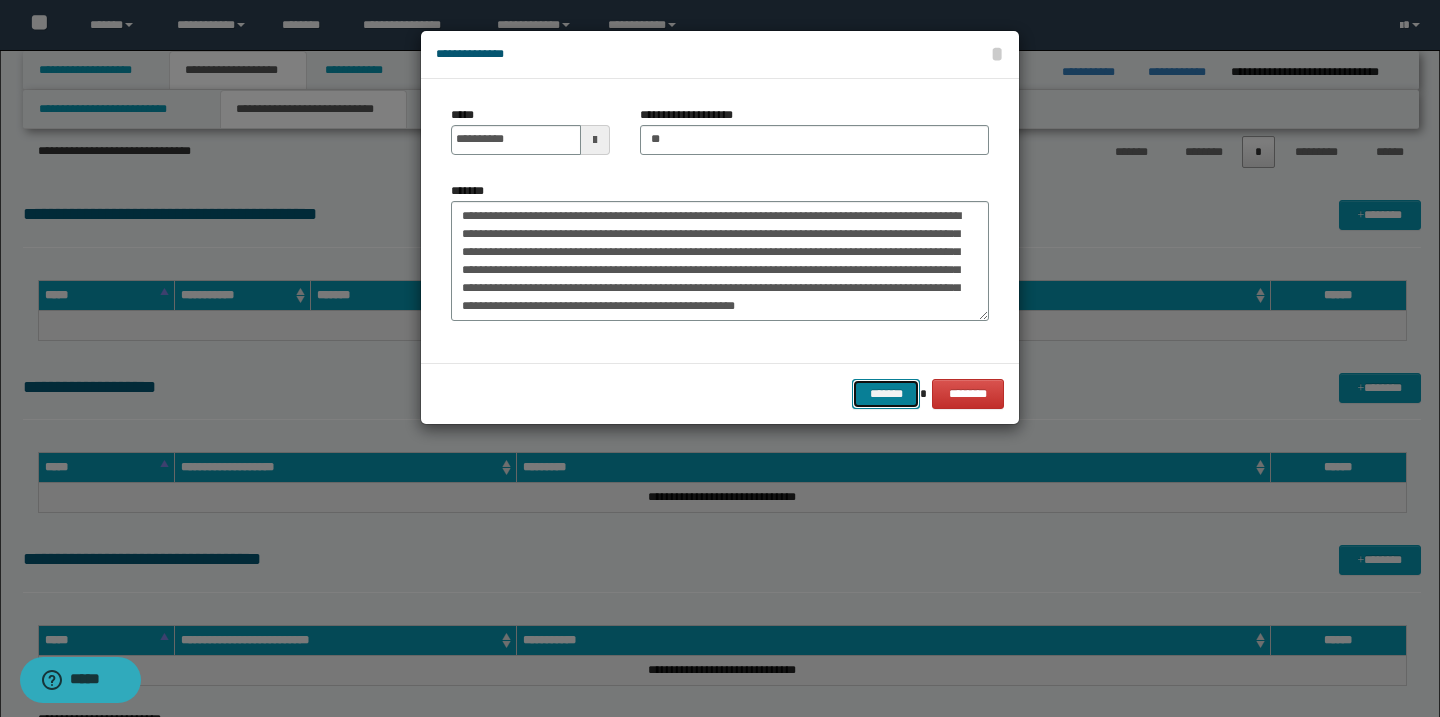 click on "*******" at bounding box center (886, 394) 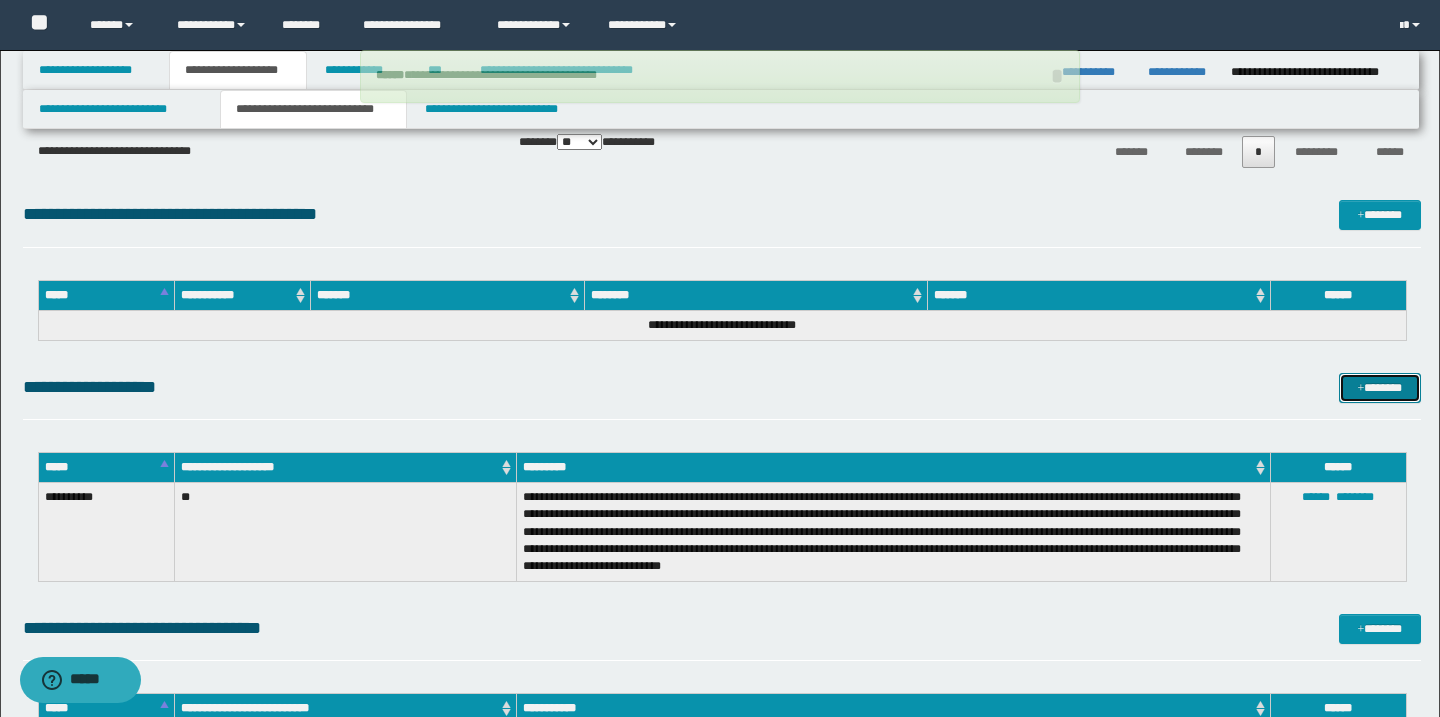 type 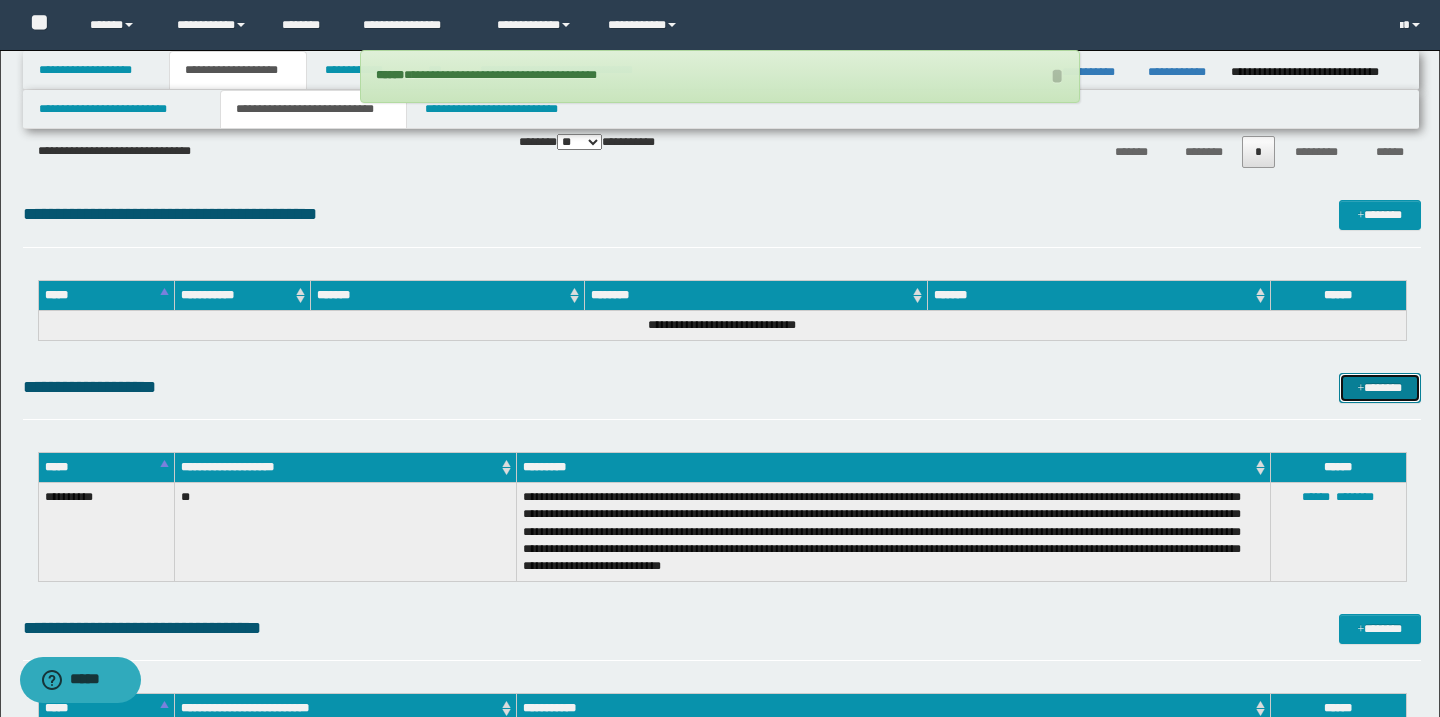 click at bounding box center (1361, 389) 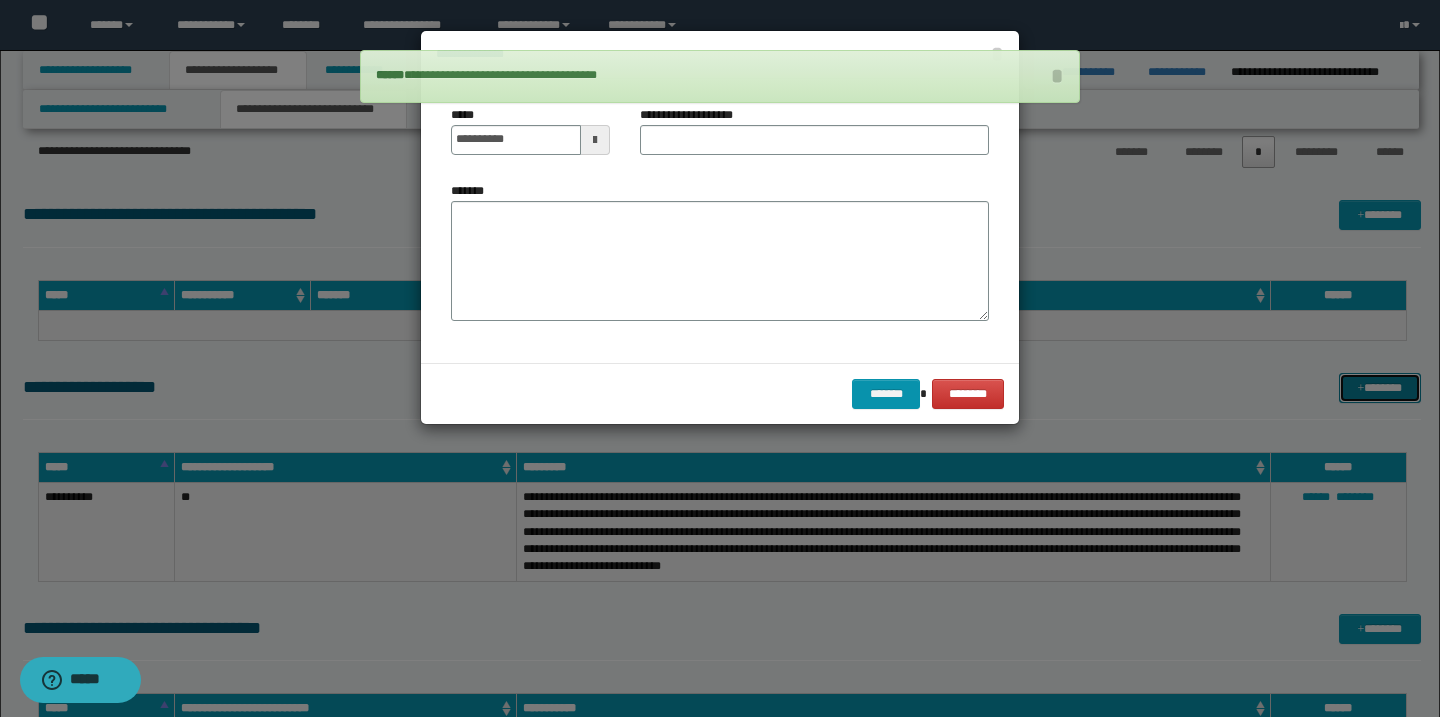 scroll, scrollTop: 0, scrollLeft: 0, axis: both 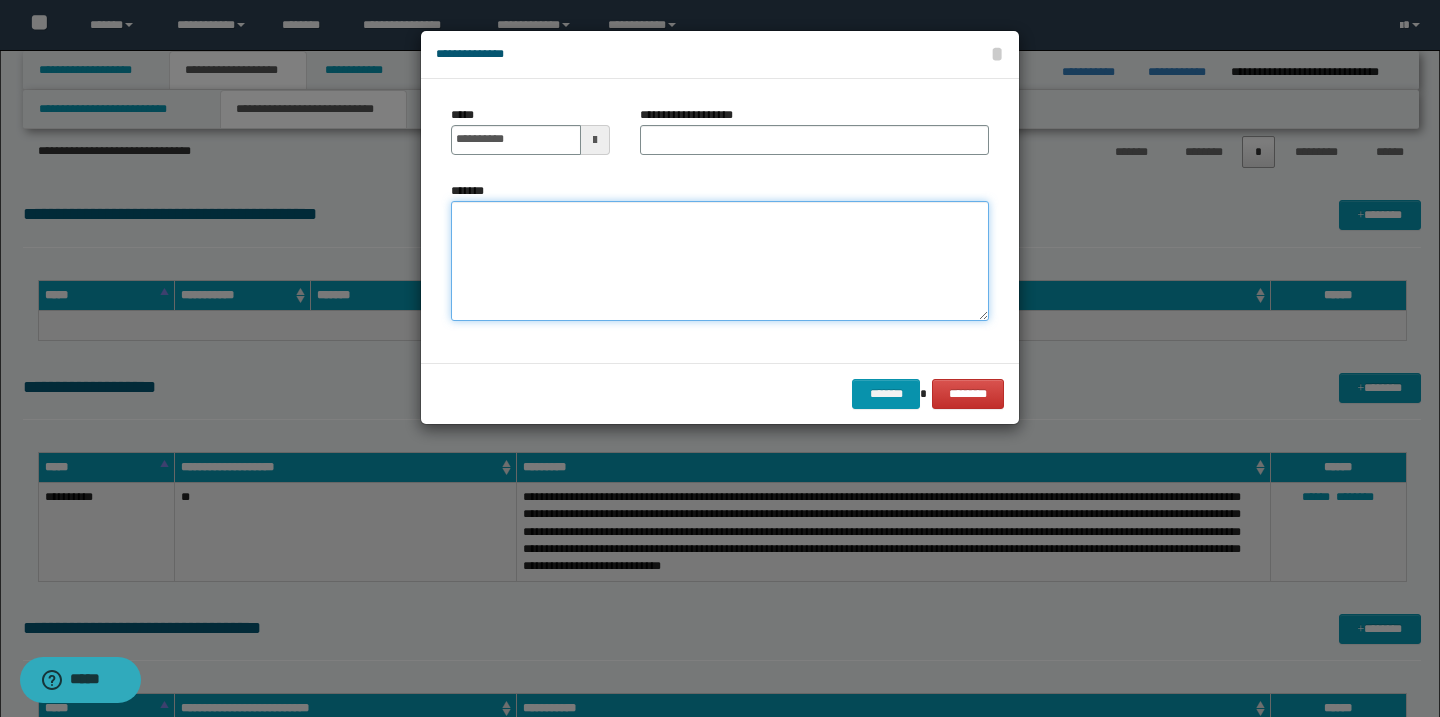 click on "*******" at bounding box center (720, 261) 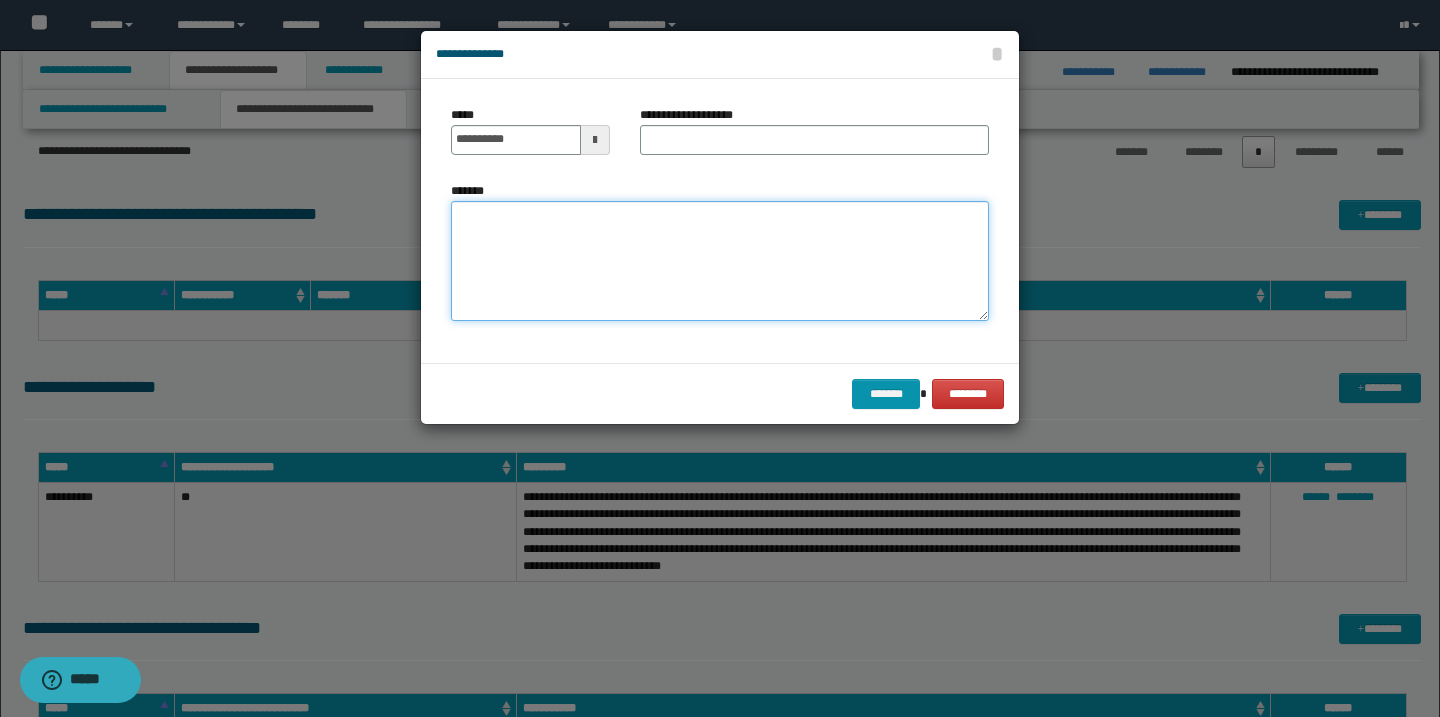 paste on "**********" 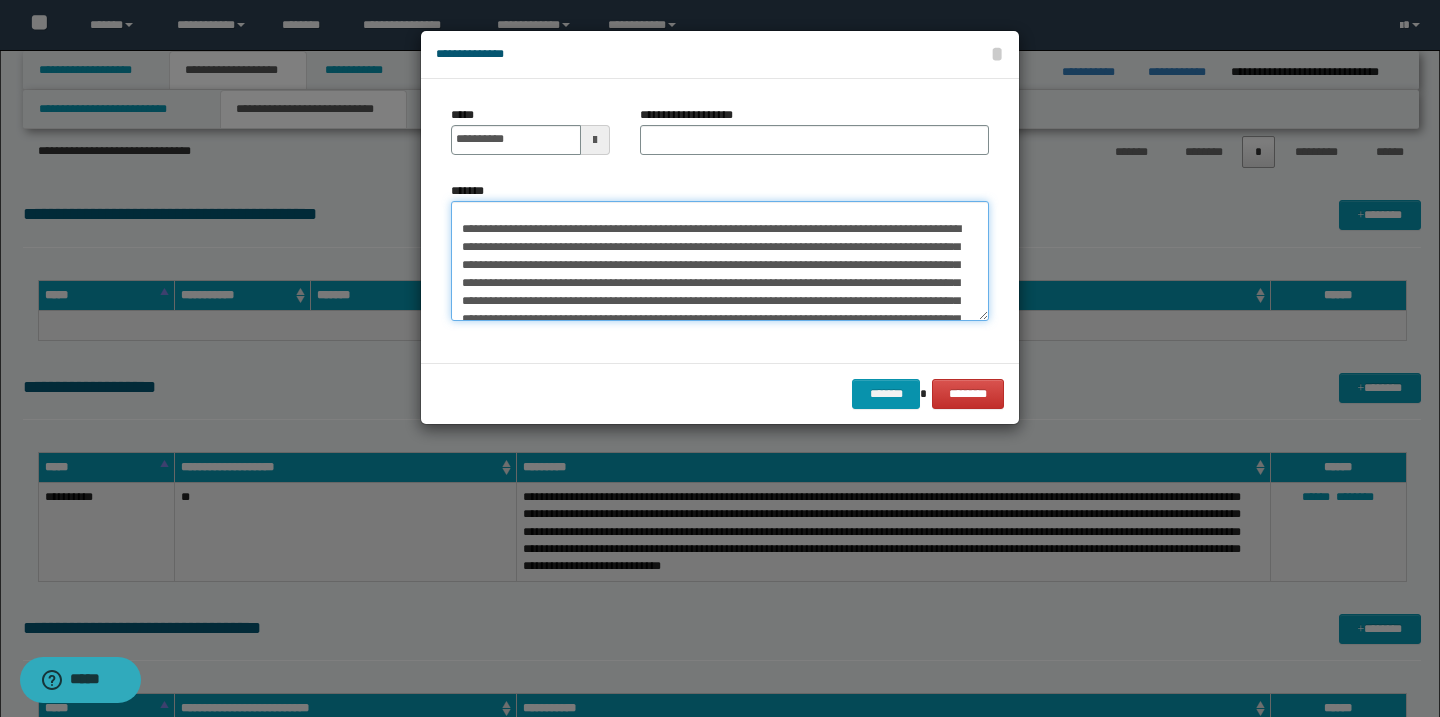 scroll, scrollTop: 0, scrollLeft: 0, axis: both 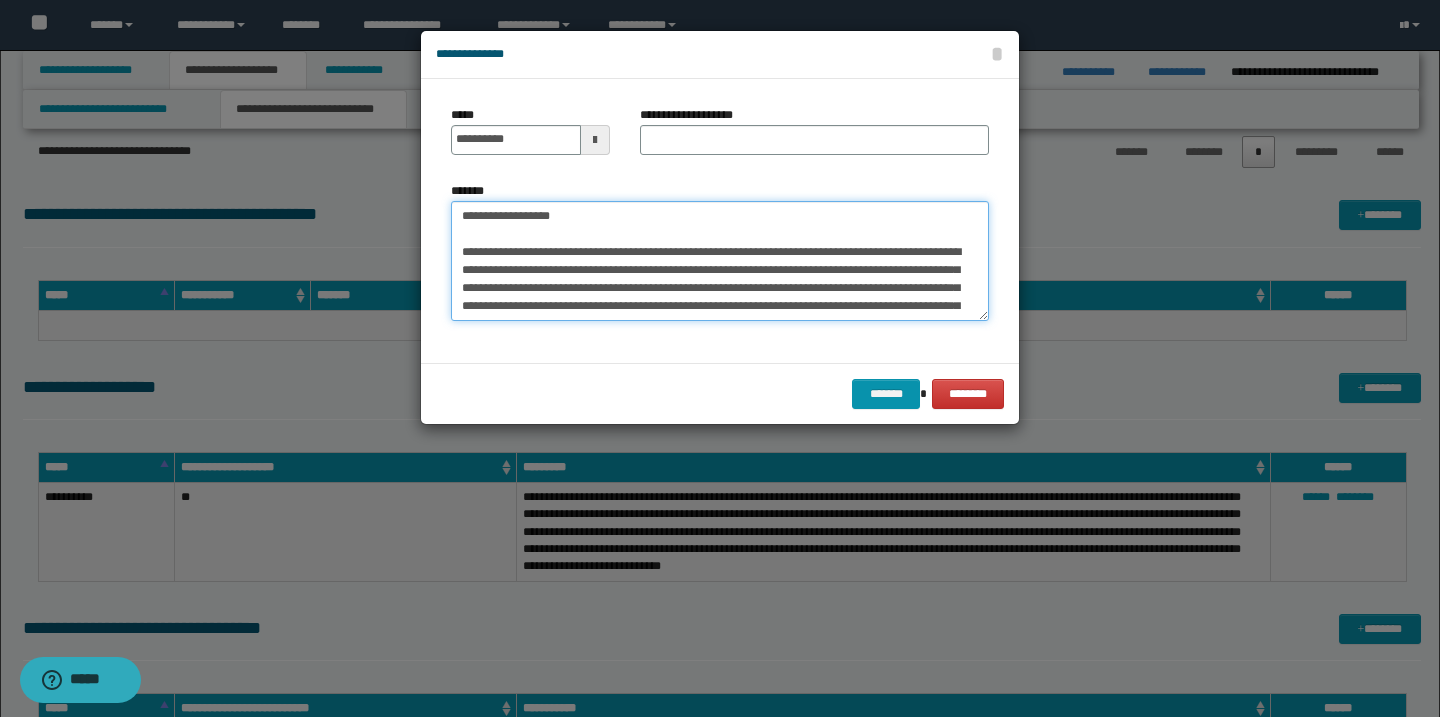 type on "**********" 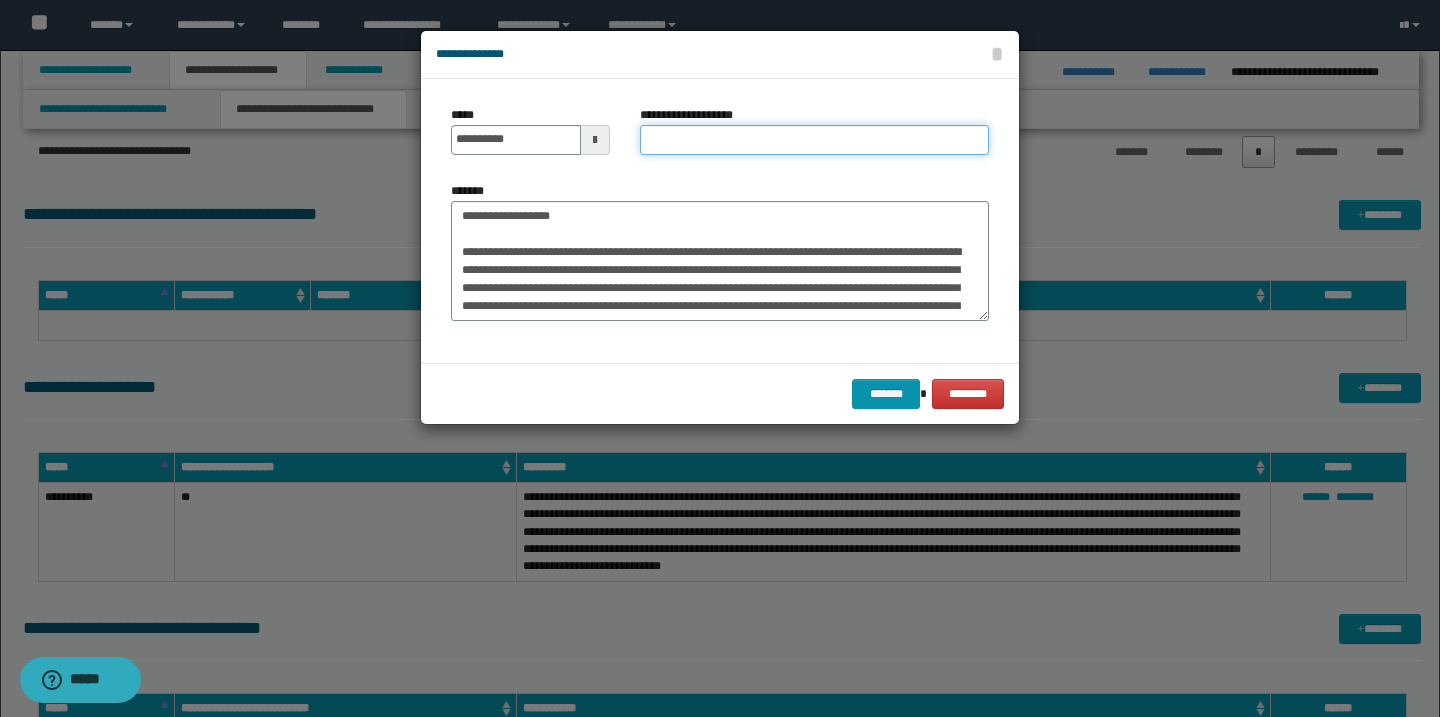 click on "**********" at bounding box center [814, 140] 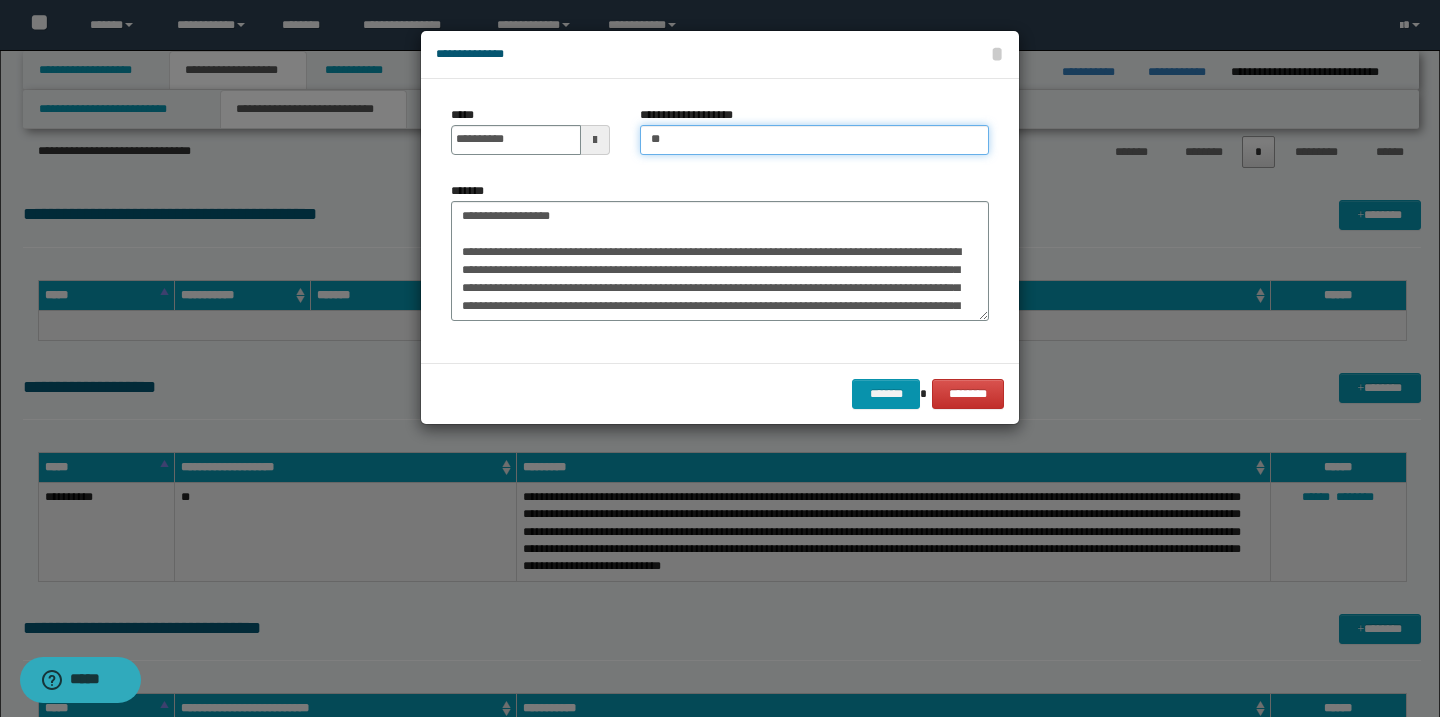 type on "**" 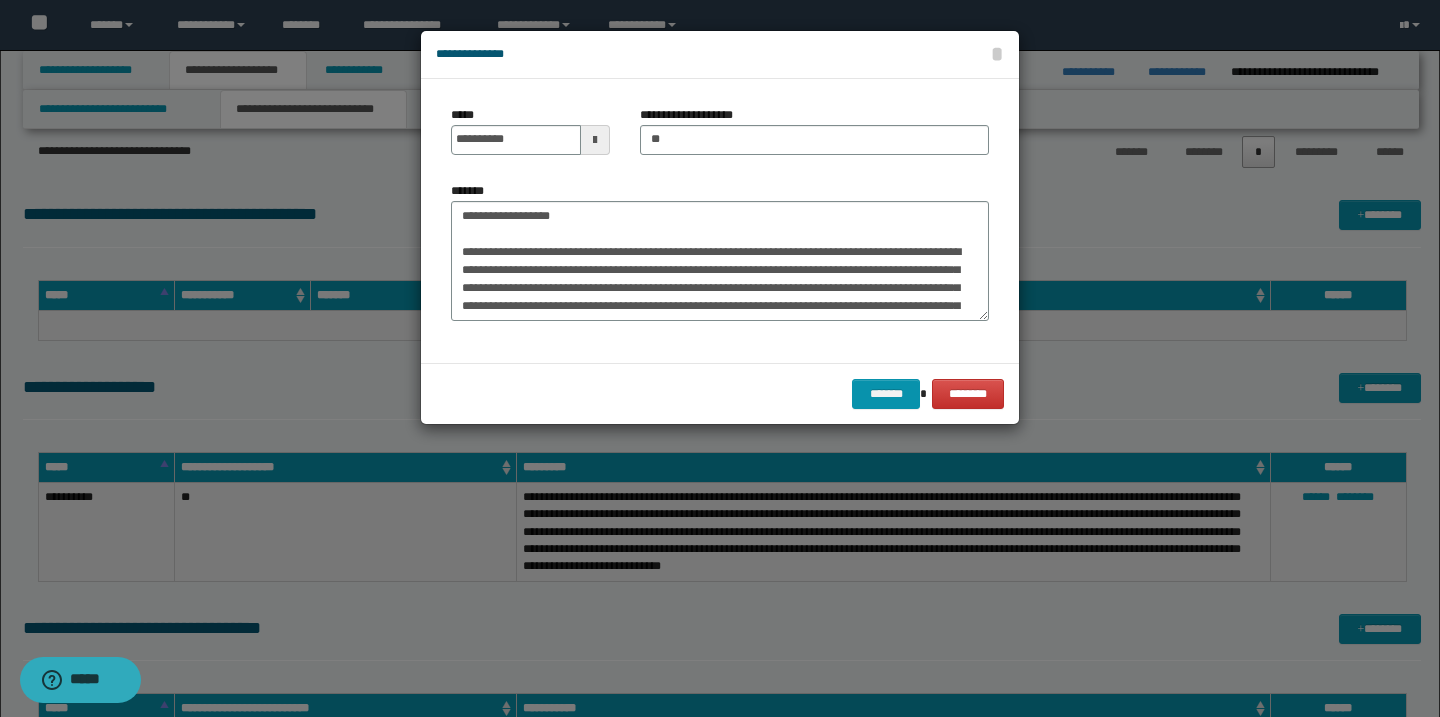 click at bounding box center (595, 140) 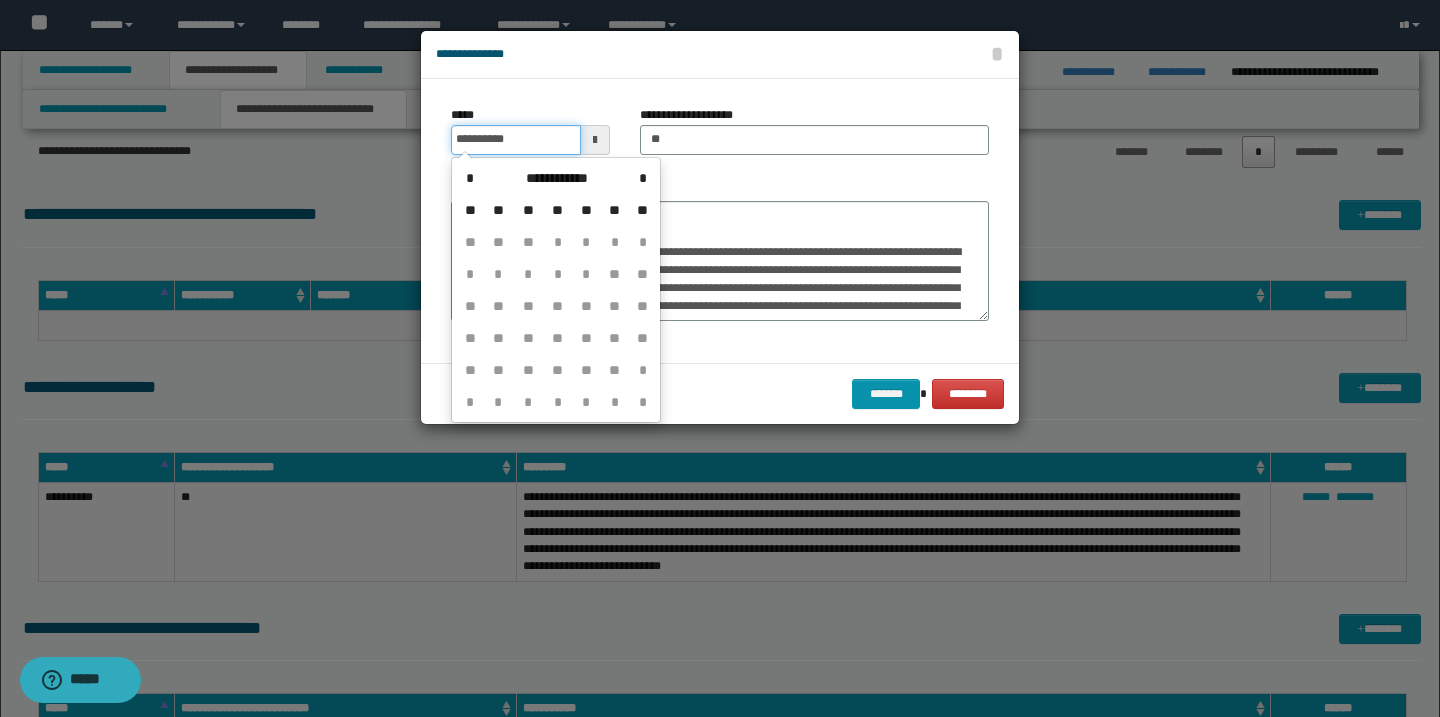 type on "**********" 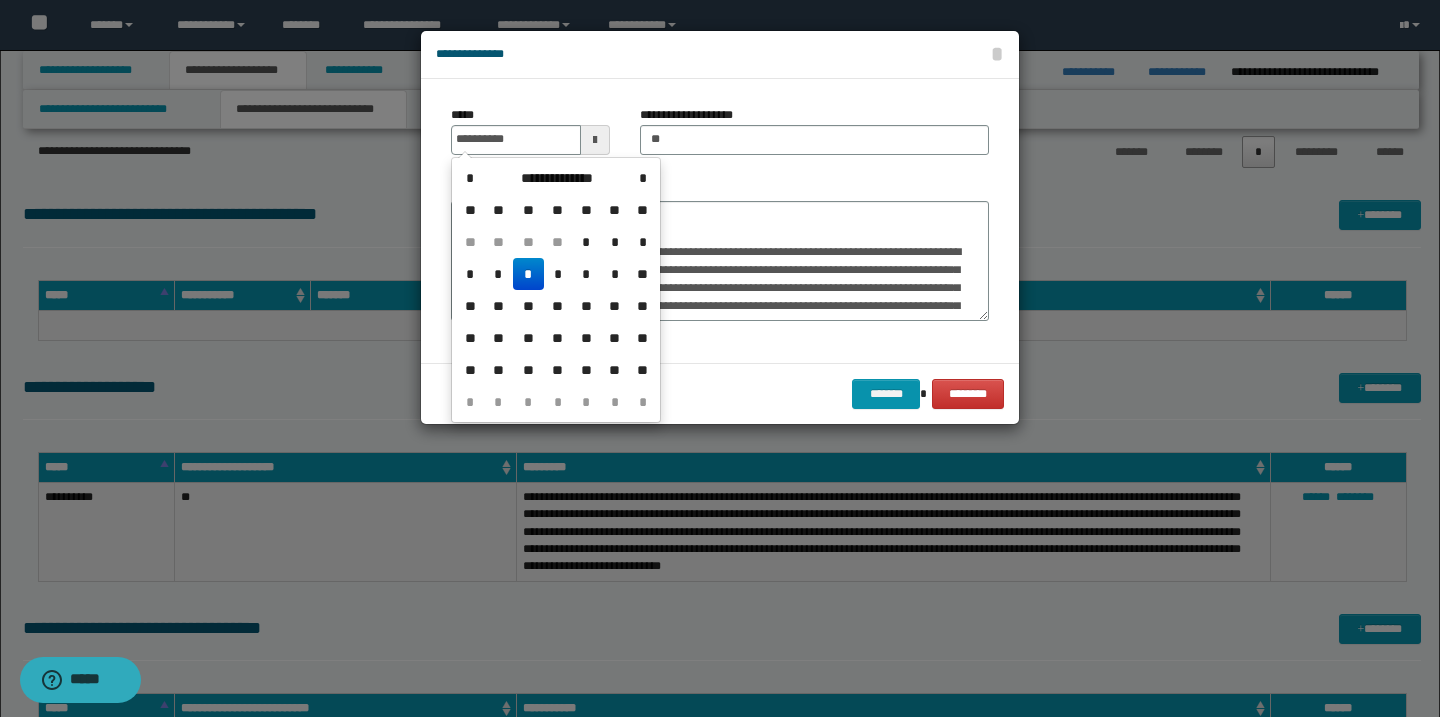 click on "*" at bounding box center [528, 274] 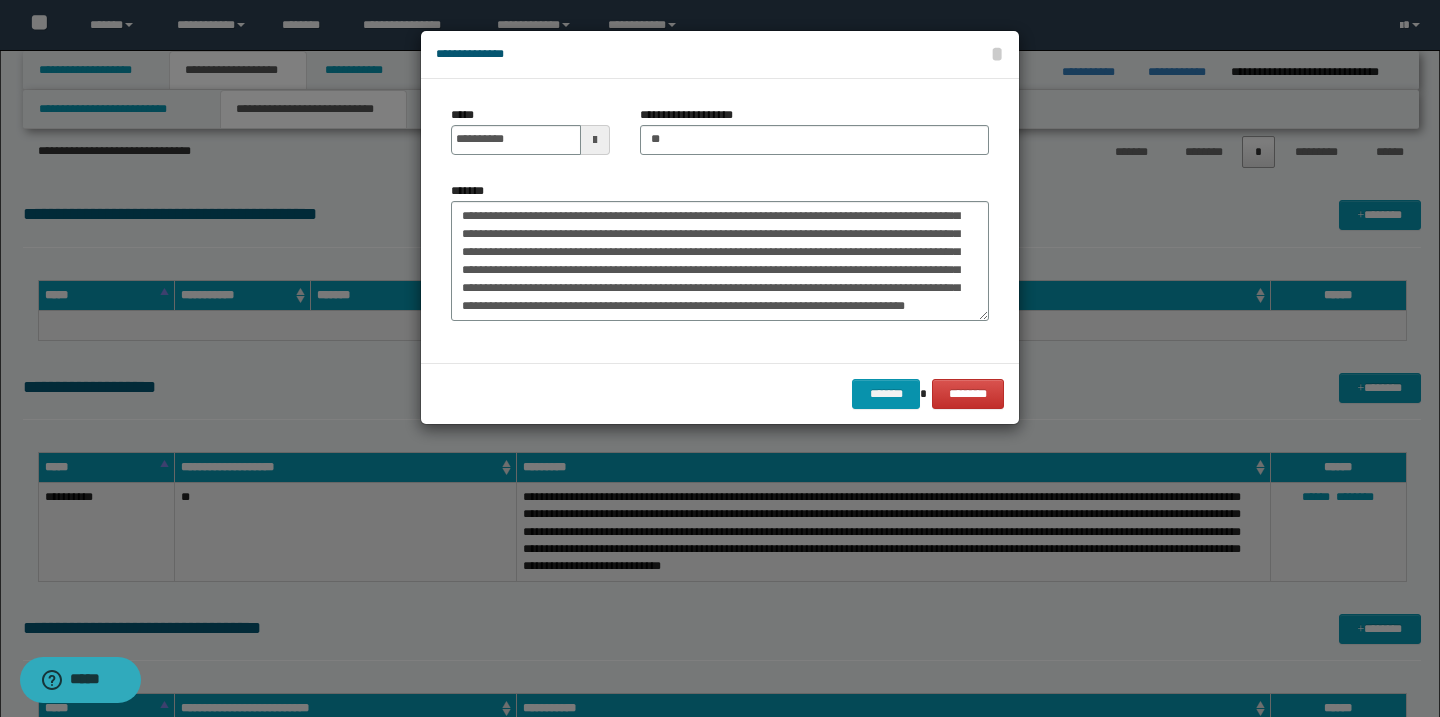 scroll, scrollTop: 161, scrollLeft: 0, axis: vertical 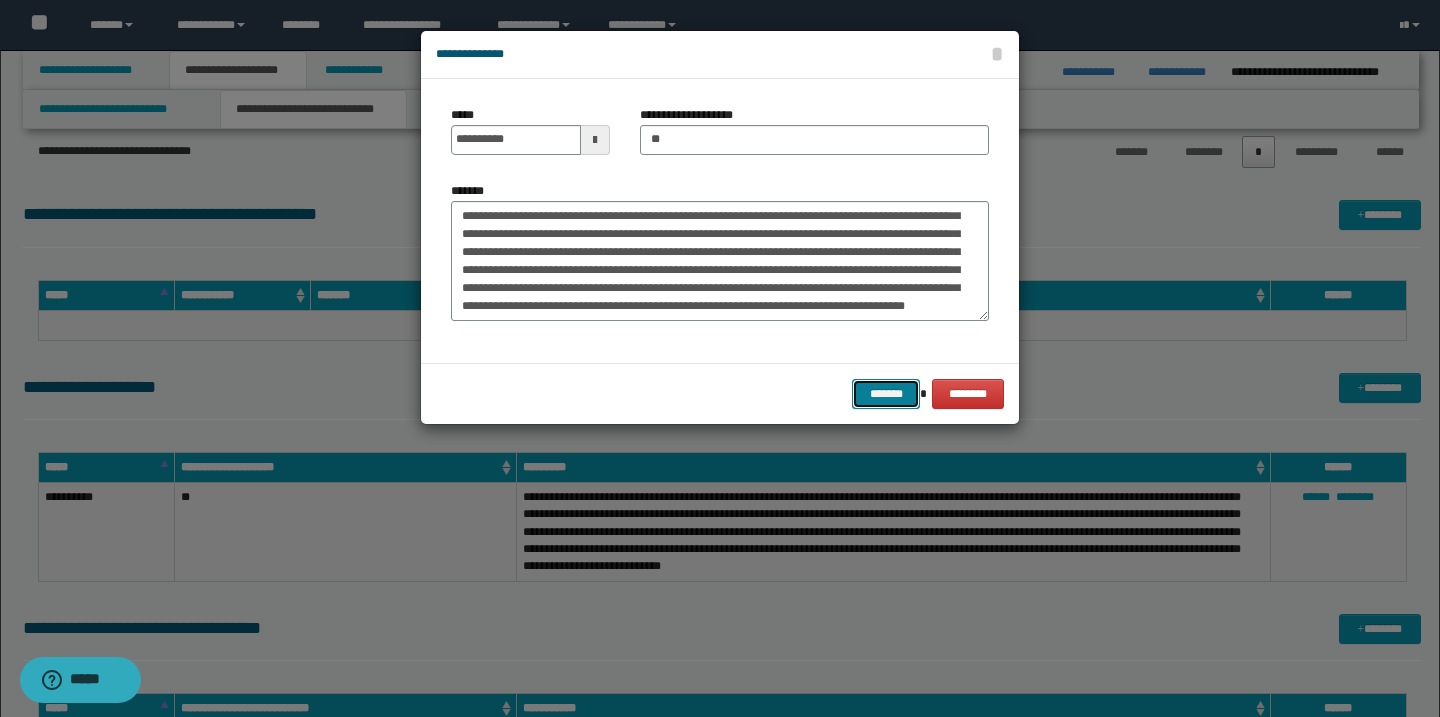 click on "*******" at bounding box center [886, 394] 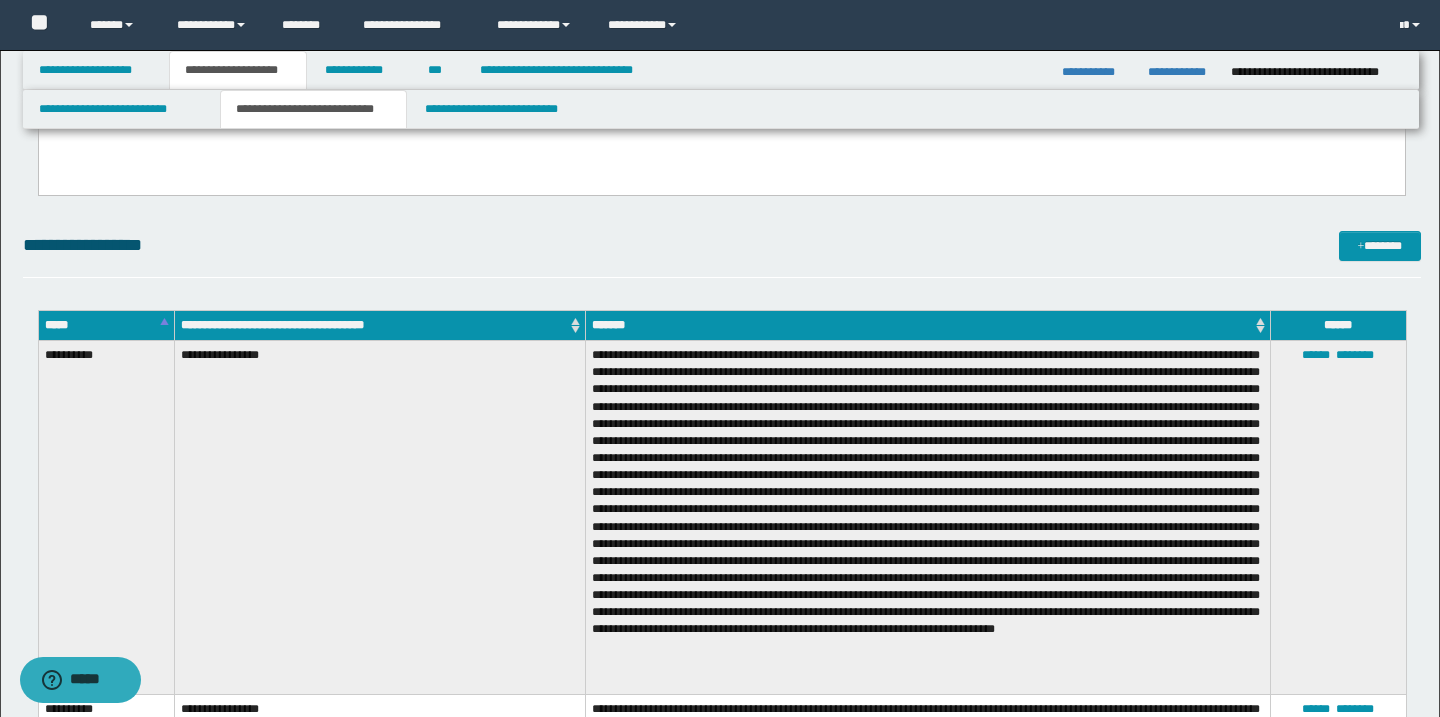 scroll, scrollTop: 512, scrollLeft: 0, axis: vertical 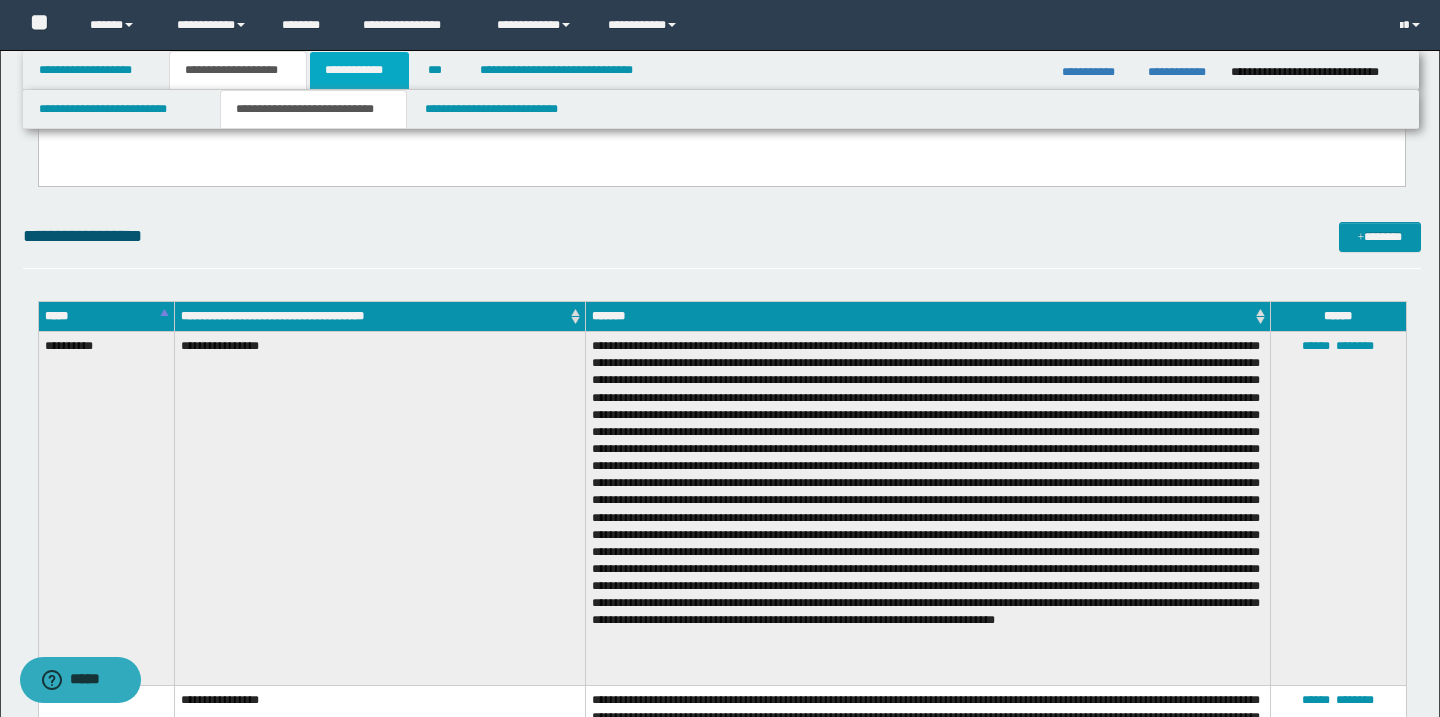 click on "**********" at bounding box center [359, 70] 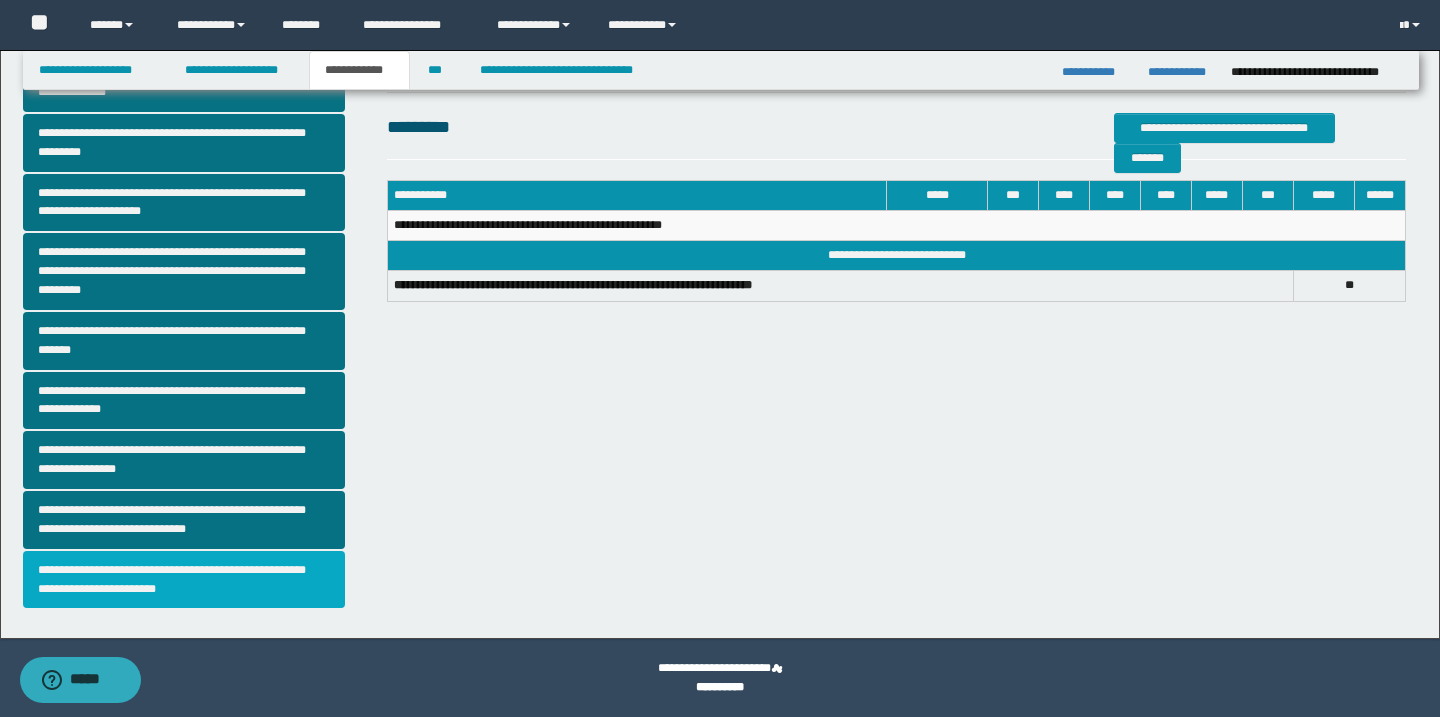 click on "**********" at bounding box center (184, 580) 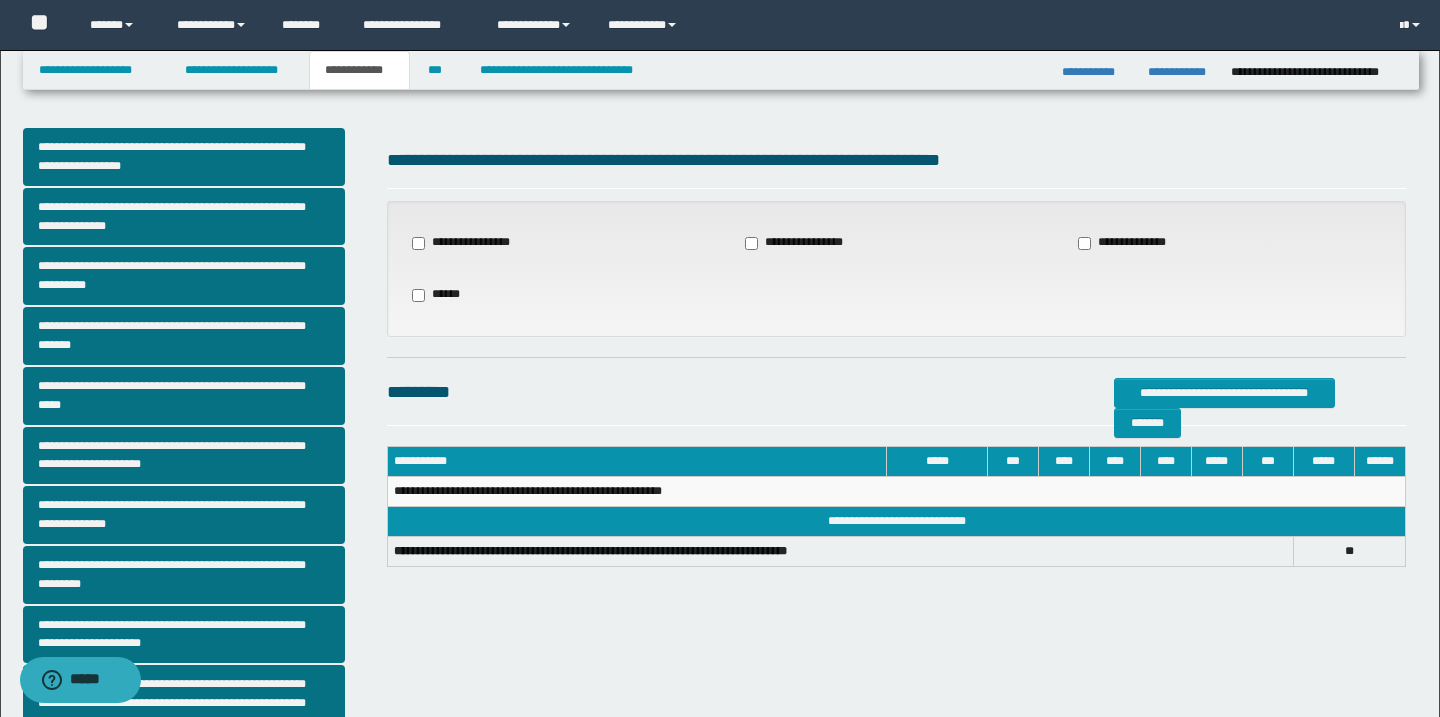 click on "**********" at bounding box center (1134, 243) 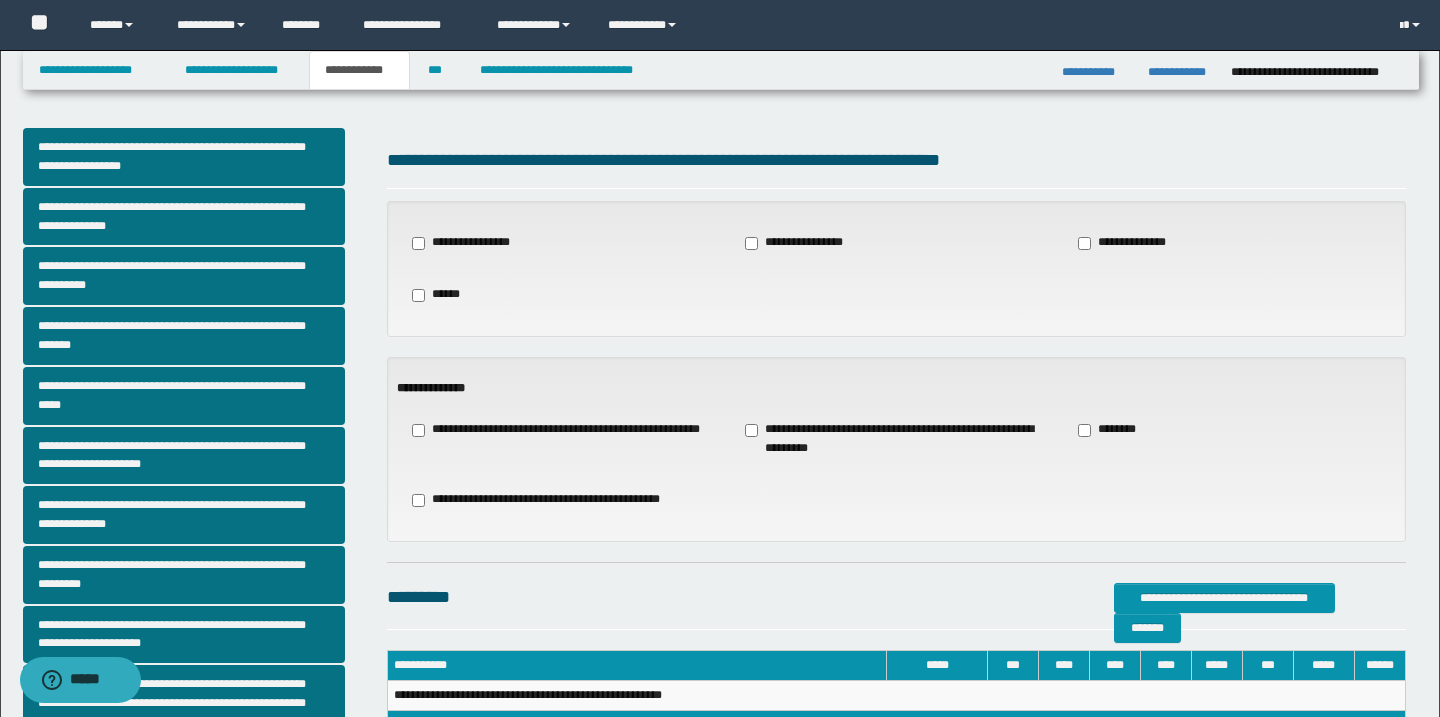 click on "**********" at bounding box center [896, 439] 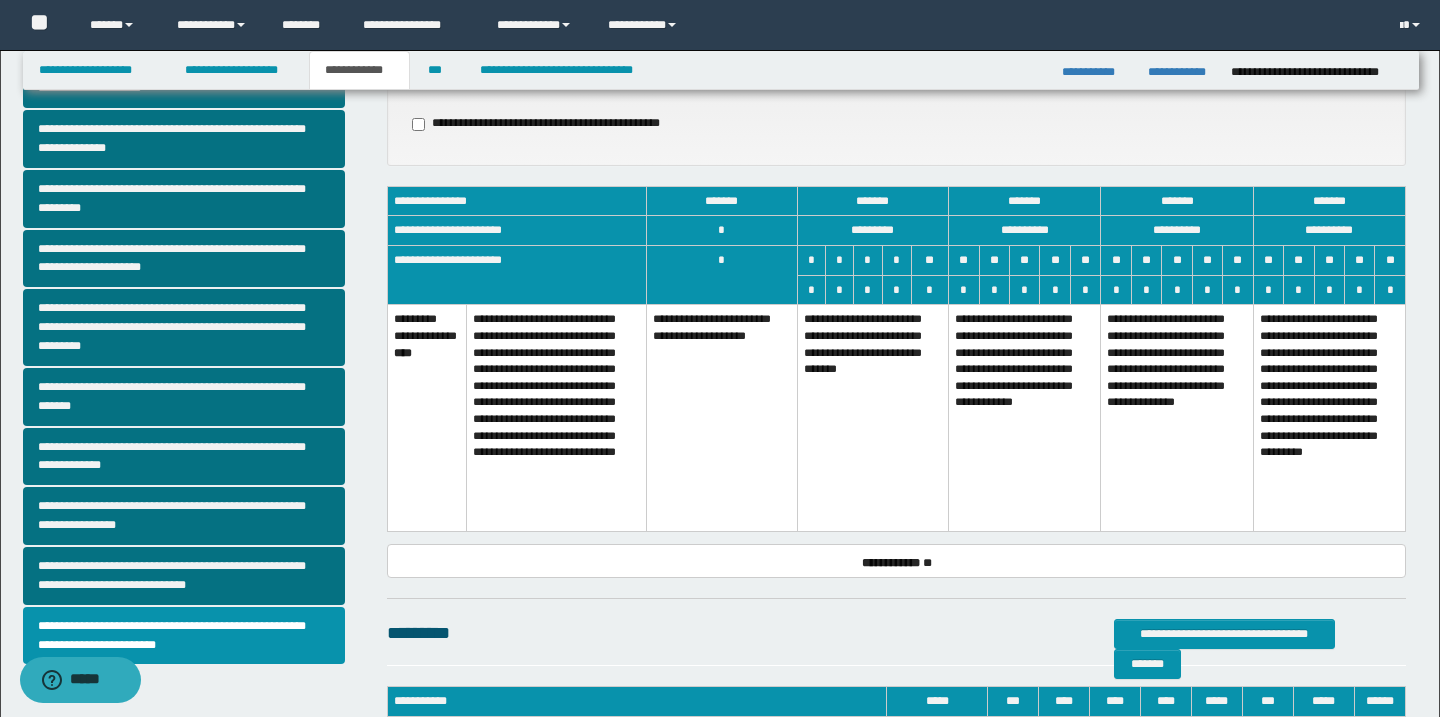 scroll, scrollTop: 400, scrollLeft: 0, axis: vertical 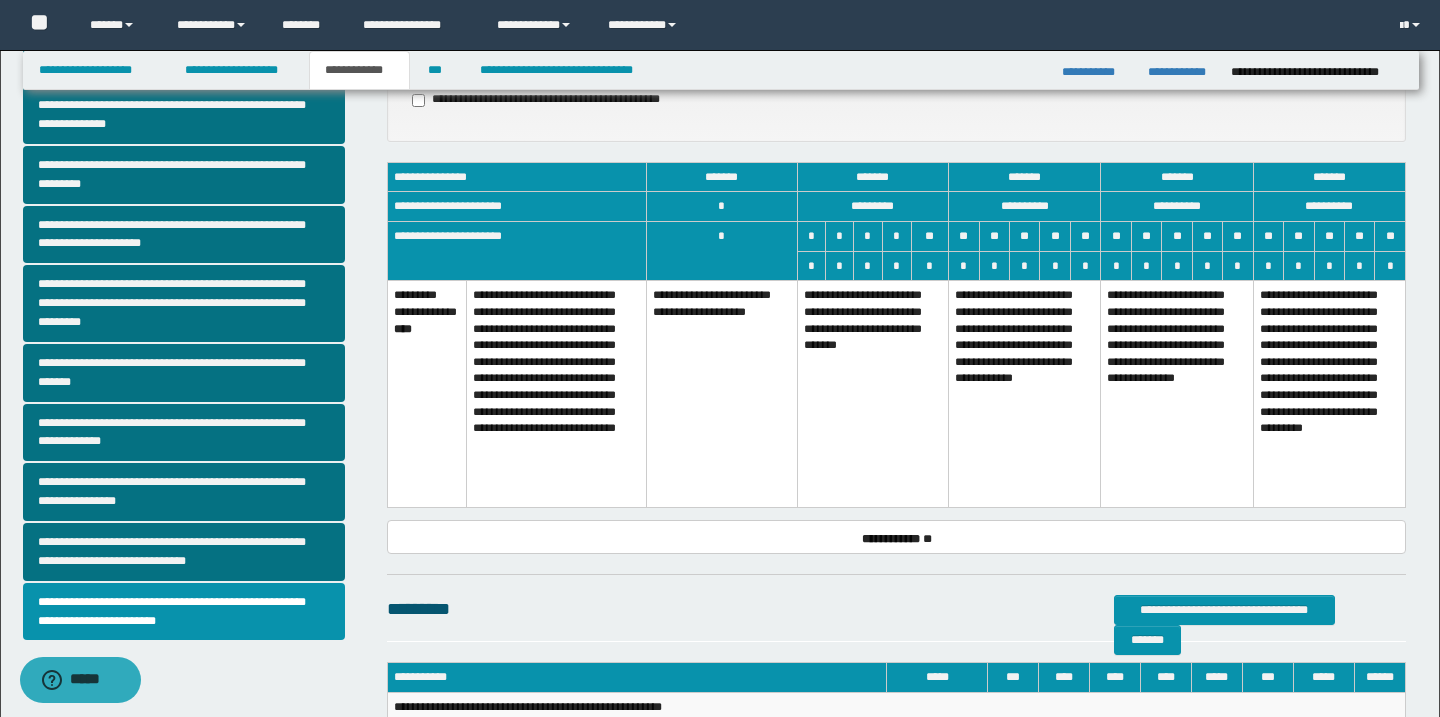 click on "**********" at bounding box center (722, 394) 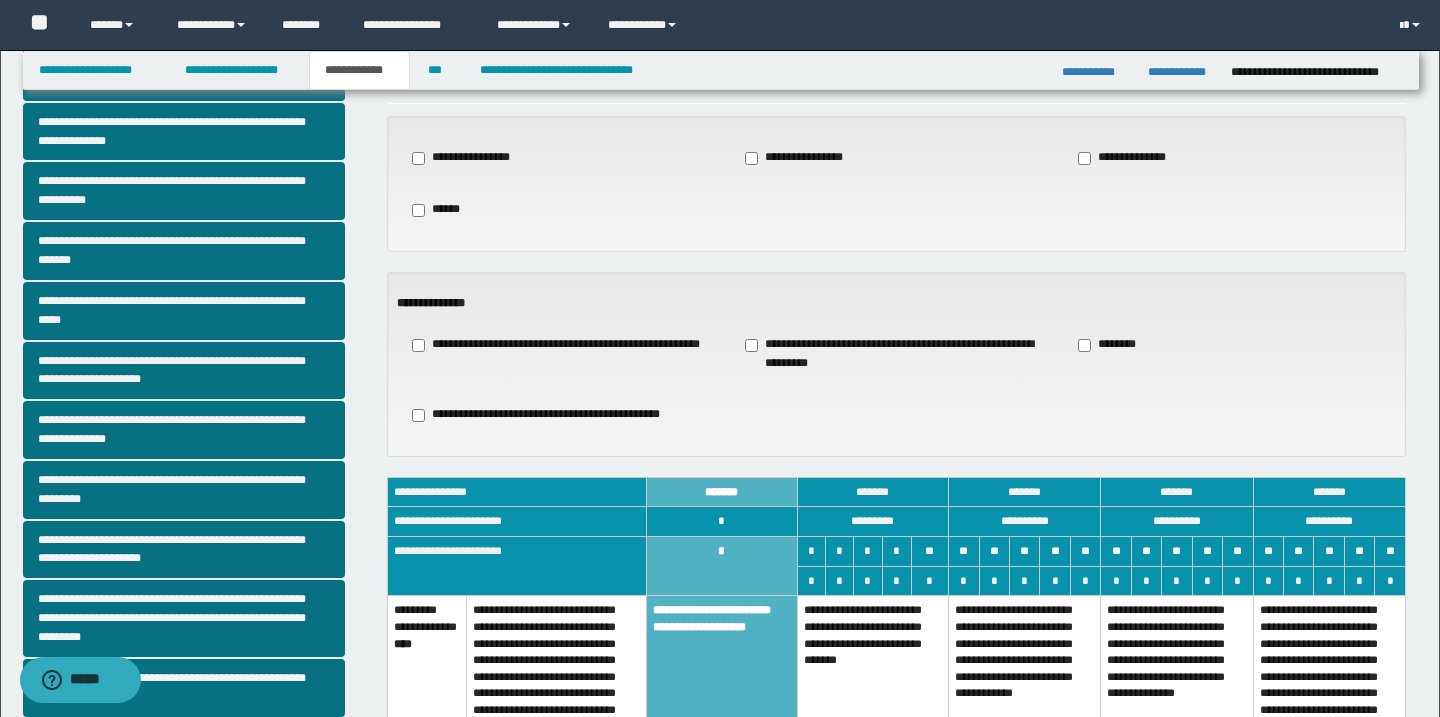 scroll, scrollTop: 76, scrollLeft: 0, axis: vertical 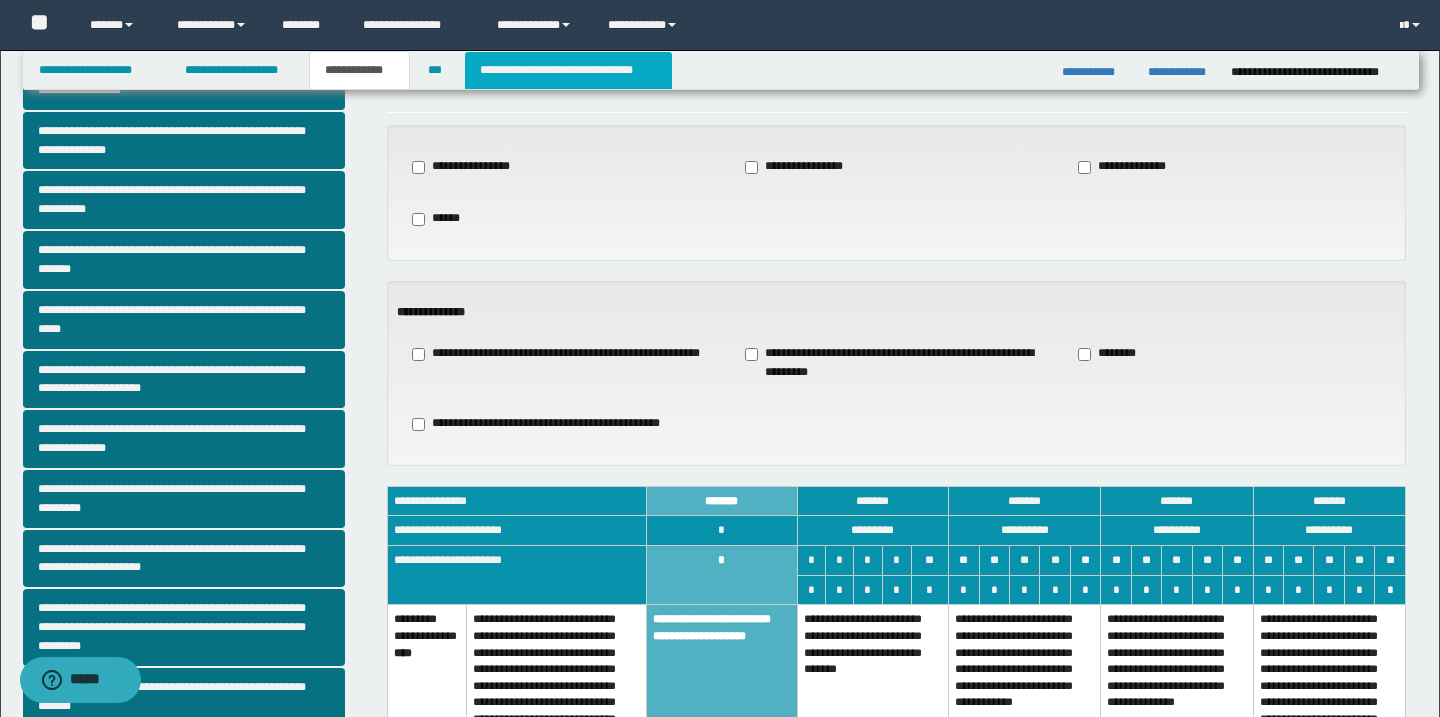 click on "**********" at bounding box center [568, 70] 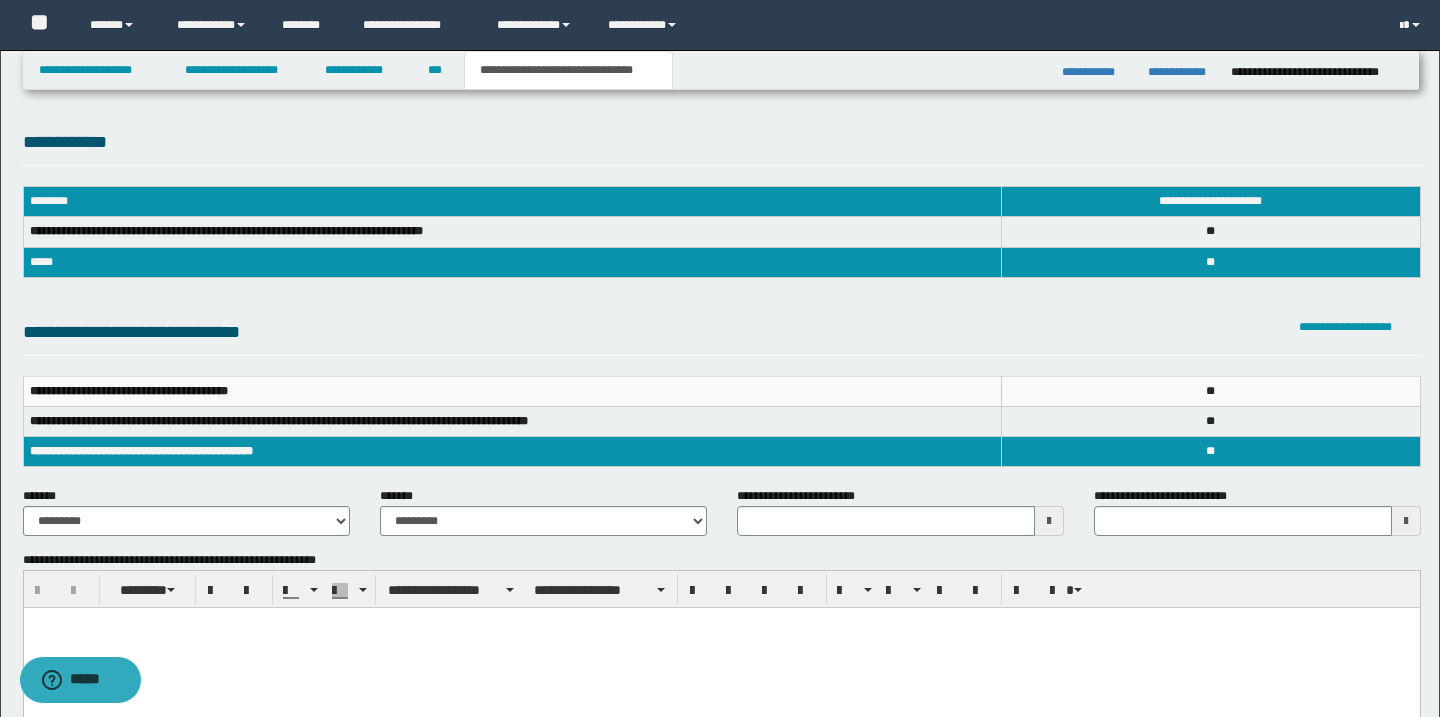 scroll, scrollTop: 0, scrollLeft: 0, axis: both 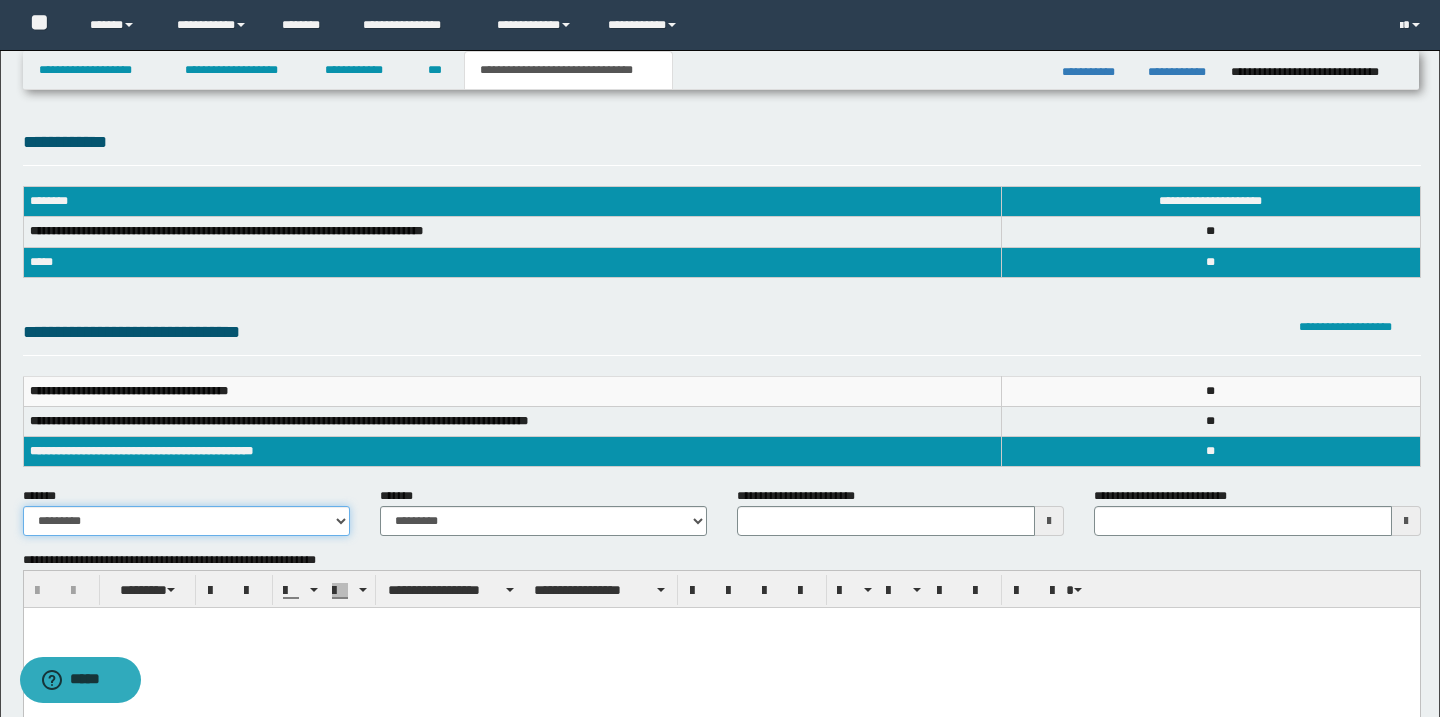 click on "**********" at bounding box center (186, 521) 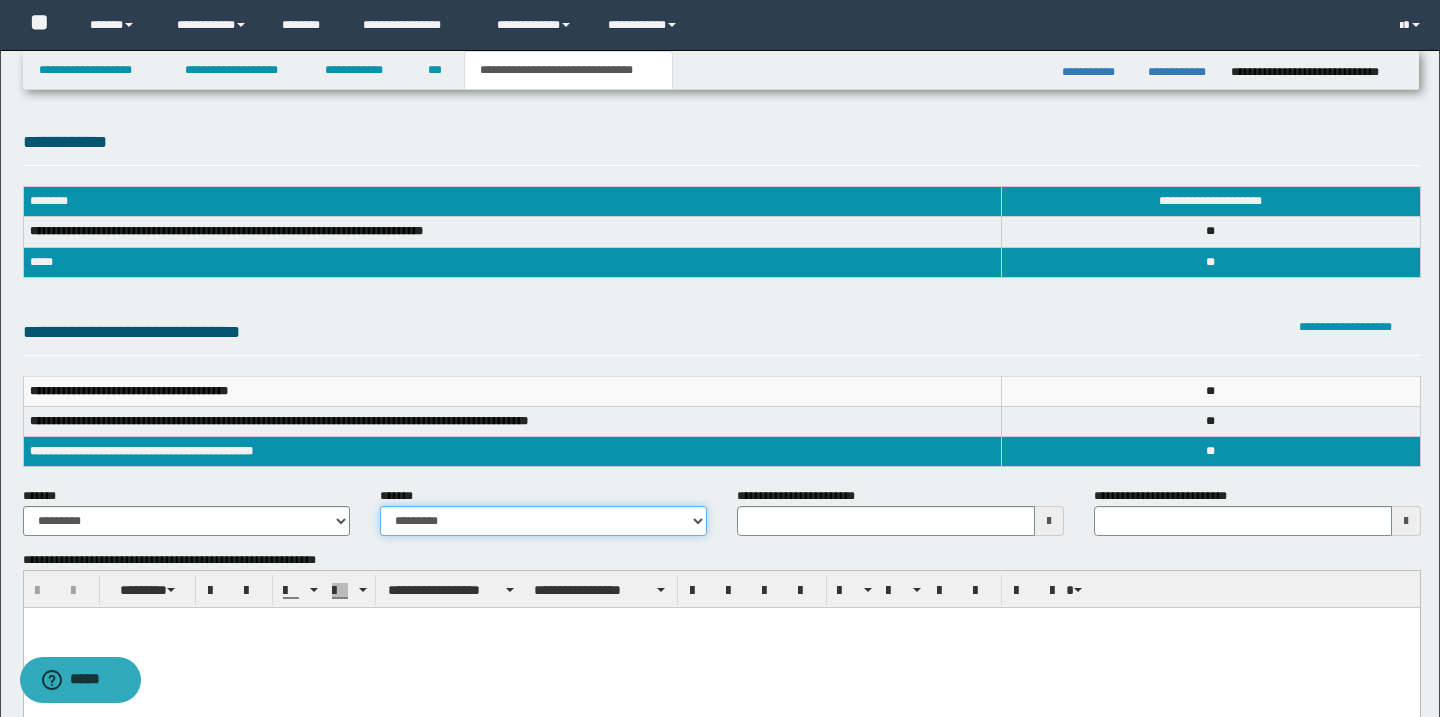 click on "**********" at bounding box center [543, 521] 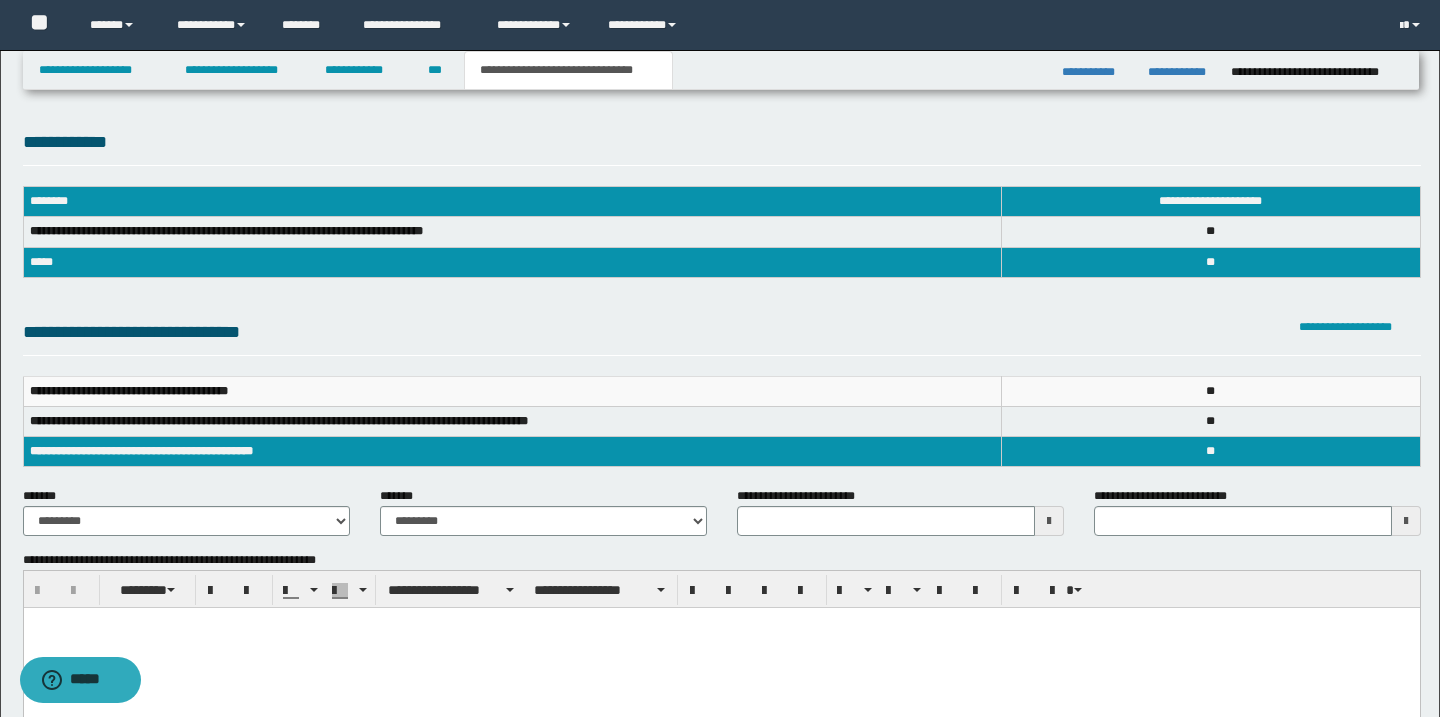 click at bounding box center (721, 648) 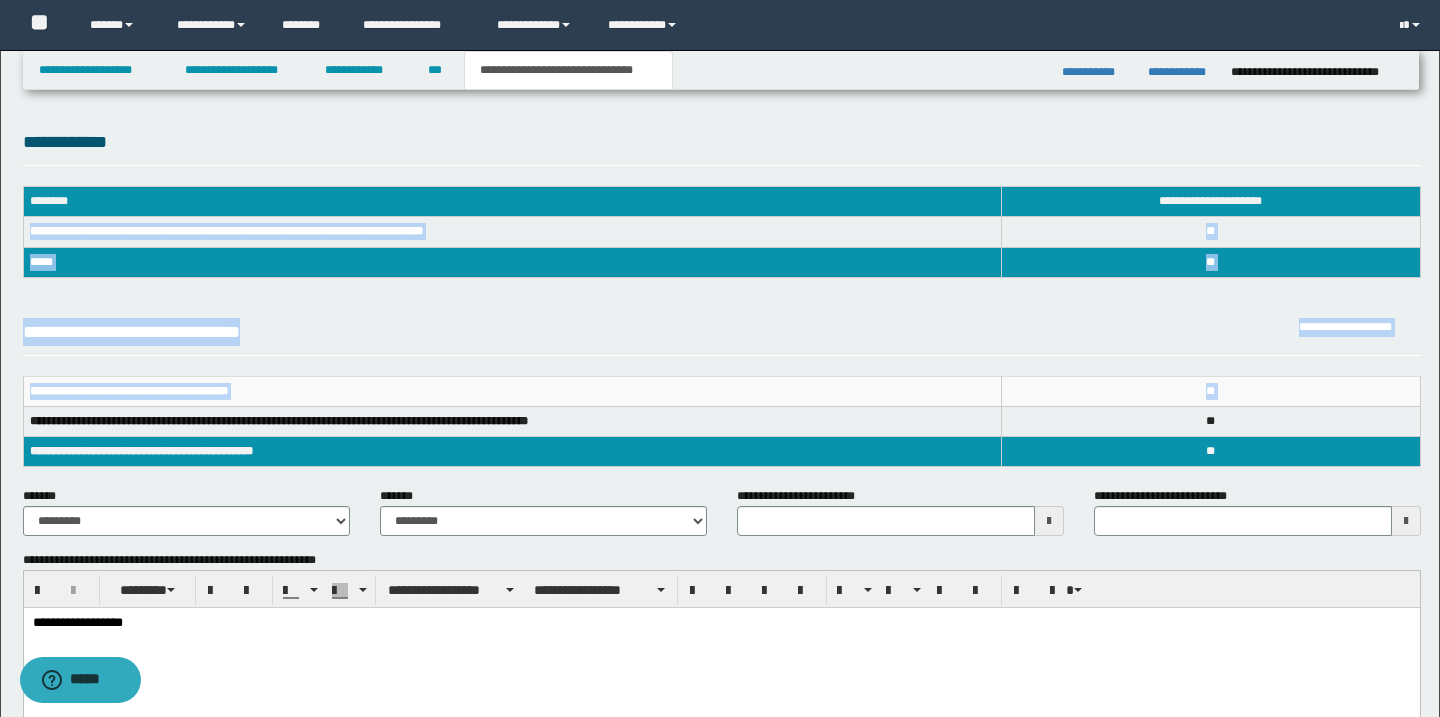 drag, startPoint x: 30, startPoint y: 233, endPoint x: 360, endPoint y: 412, distance: 375.4211 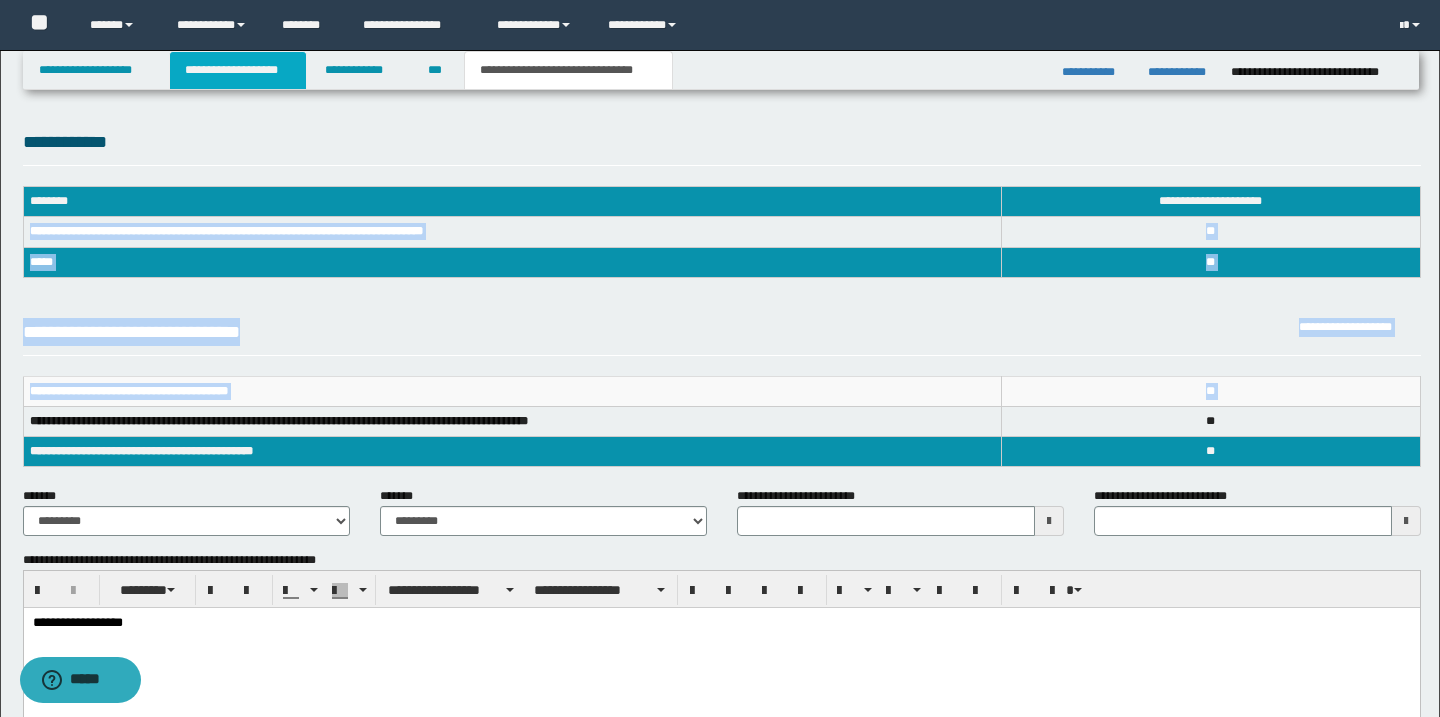click on "**********" at bounding box center [238, 70] 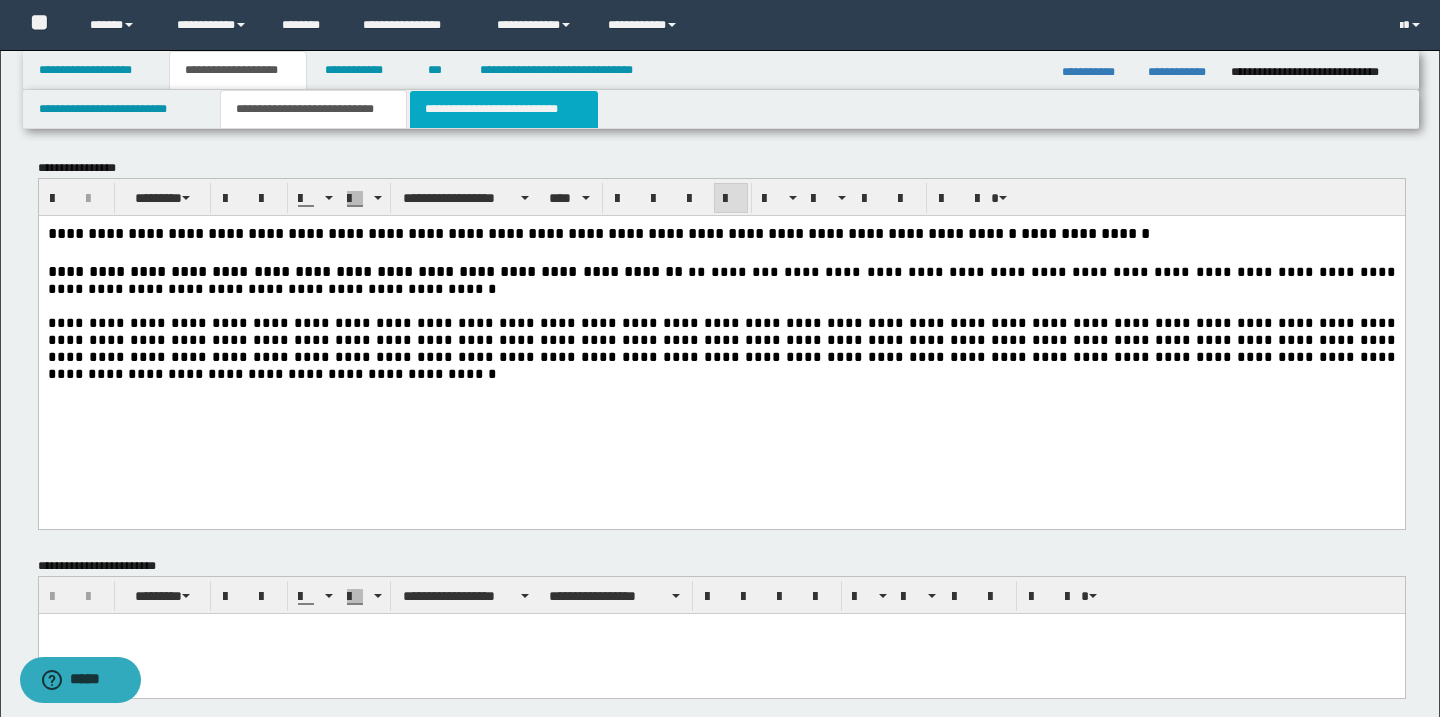 click on "**********" at bounding box center [504, 109] 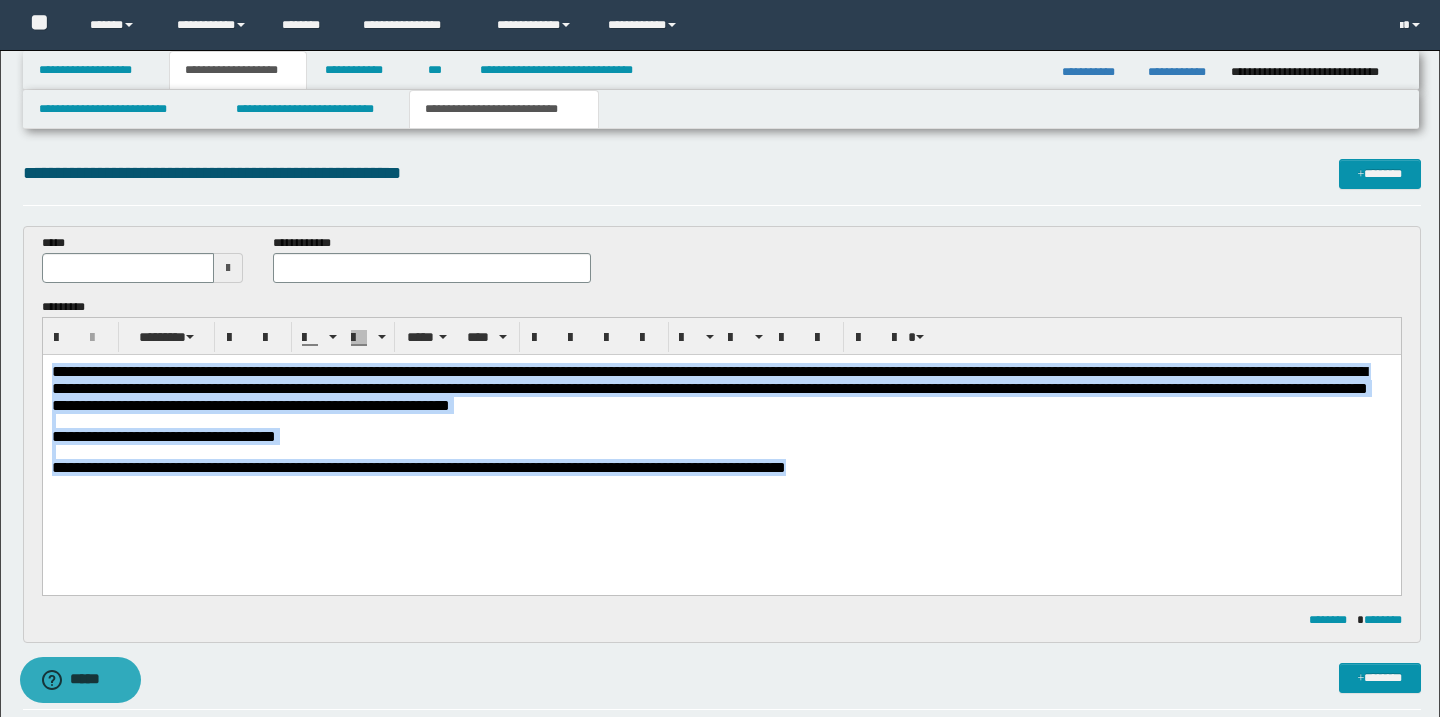 click on "**********" at bounding box center (721, 436) 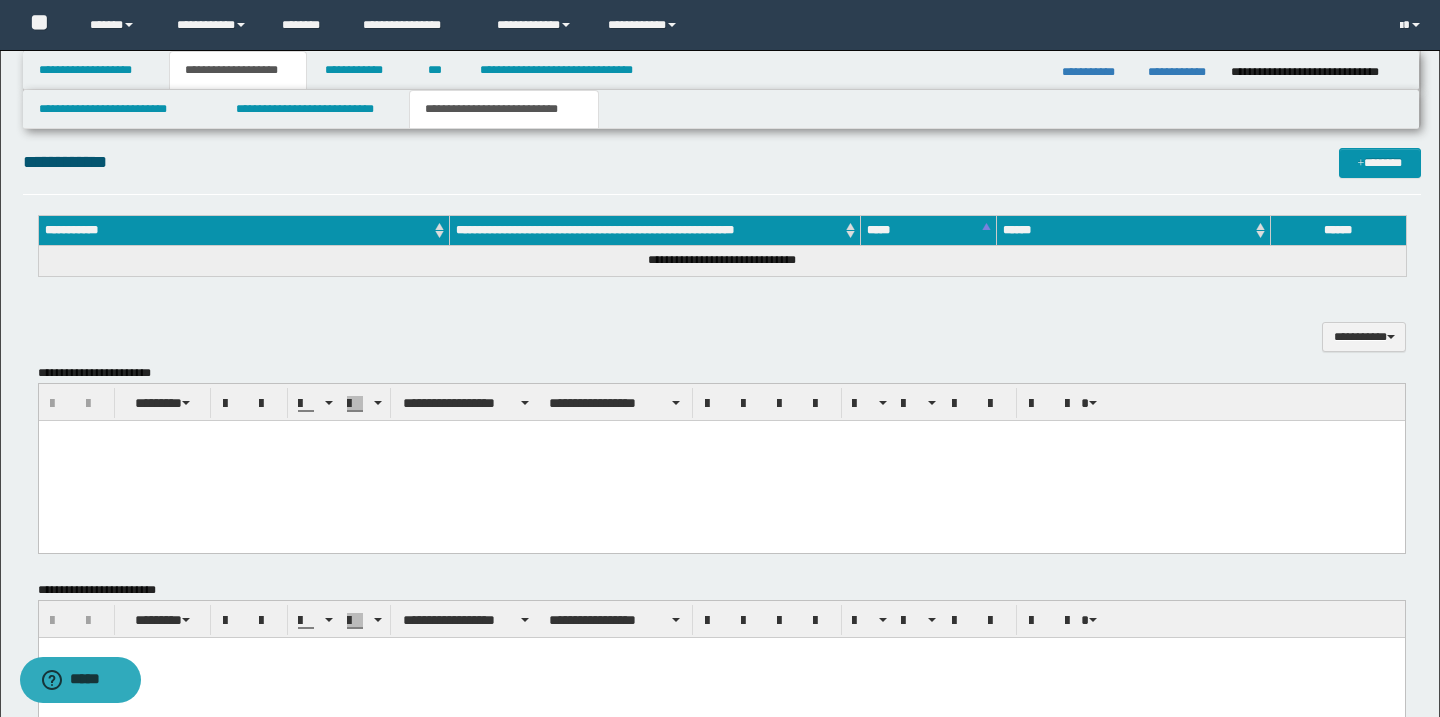 scroll, scrollTop: 522, scrollLeft: 0, axis: vertical 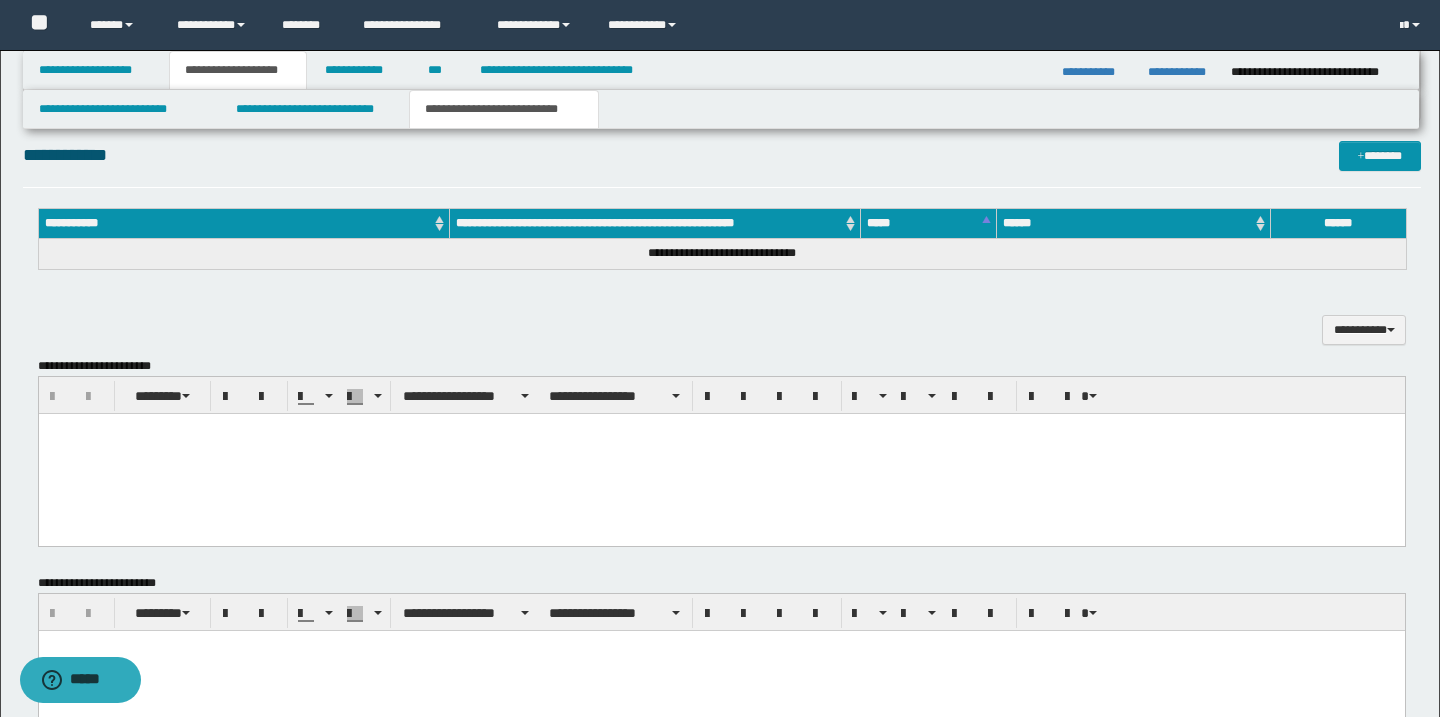 click at bounding box center [721, 454] 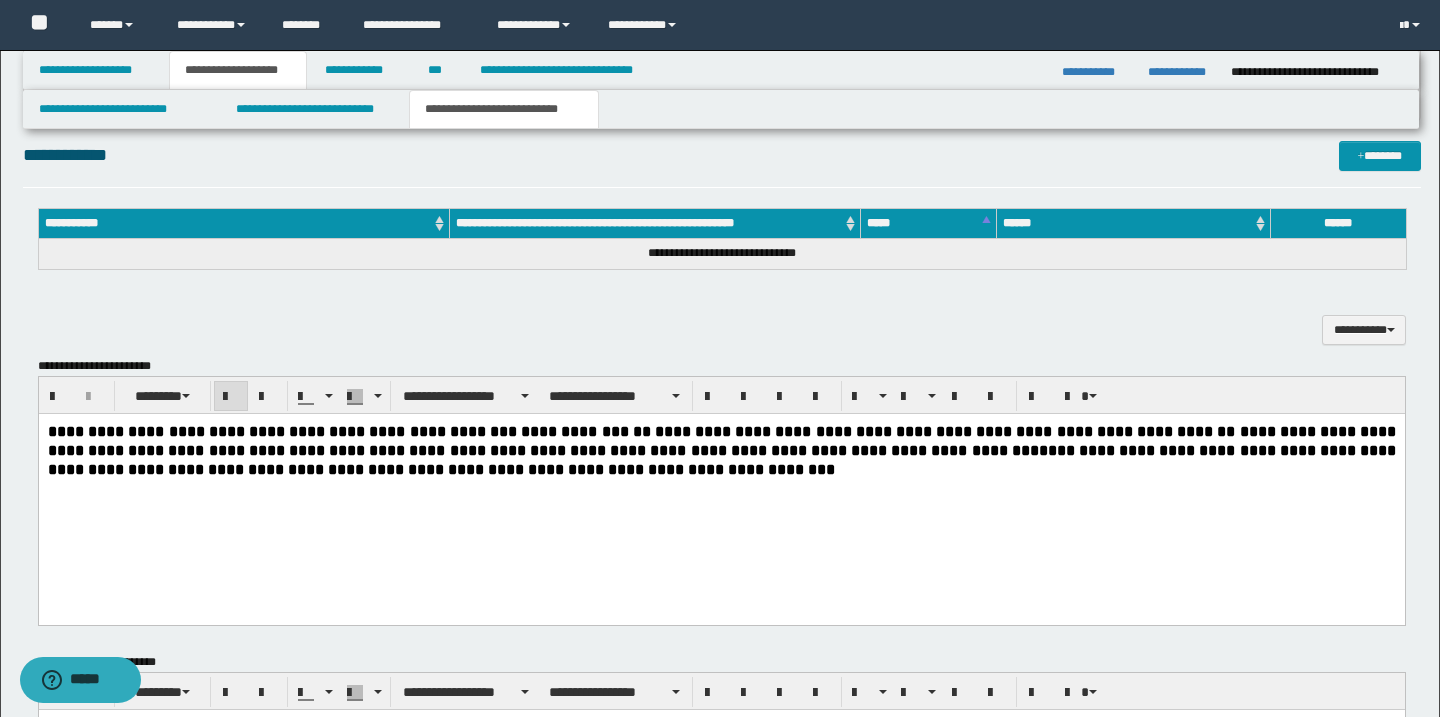click on "**********" at bounding box center (283, 431) 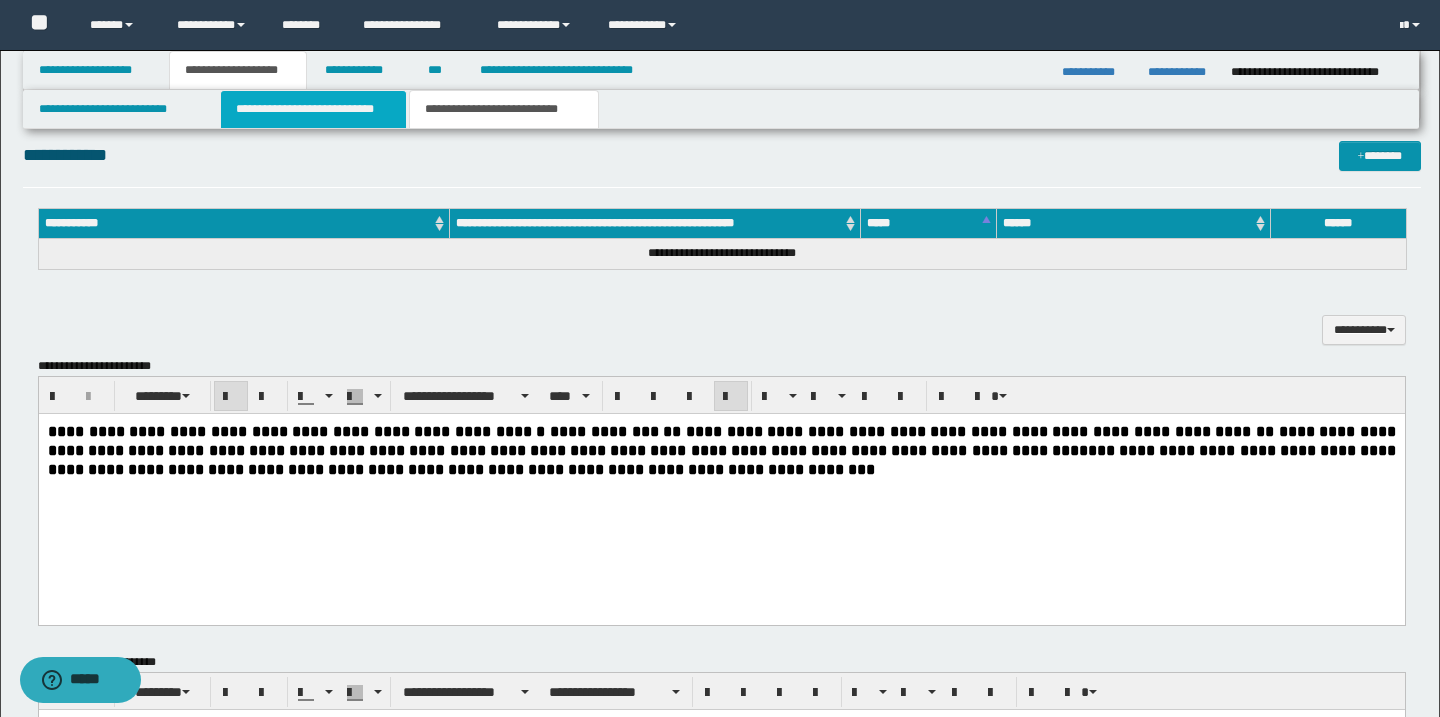 click on "**********" at bounding box center [314, 109] 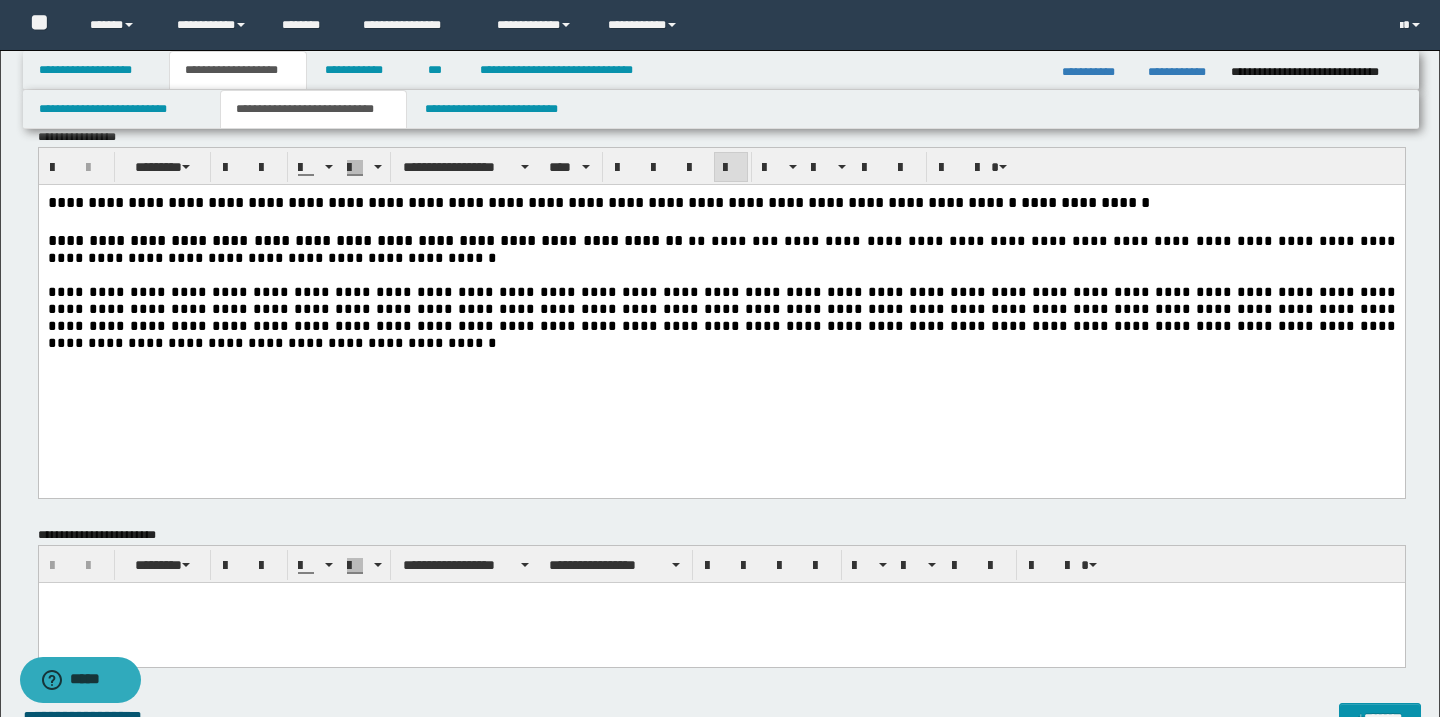 scroll, scrollTop: 0, scrollLeft: 0, axis: both 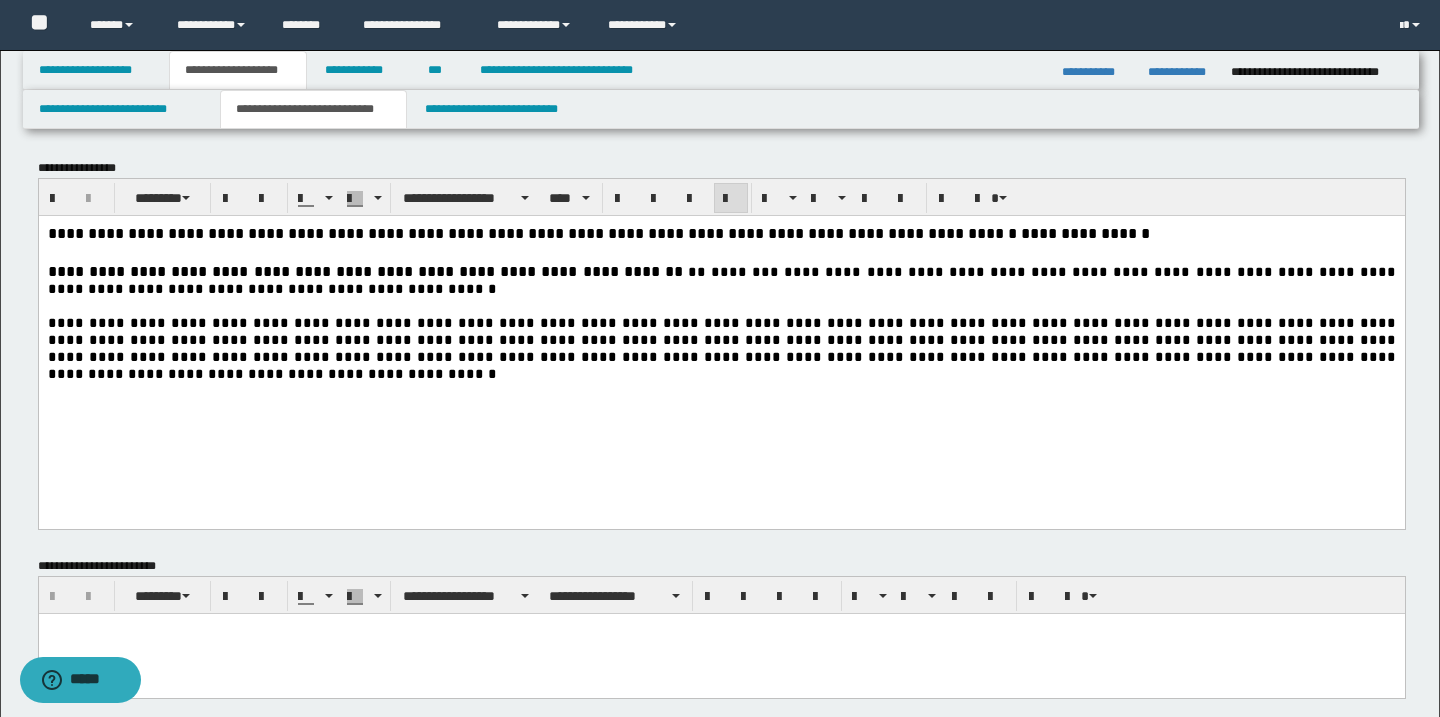 click on "**********" at bounding box center (1084, 232) 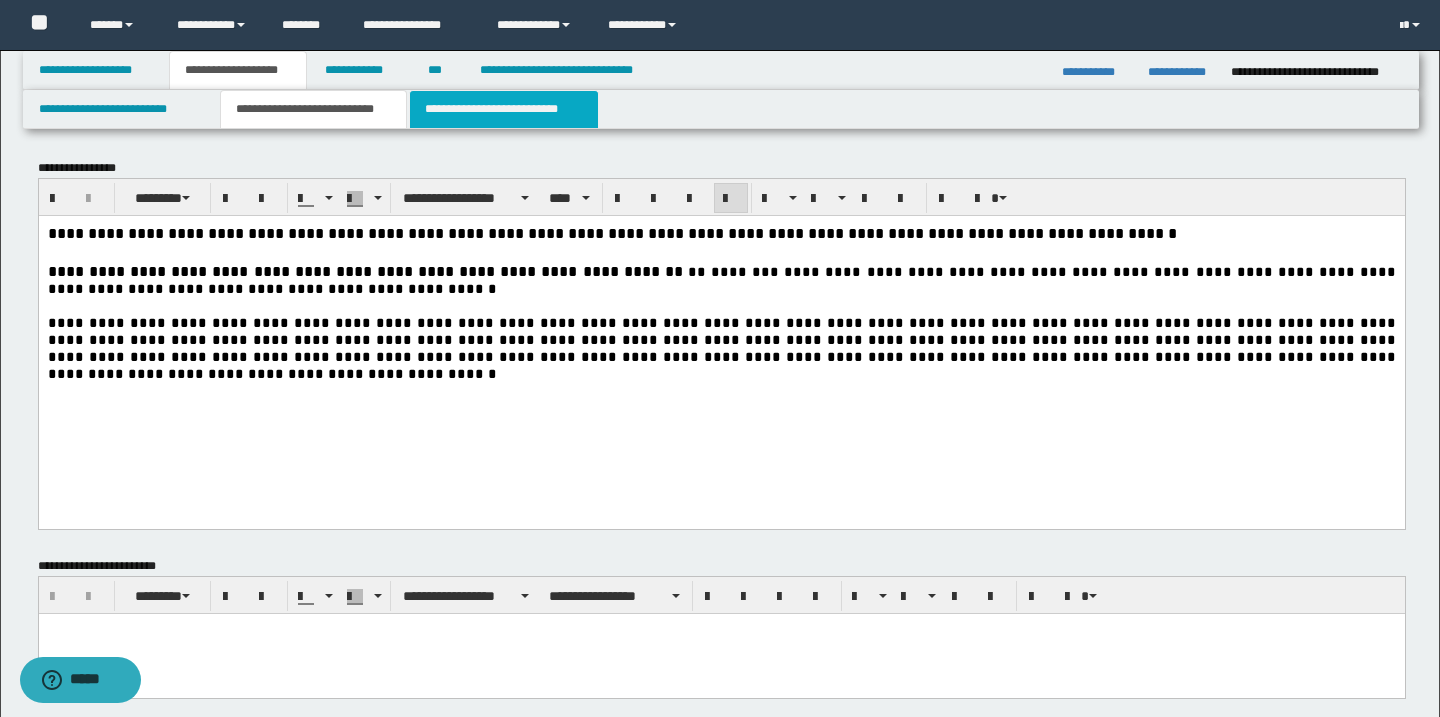 click on "**********" at bounding box center (504, 109) 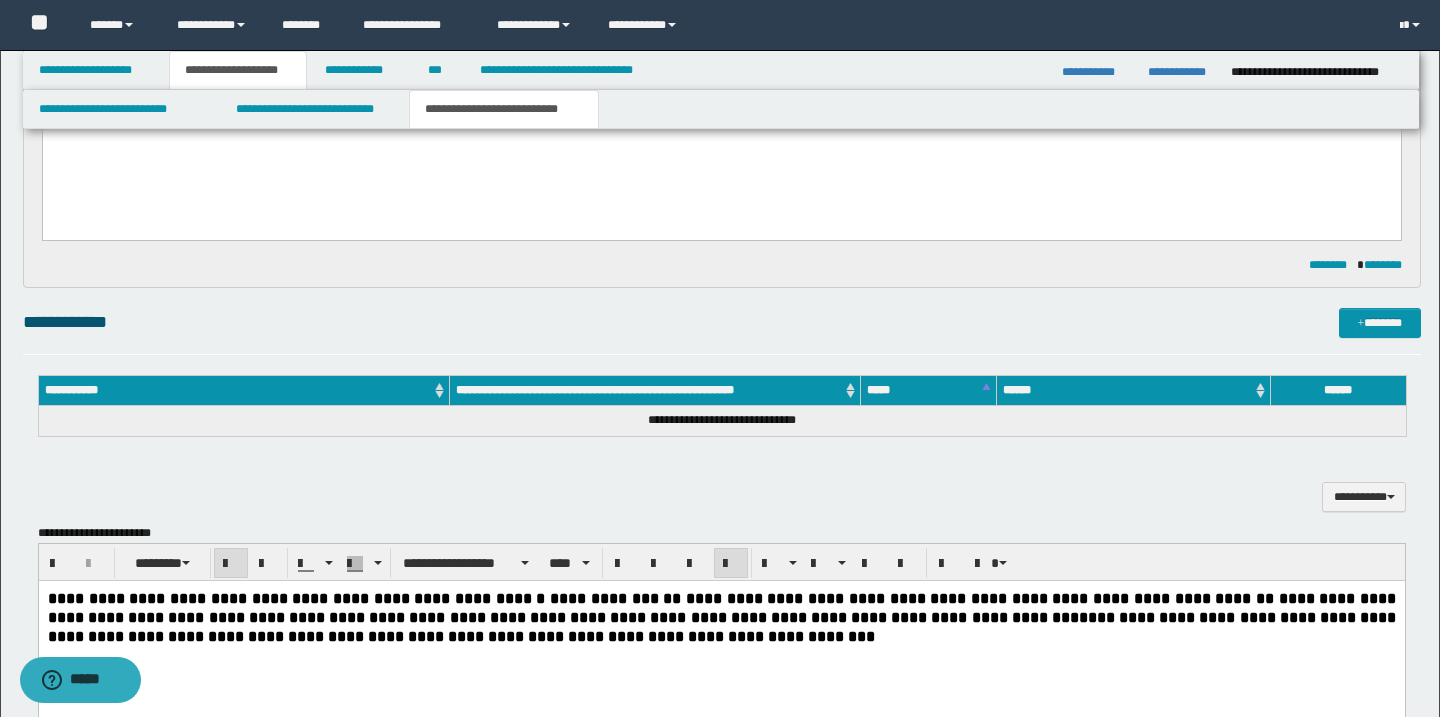 scroll, scrollTop: 363, scrollLeft: 0, axis: vertical 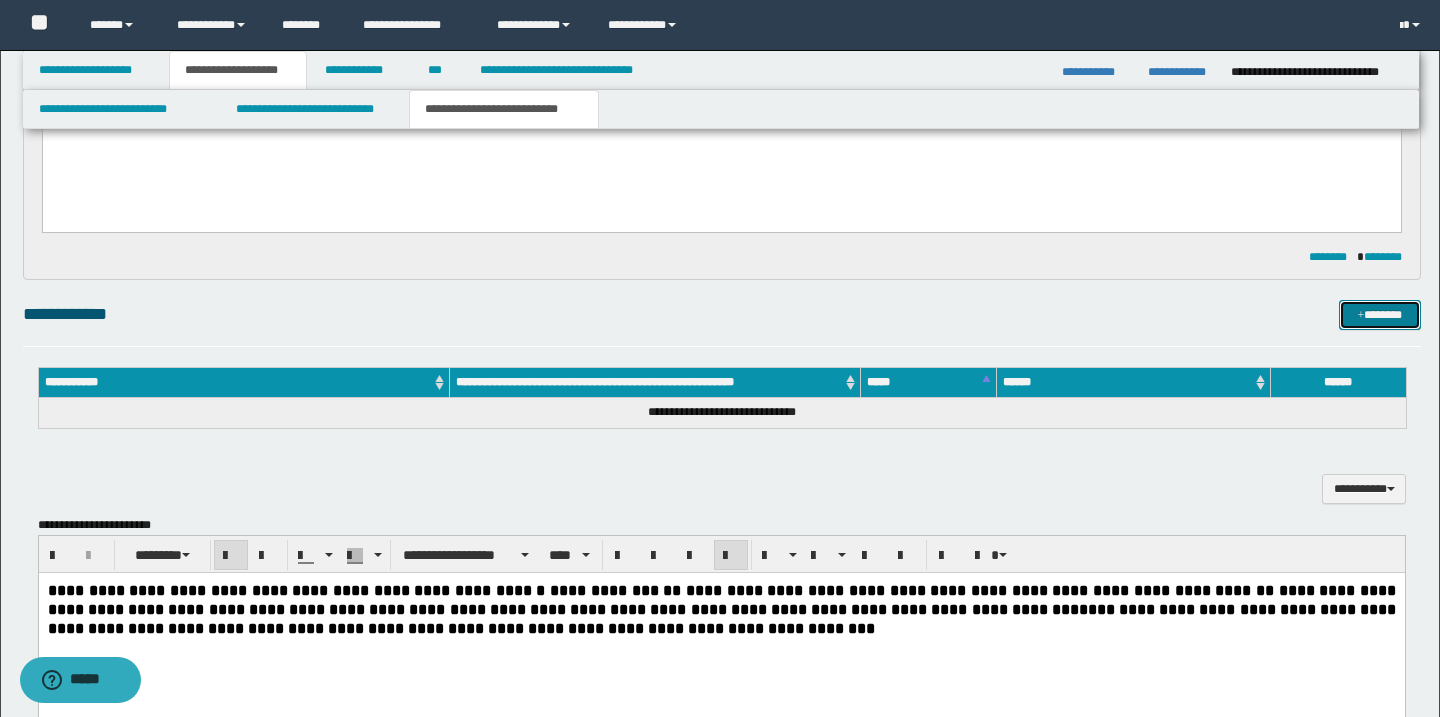 click on "*******" at bounding box center [1380, 315] 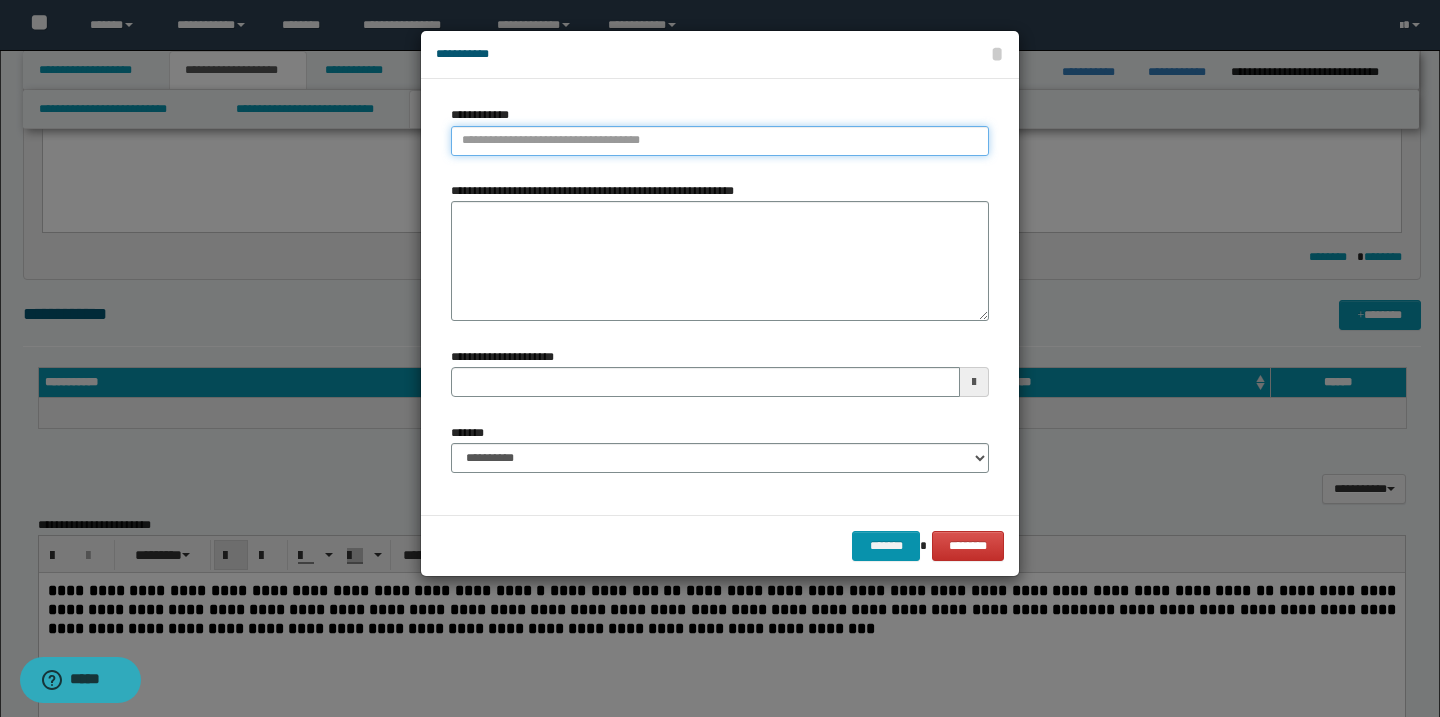 click on "**********" at bounding box center [720, 141] 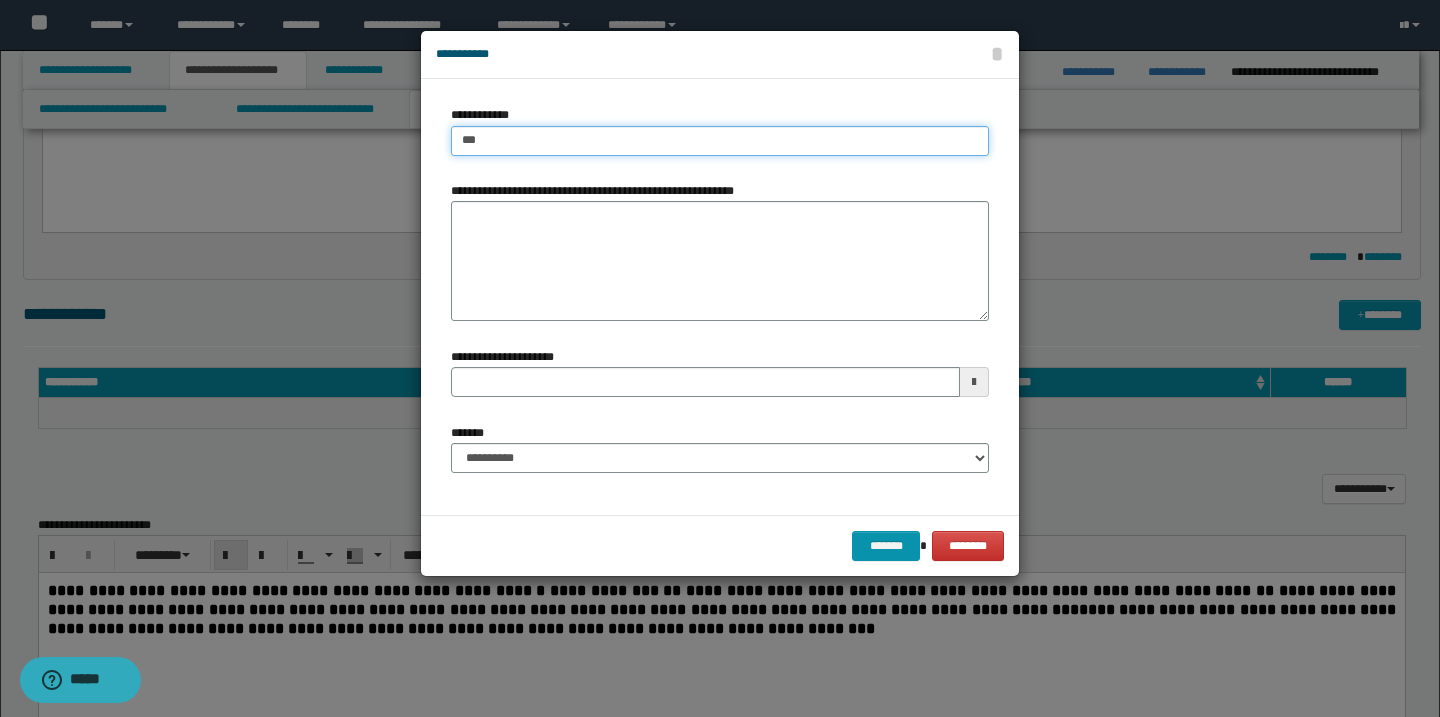 type on "****" 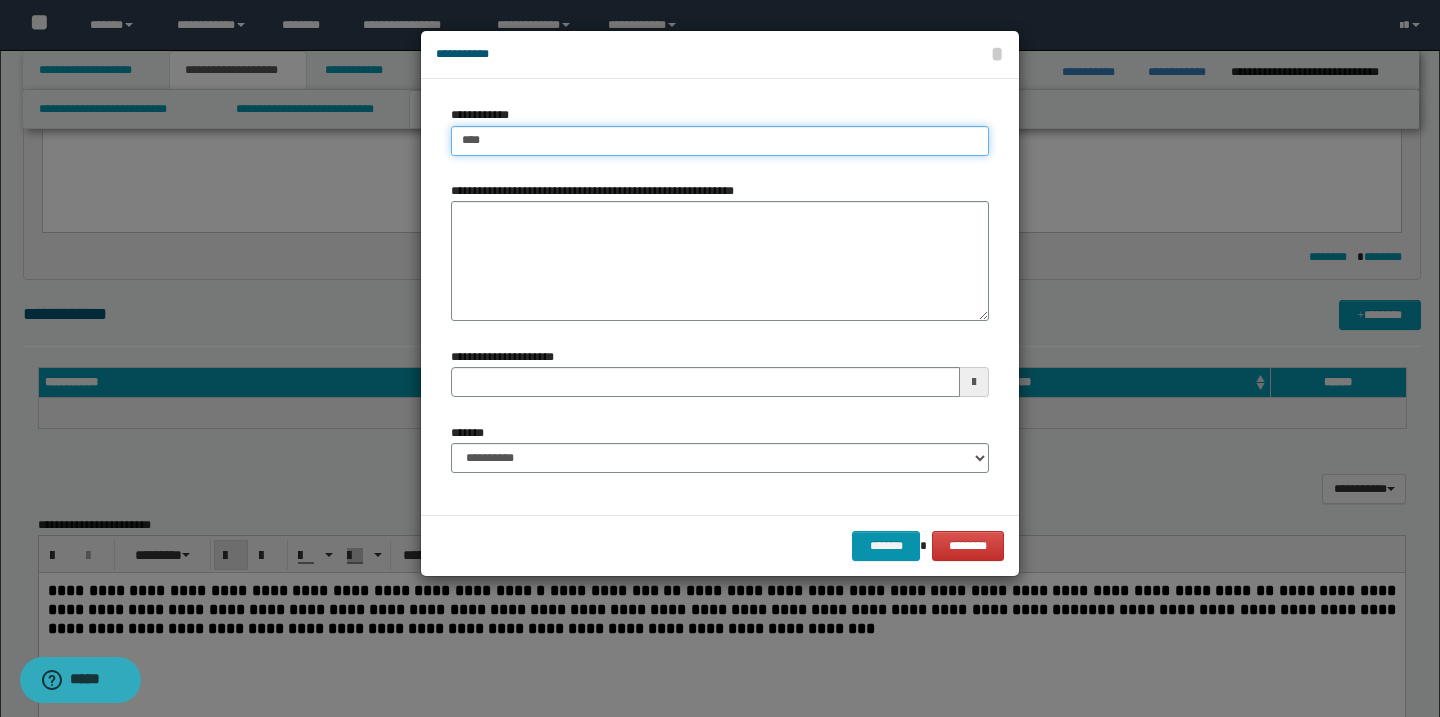 type on "****" 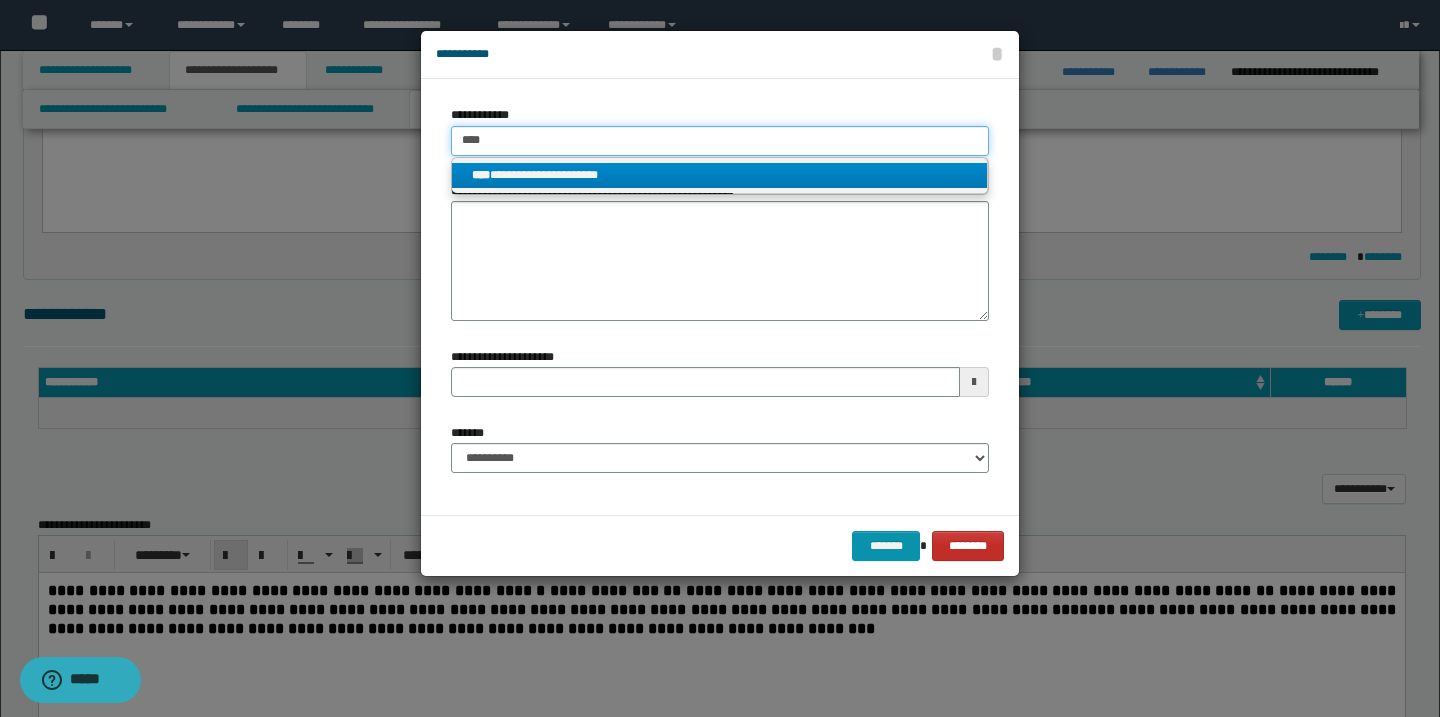 type on "****" 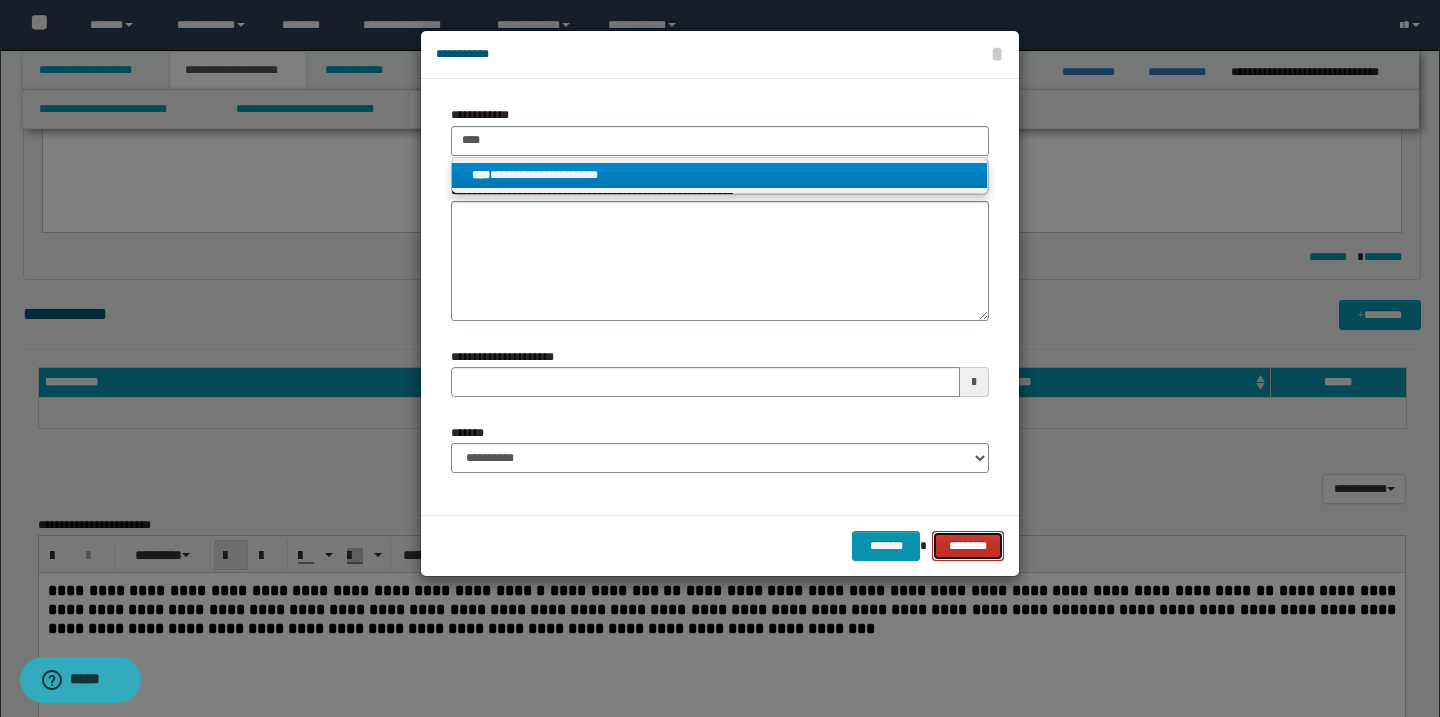 type 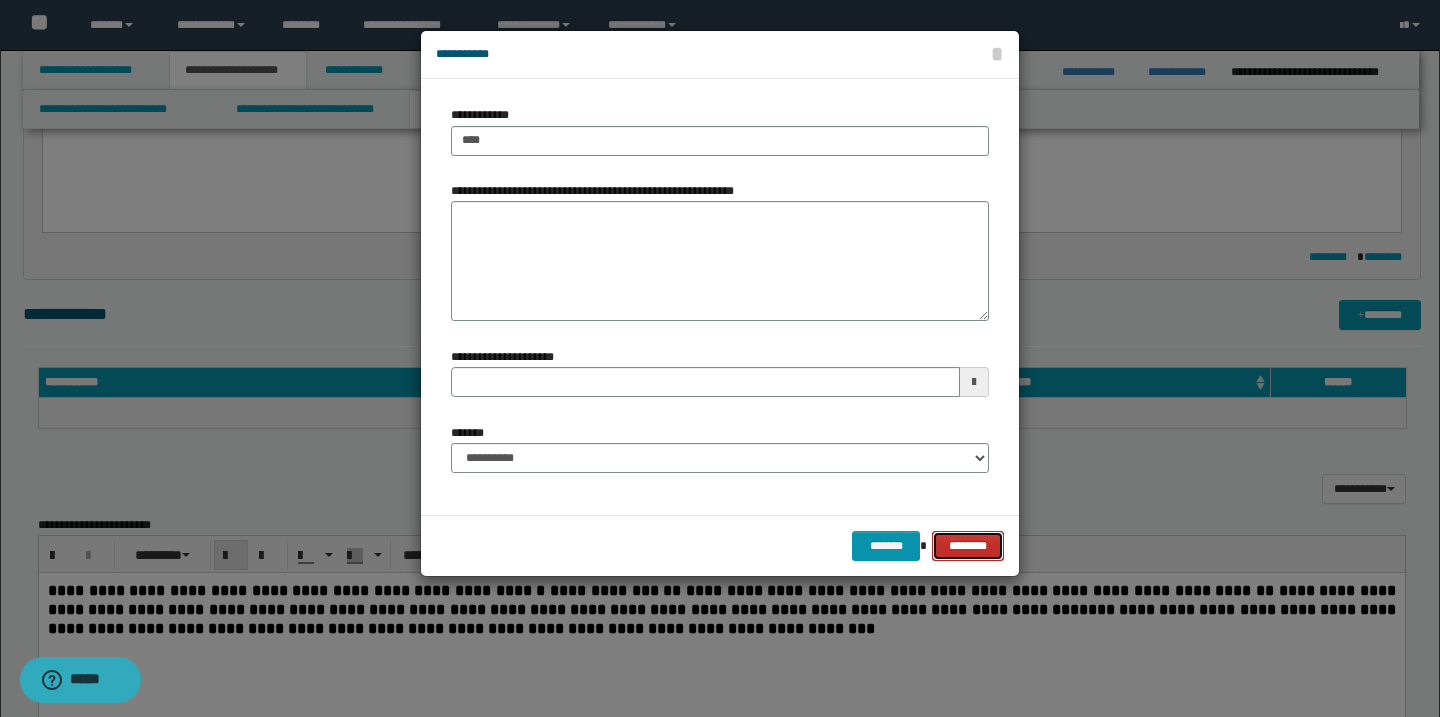 click on "********" at bounding box center [968, 546] 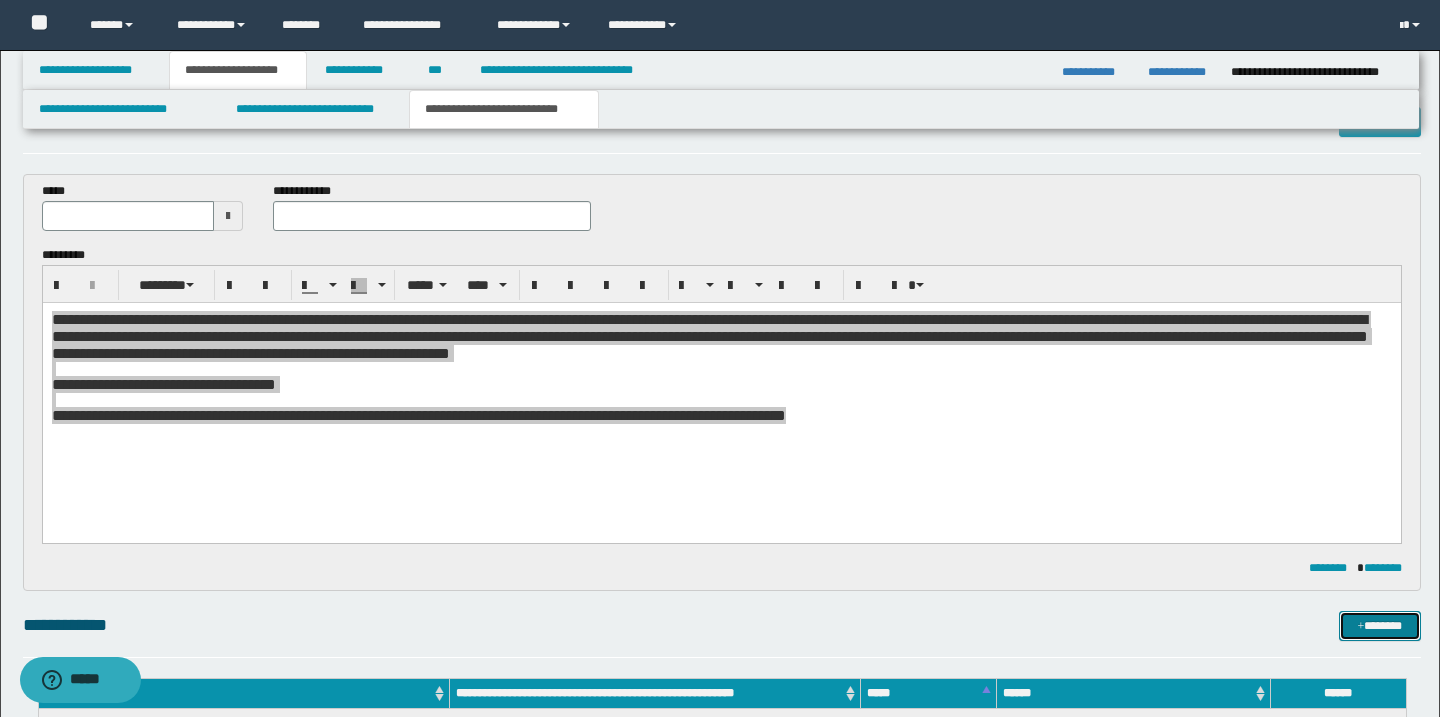 scroll, scrollTop: 0, scrollLeft: 0, axis: both 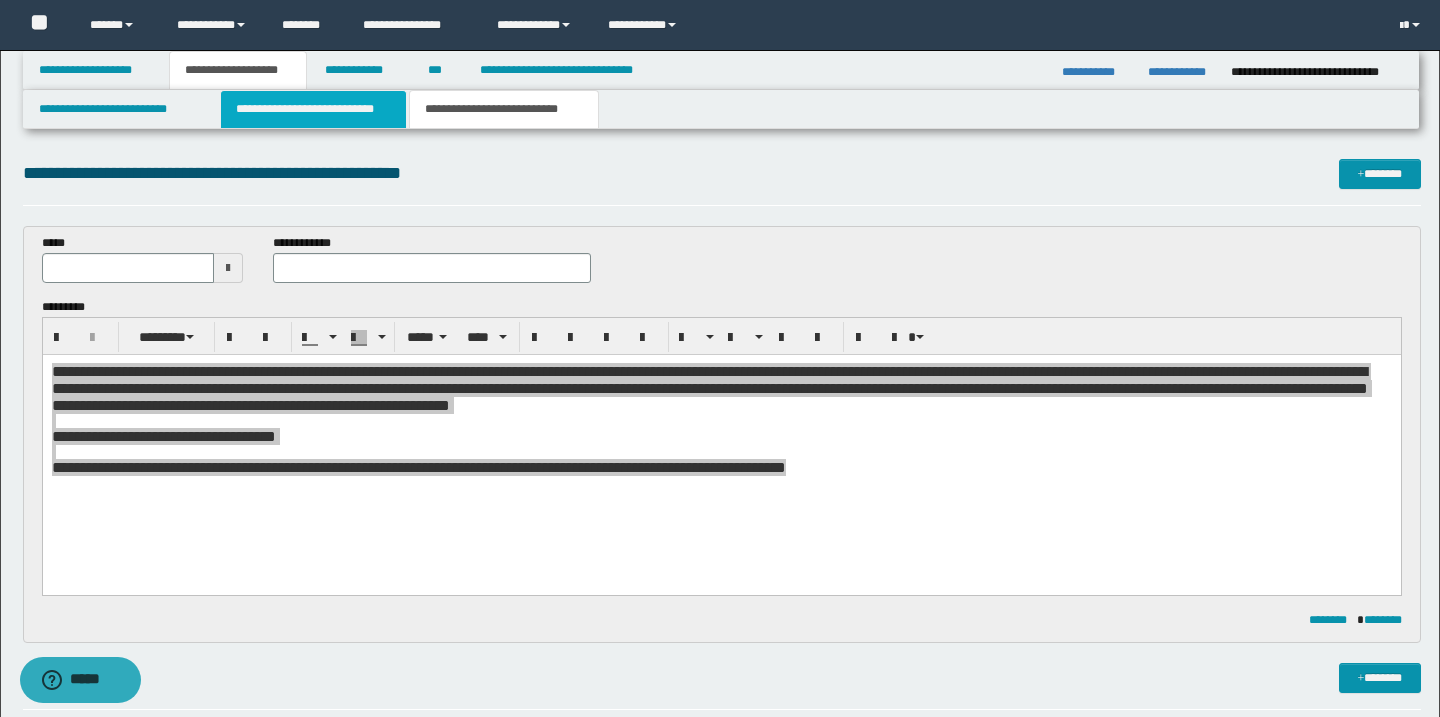 click on "**********" at bounding box center (314, 109) 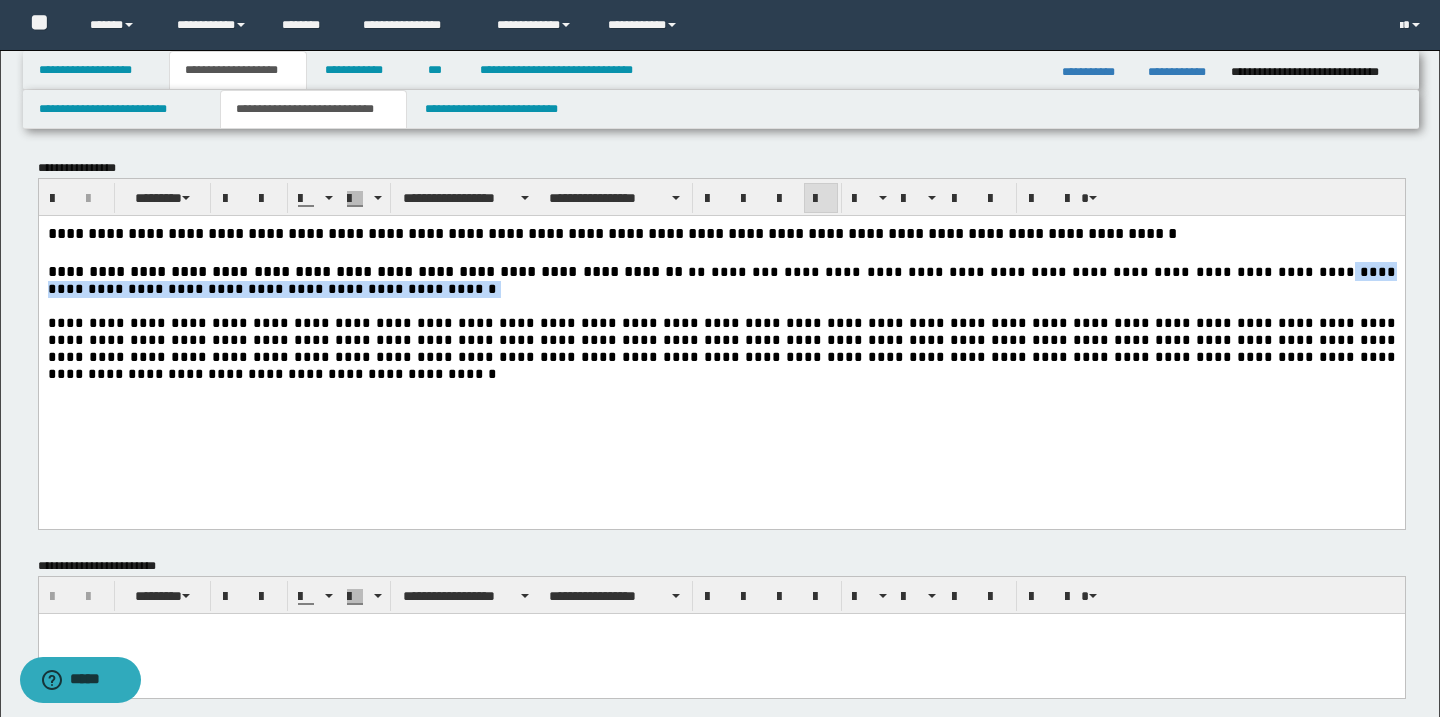 drag, startPoint x: 1193, startPoint y: 270, endPoint x: 1209, endPoint y: 288, distance: 24.083189 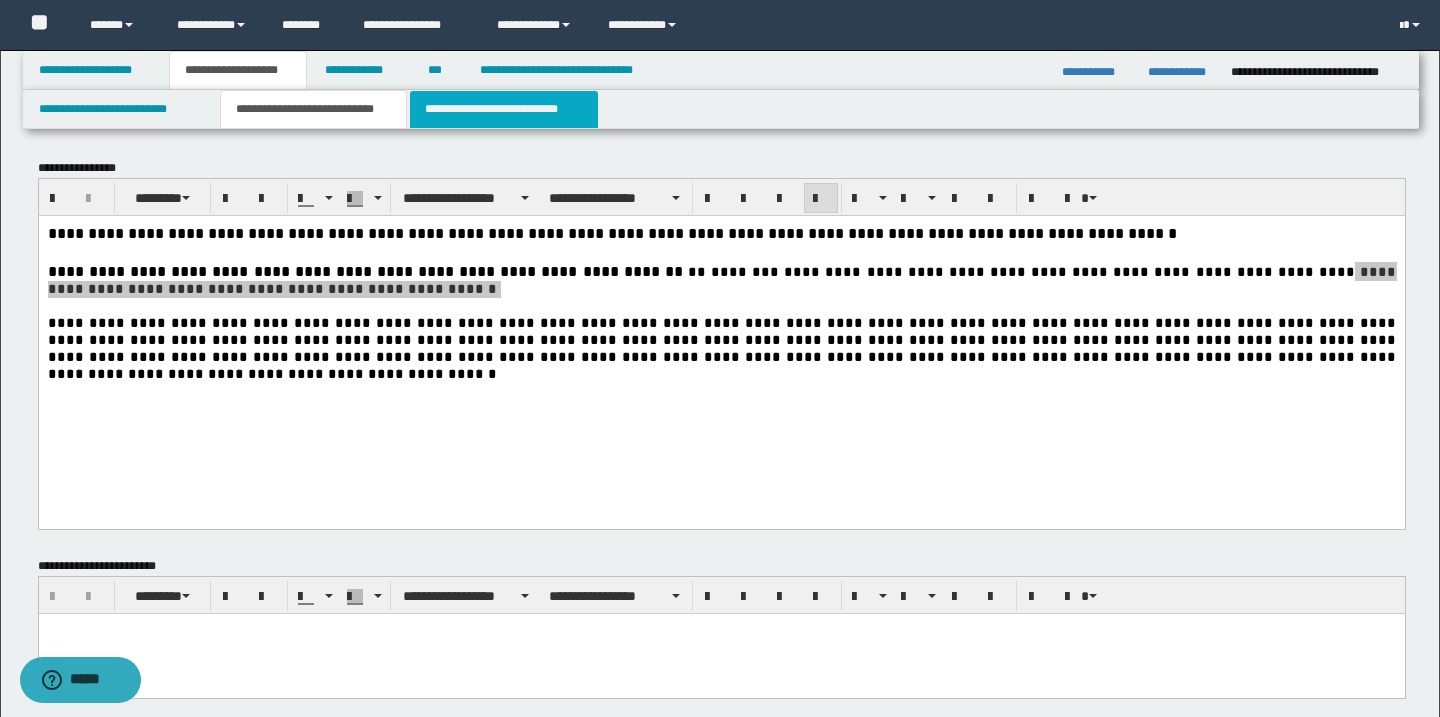 click on "**********" at bounding box center (504, 109) 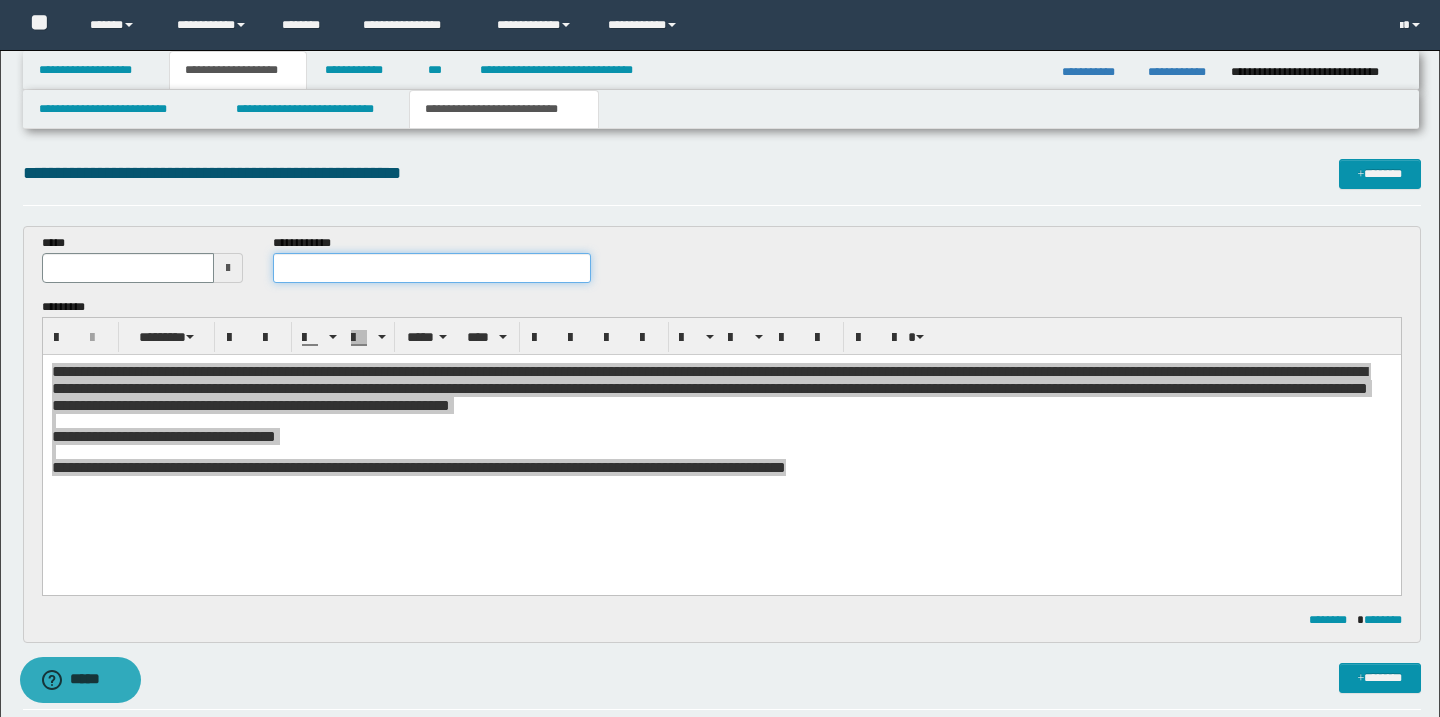click at bounding box center (432, 268) 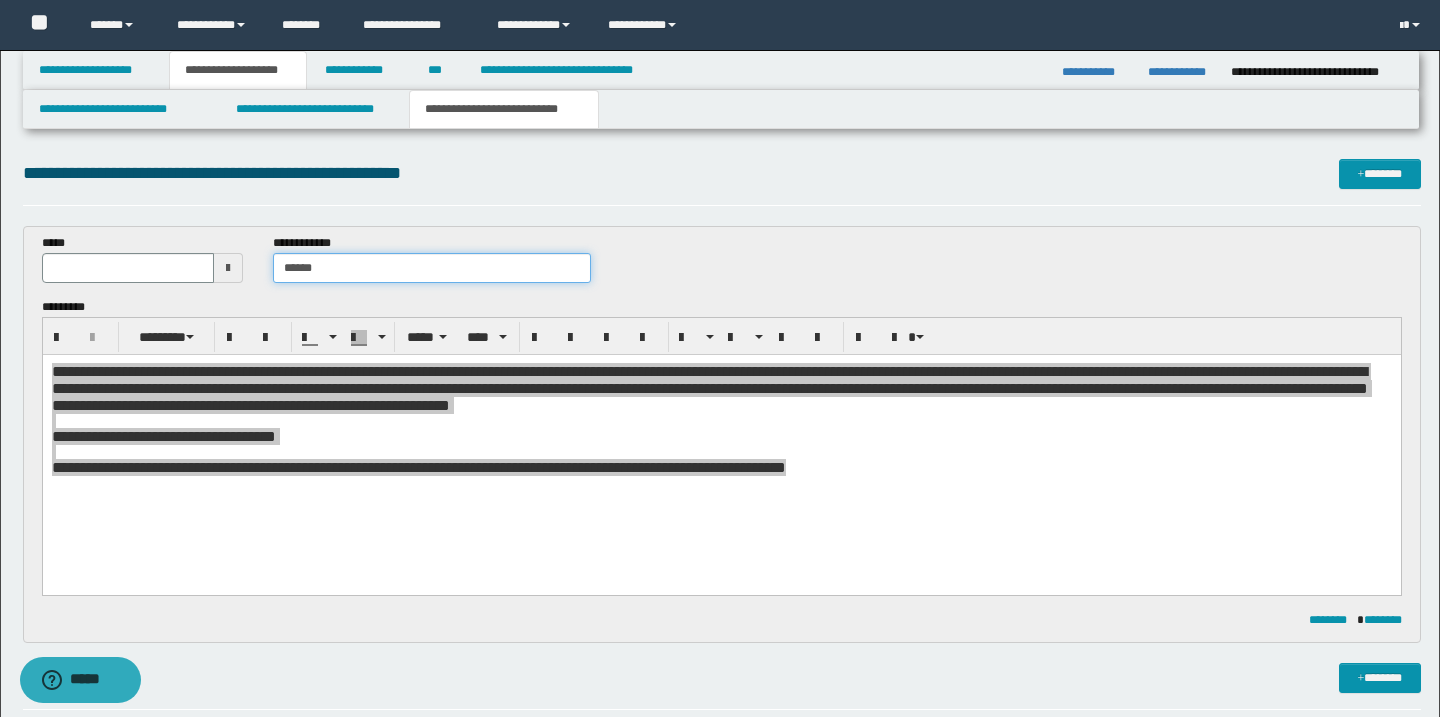 type on "******" 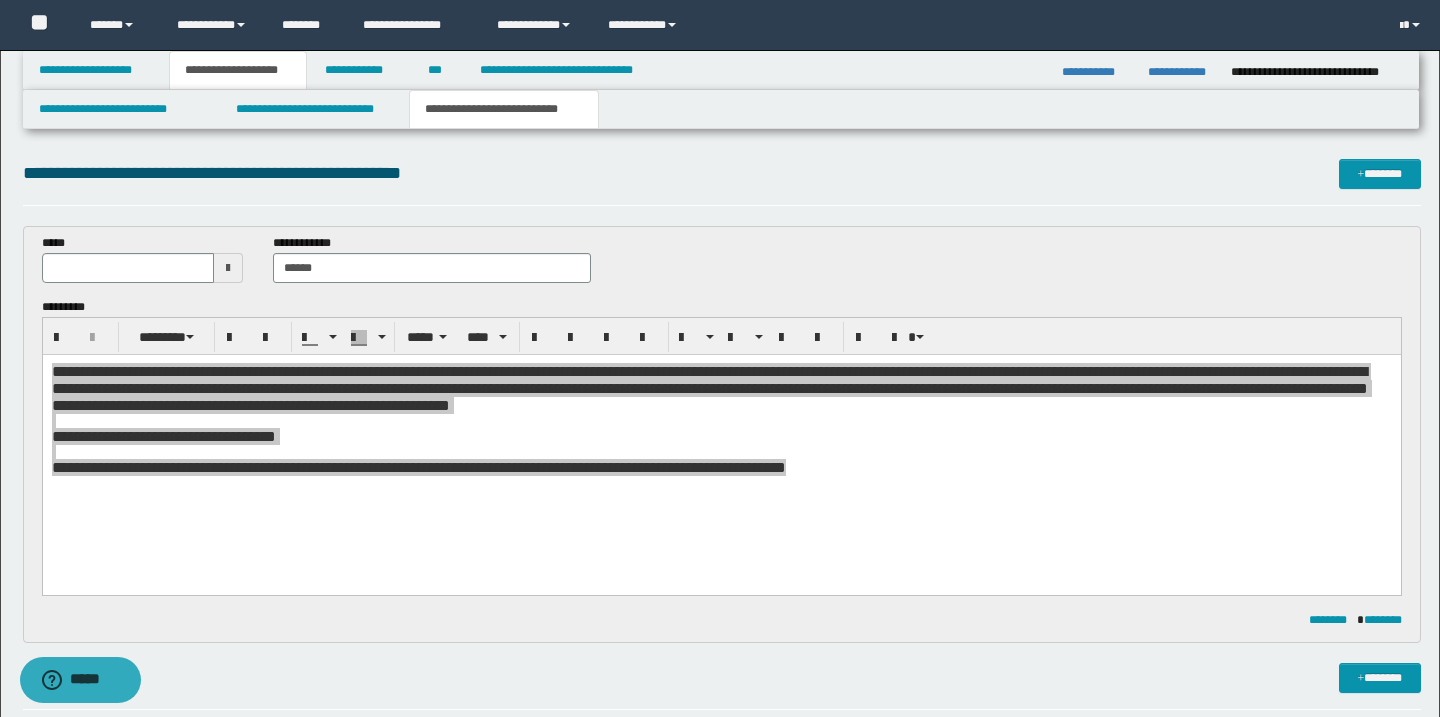 click at bounding box center [228, 268] 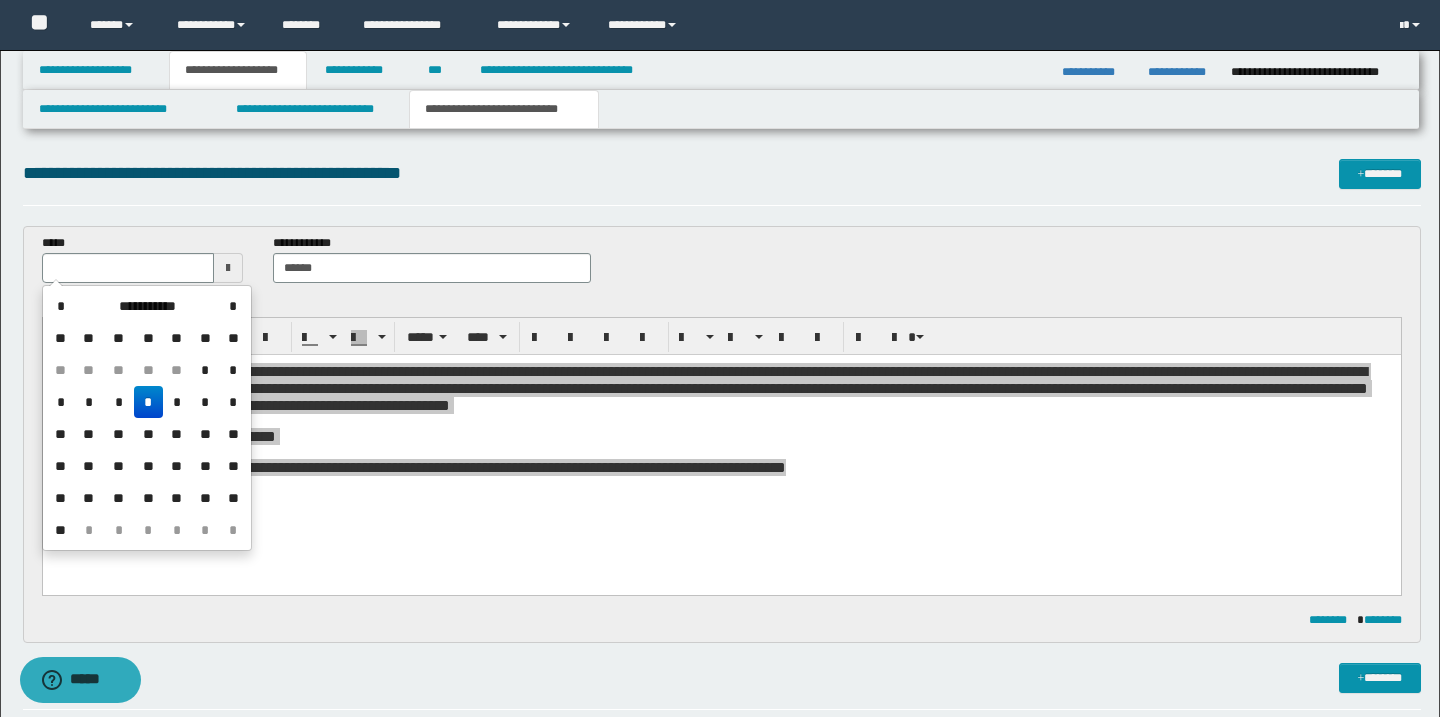 click on "*" at bounding box center (148, 402) 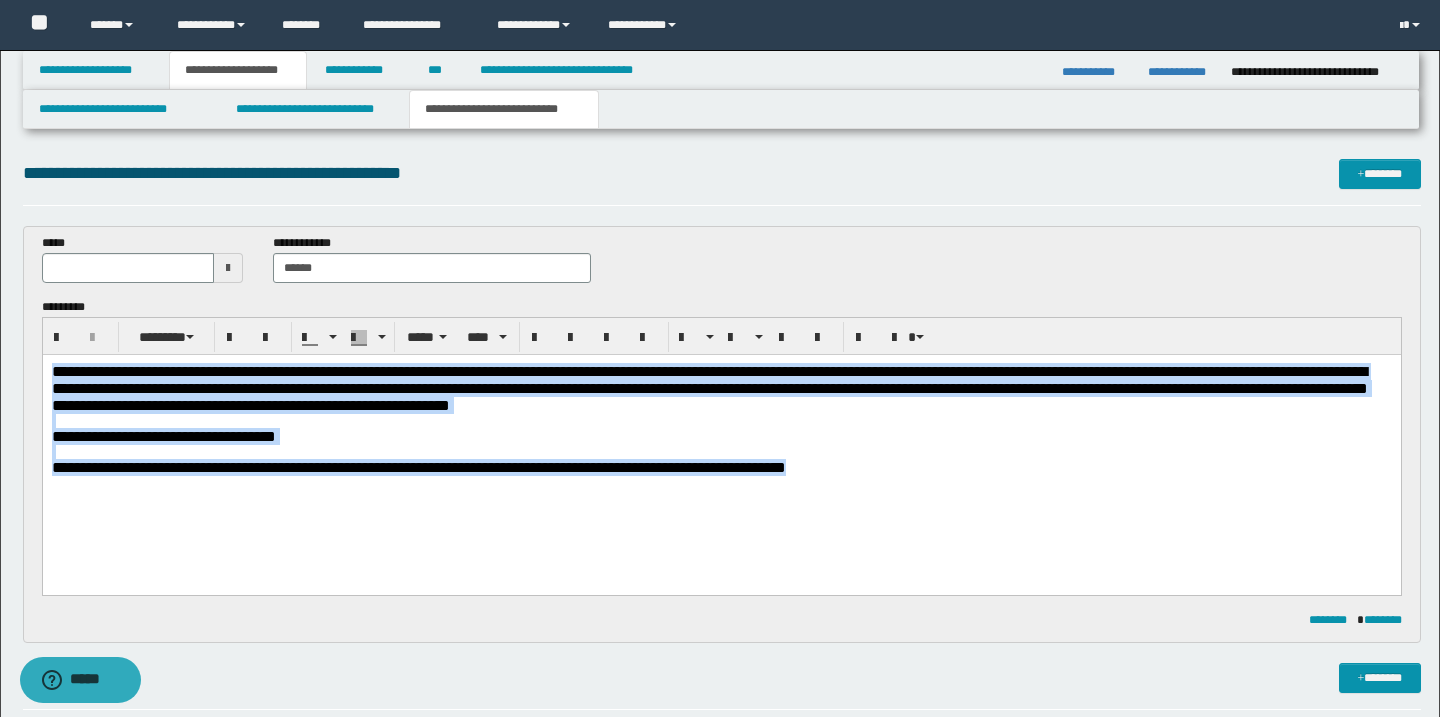 click on "**********" at bounding box center [709, 388] 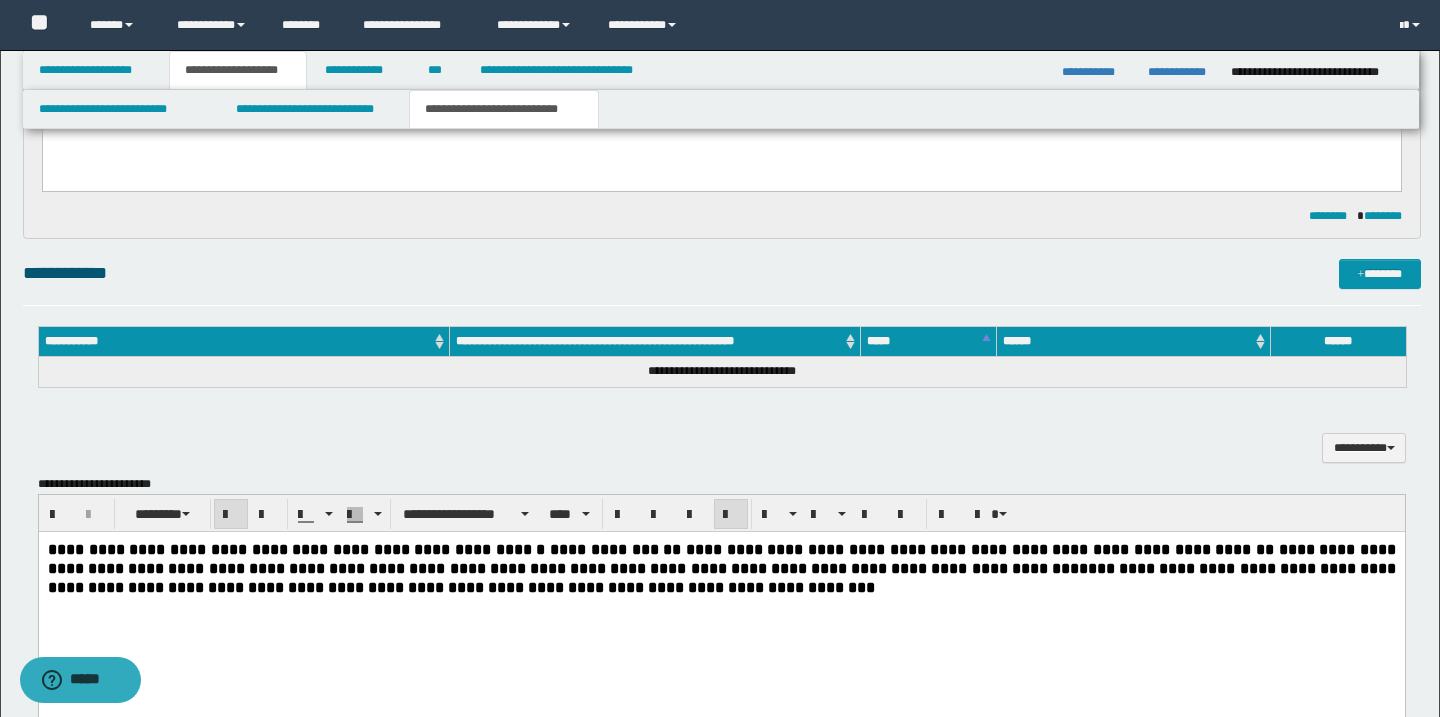 scroll, scrollTop: 426, scrollLeft: 0, axis: vertical 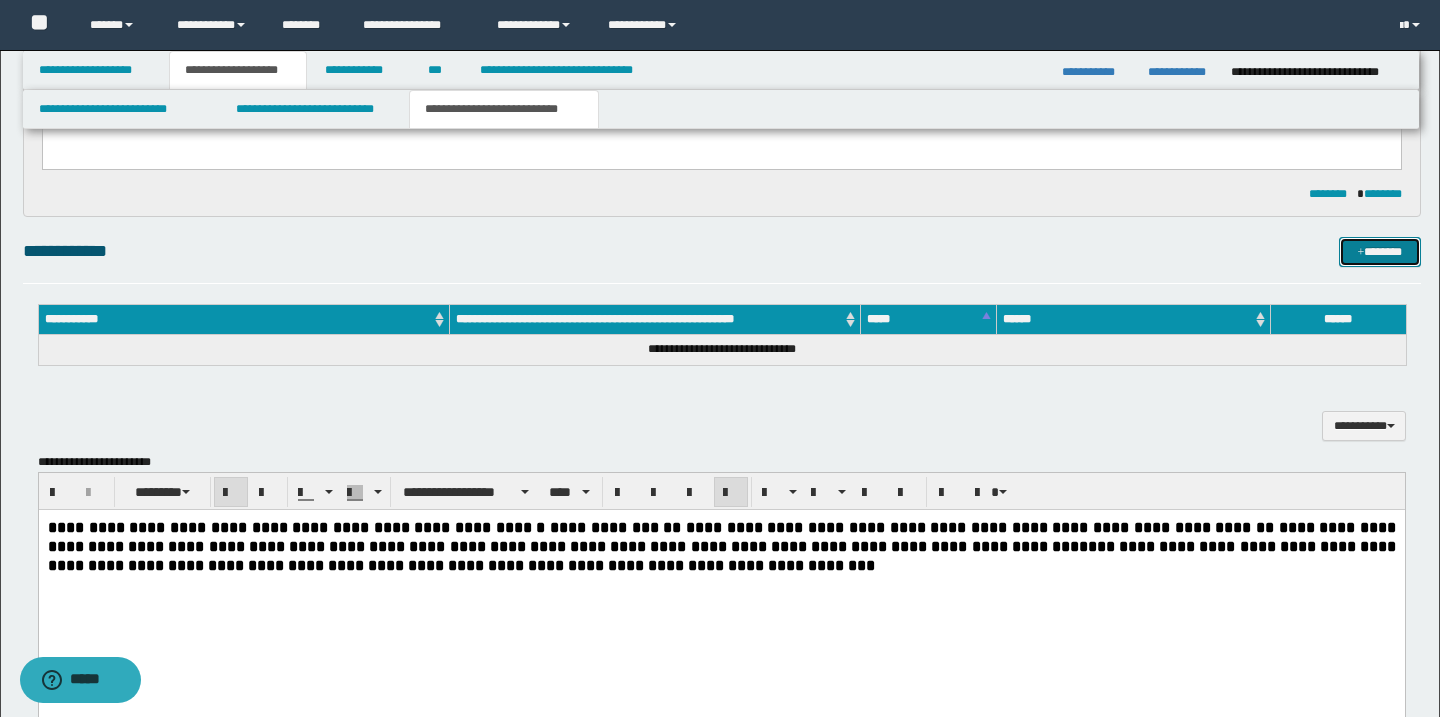 click on "*******" at bounding box center [1380, 252] 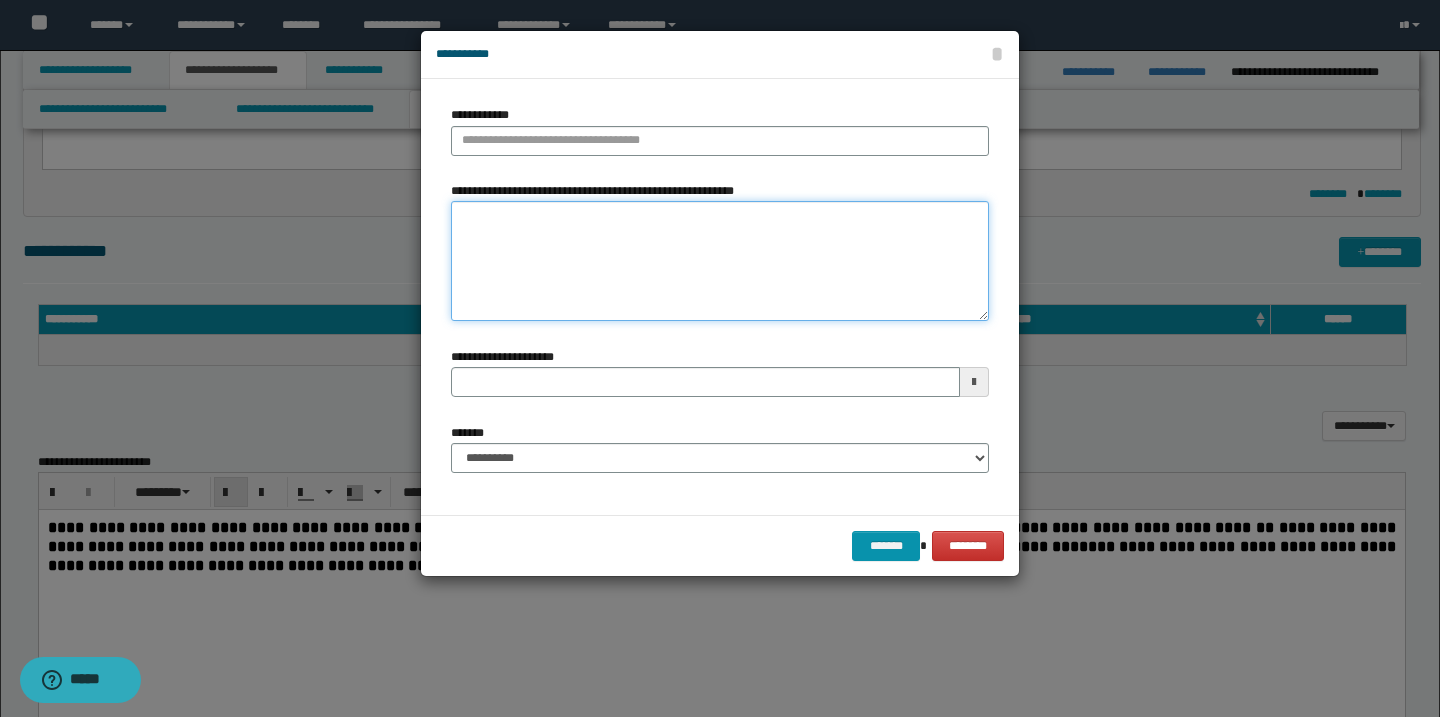 click on "**********" at bounding box center (720, 261) 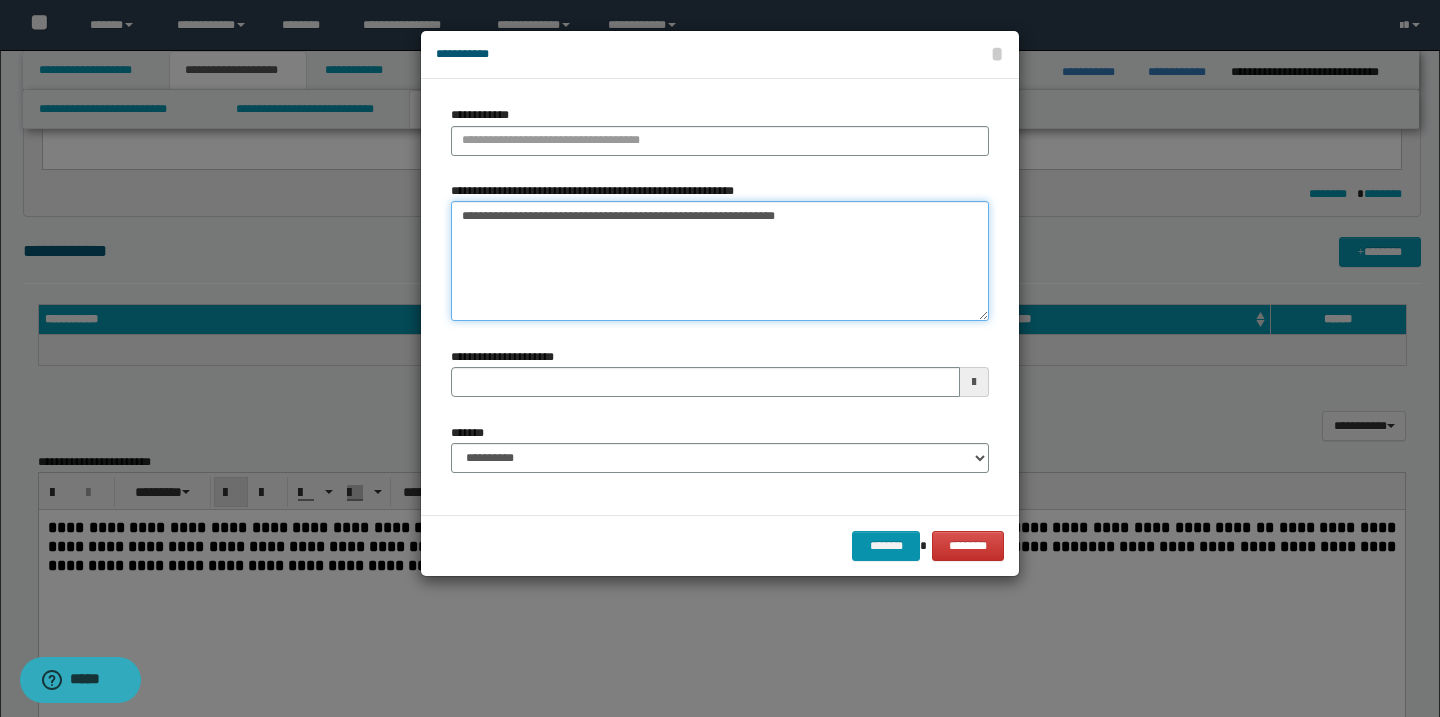 type on "**********" 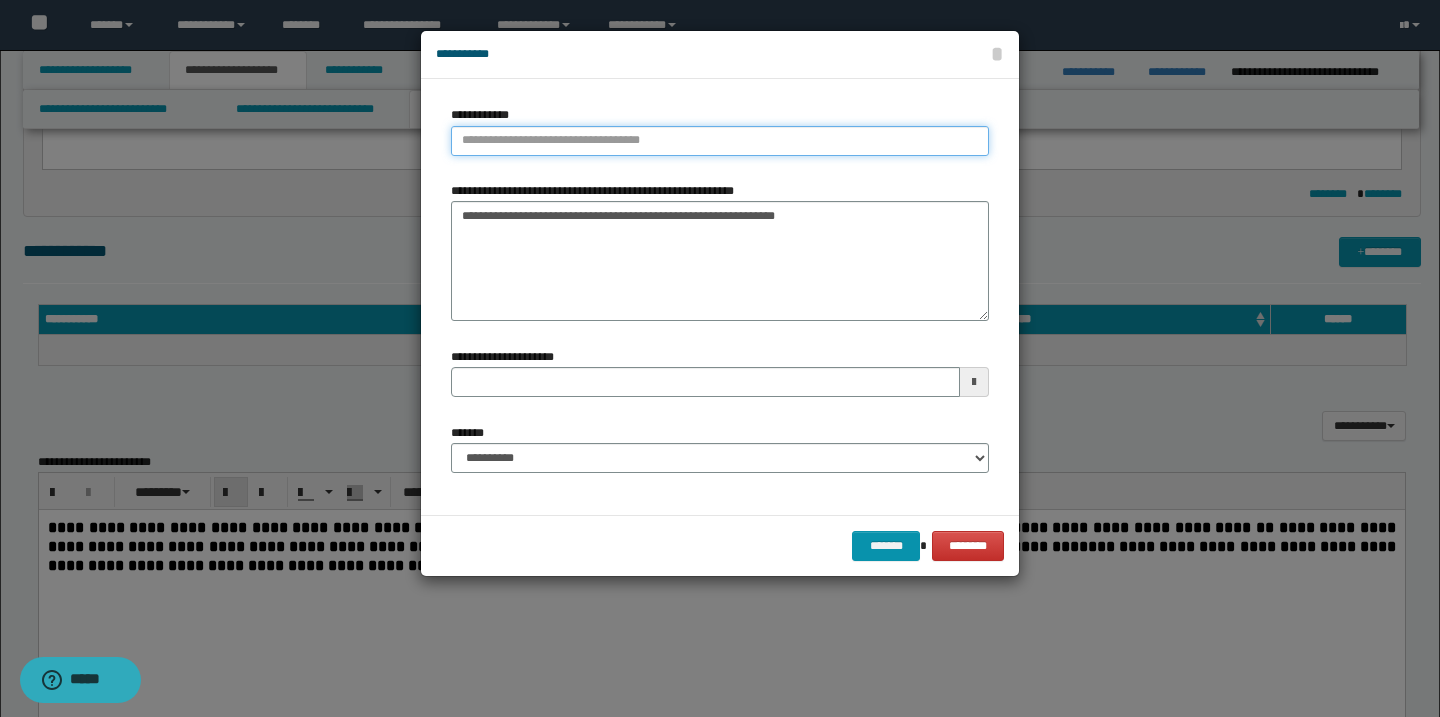 type on "**********" 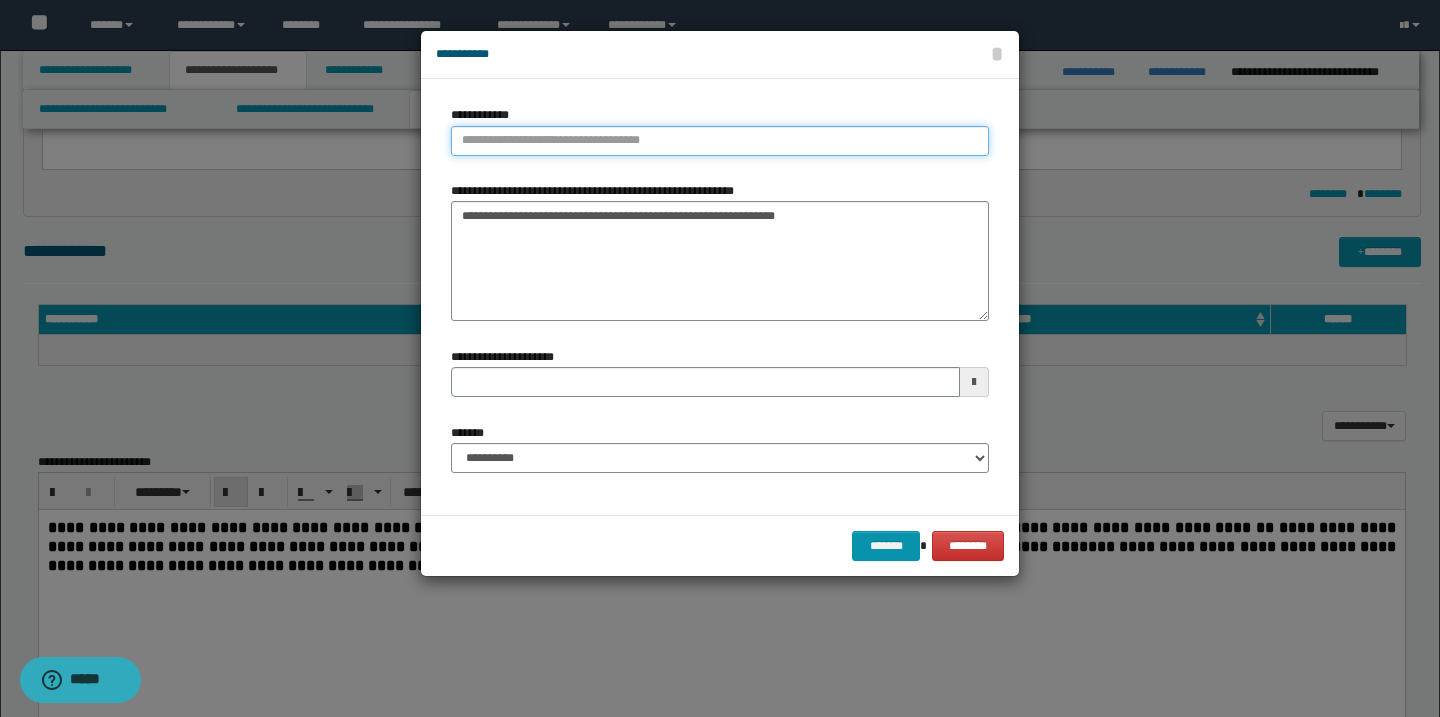 click on "**********" at bounding box center [720, 141] 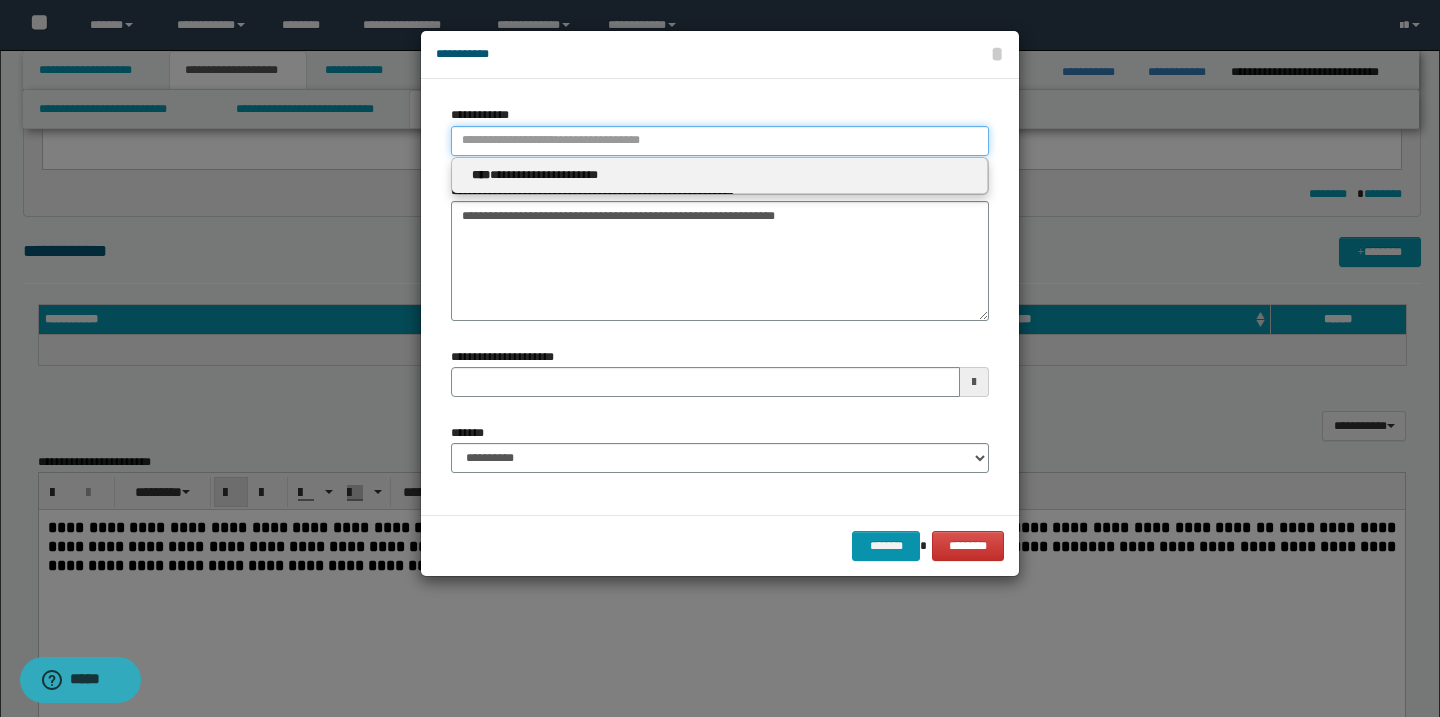 type 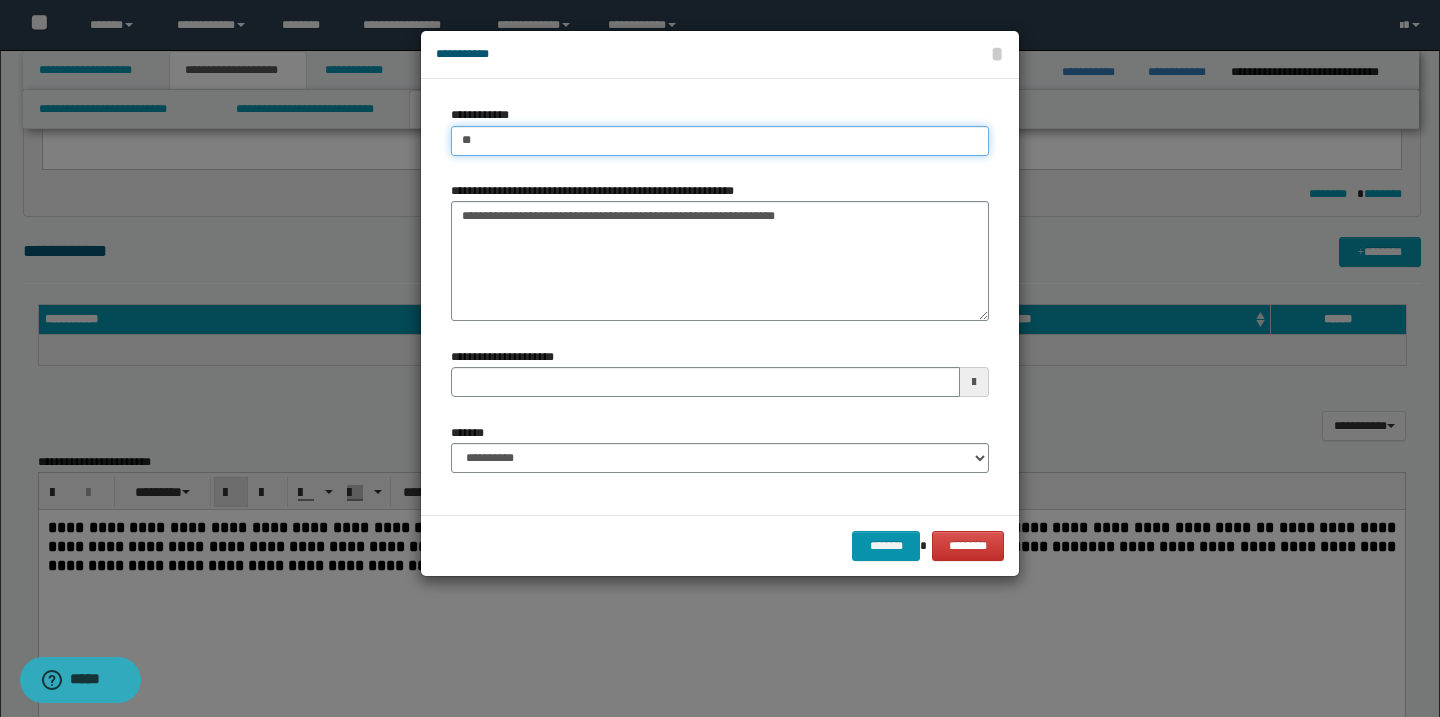 type on "***" 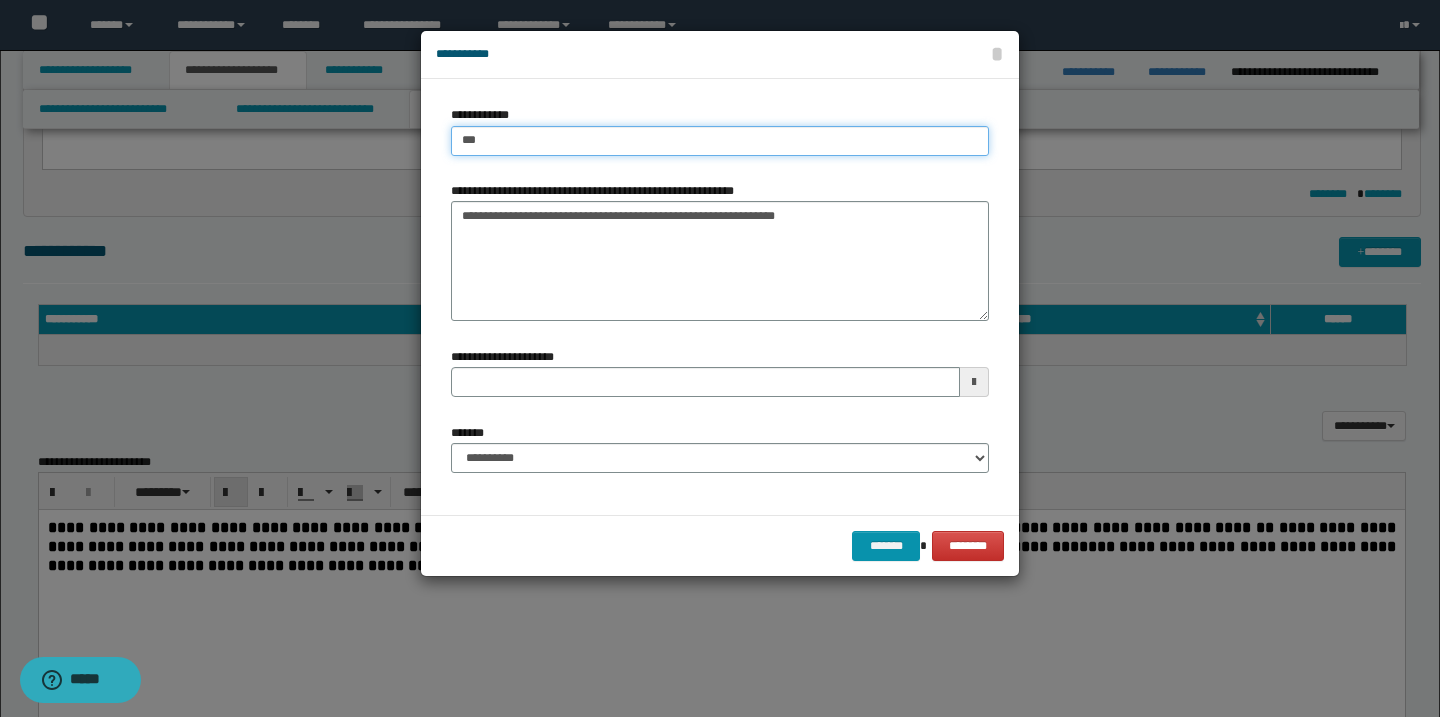 type on "***" 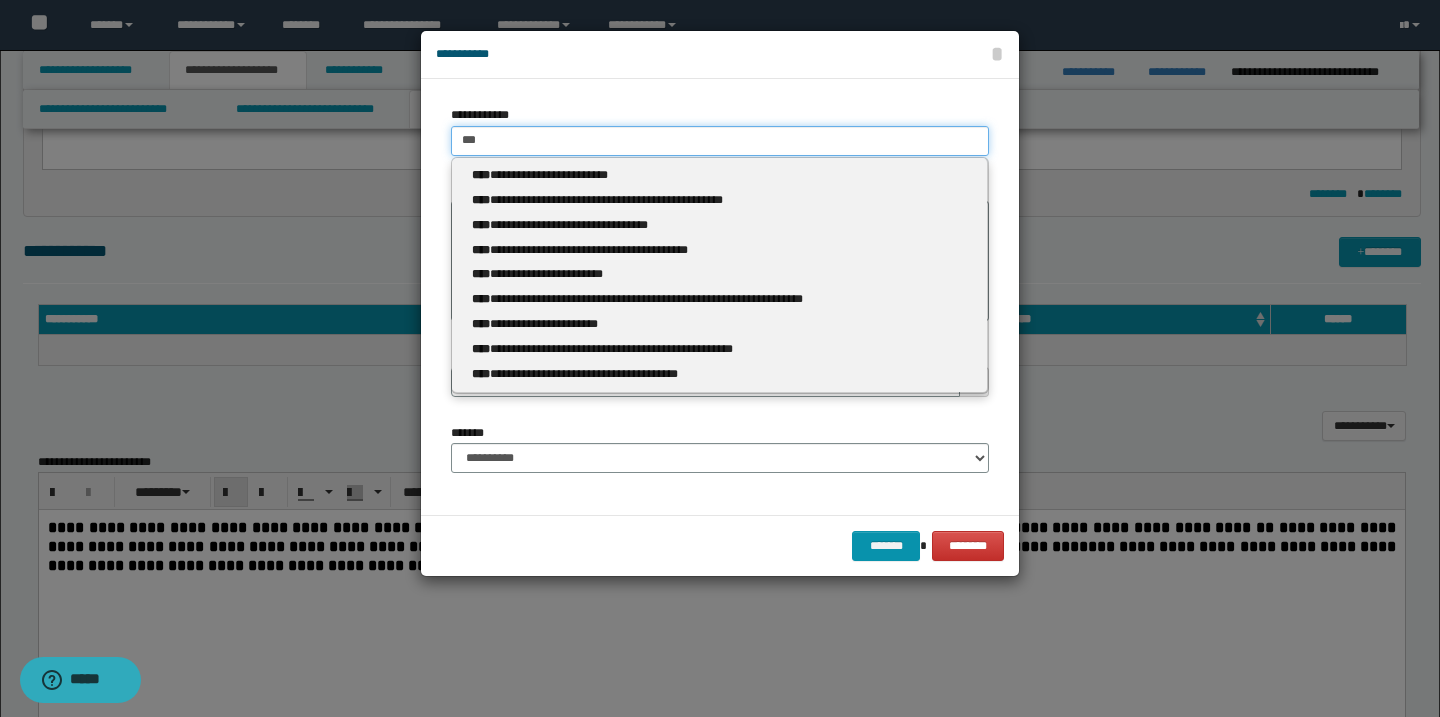 type 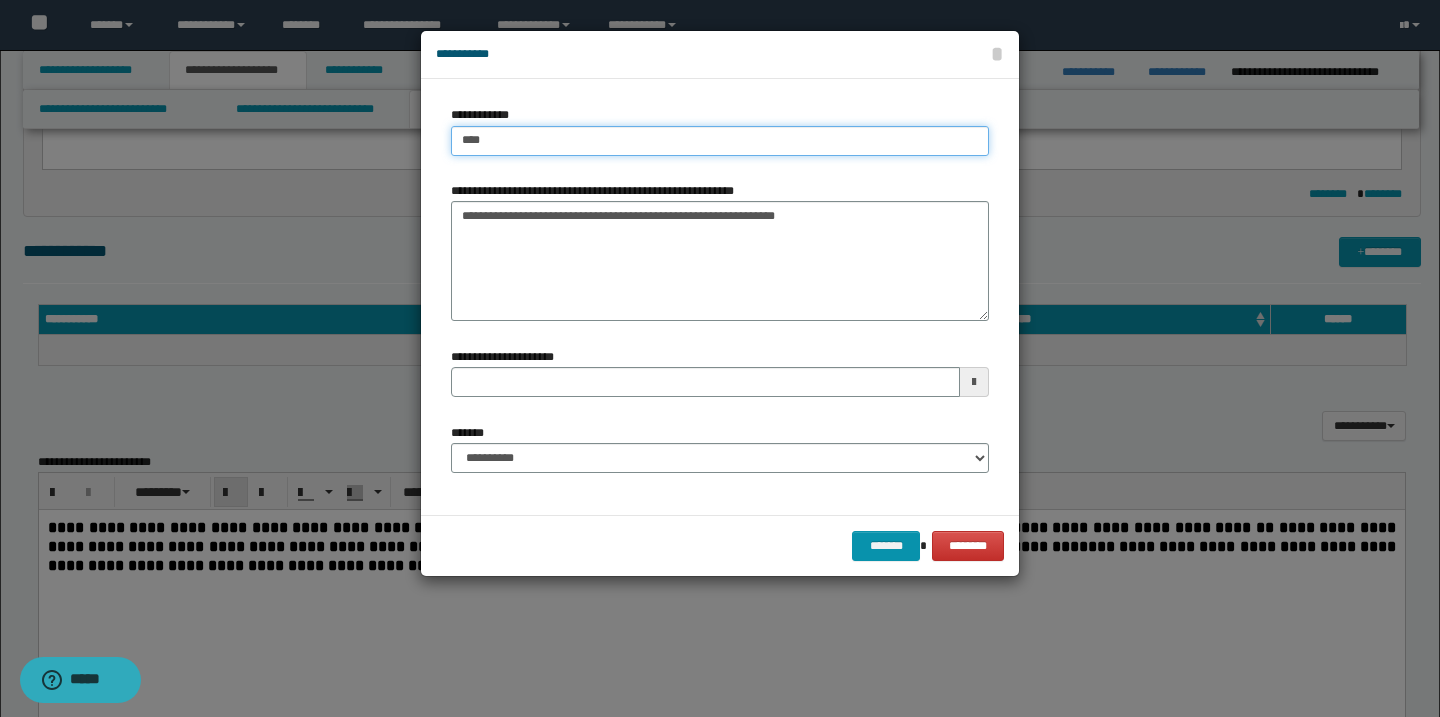 type on "****" 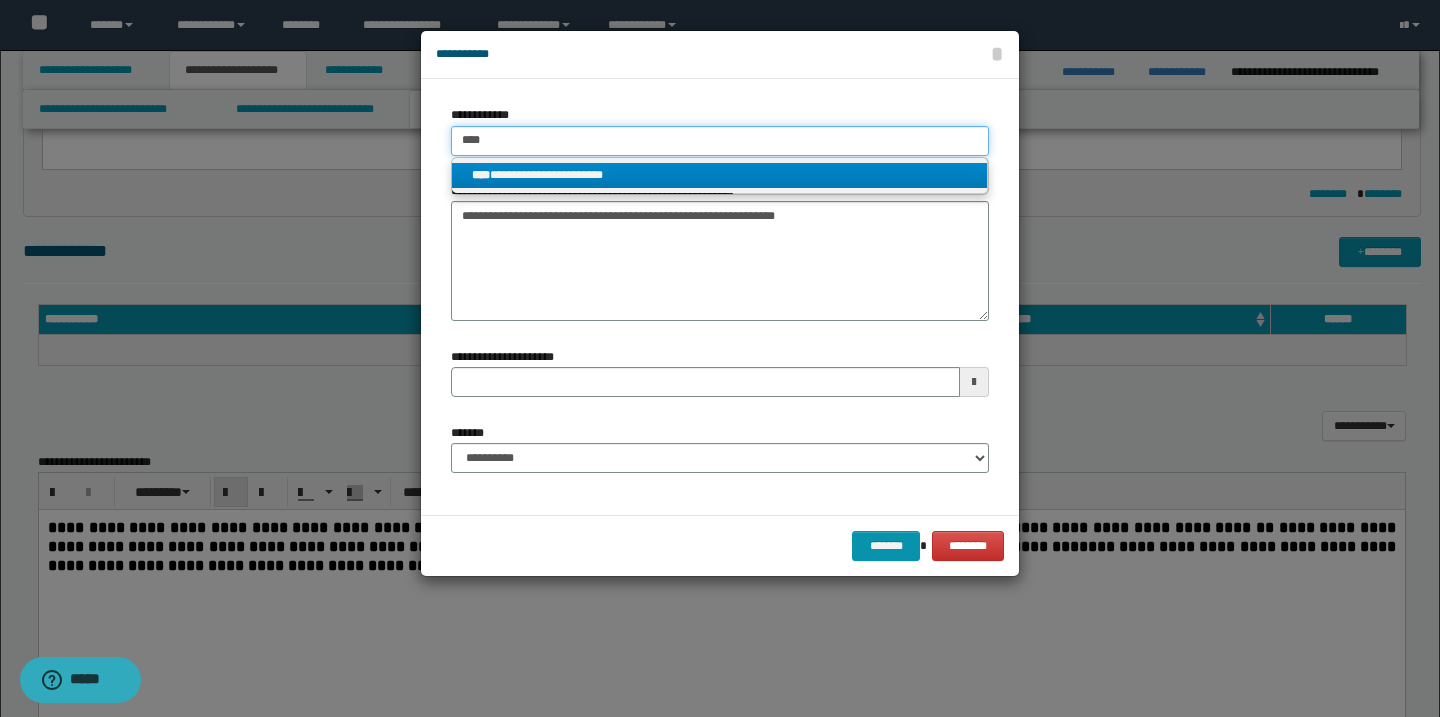 type on "****" 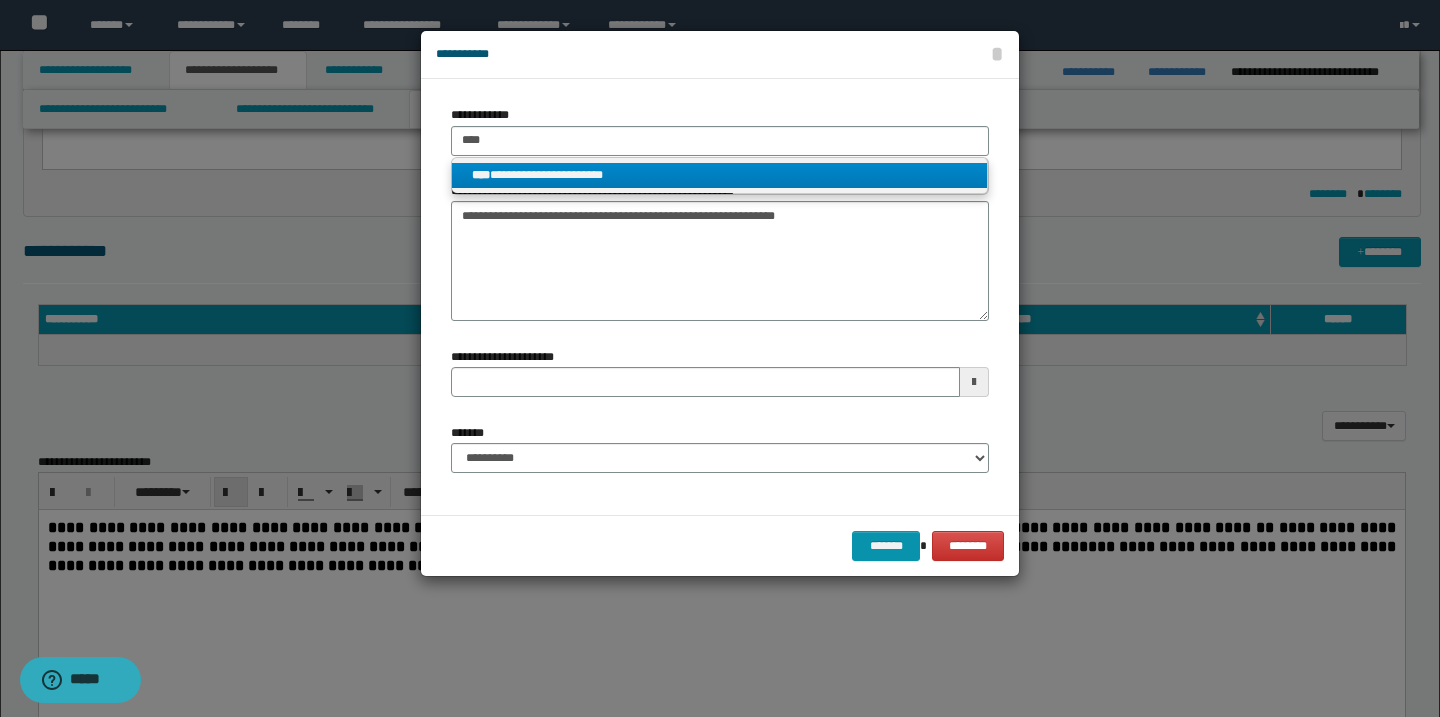 click on "**********" at bounding box center (719, 175) 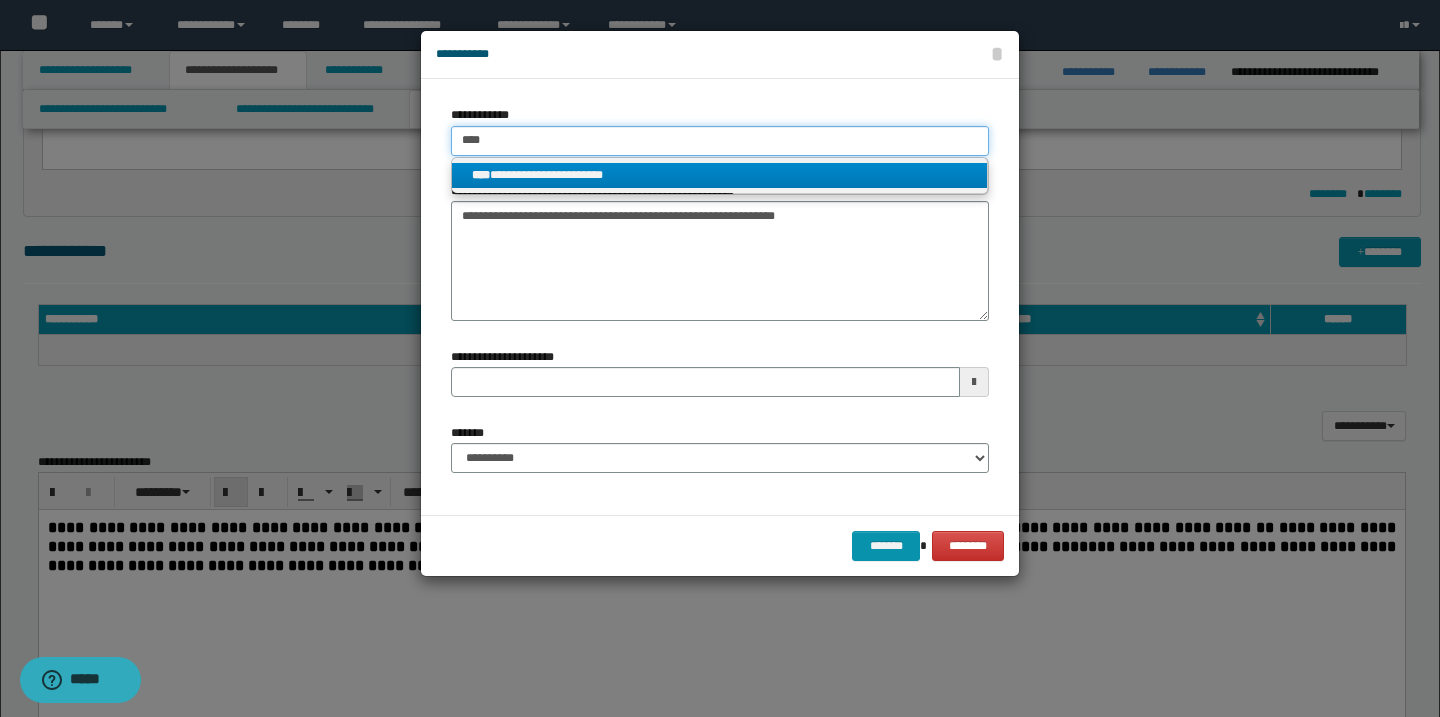type 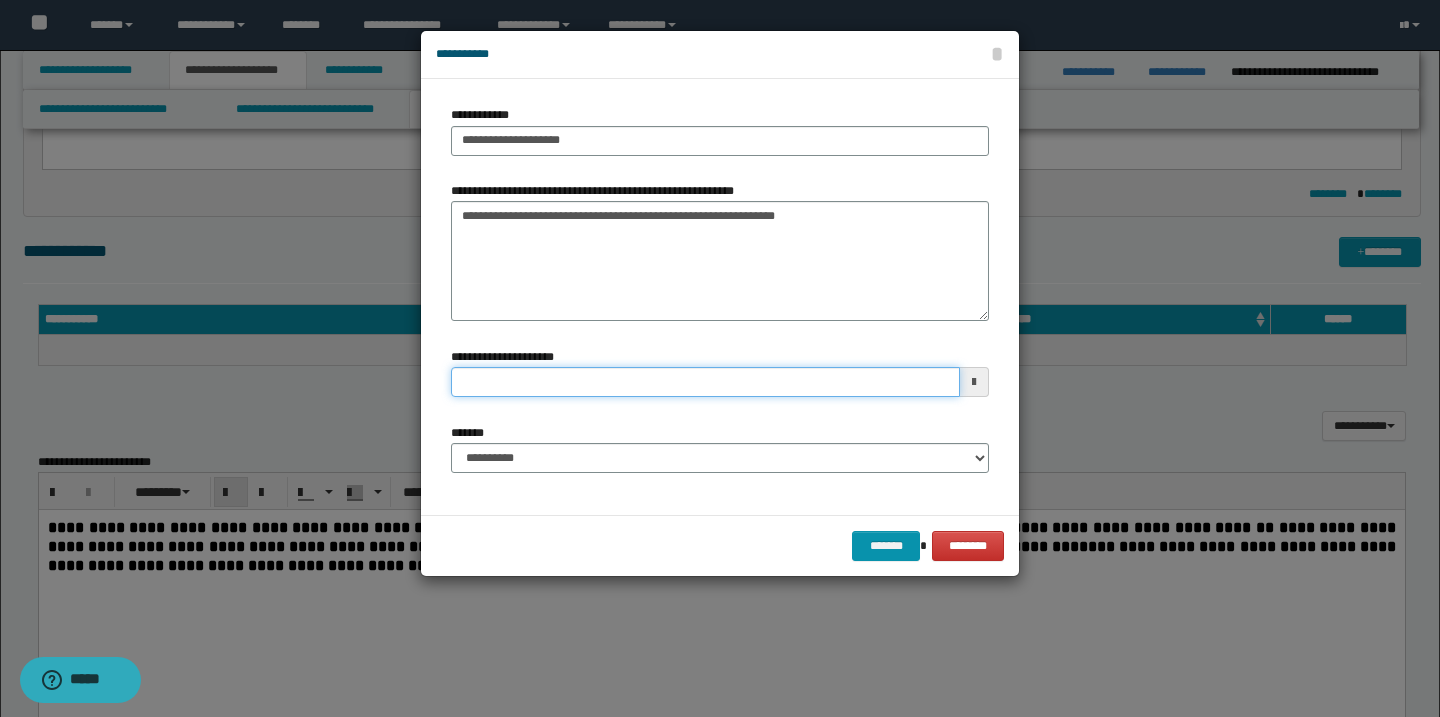 click on "**********" at bounding box center (705, 382) 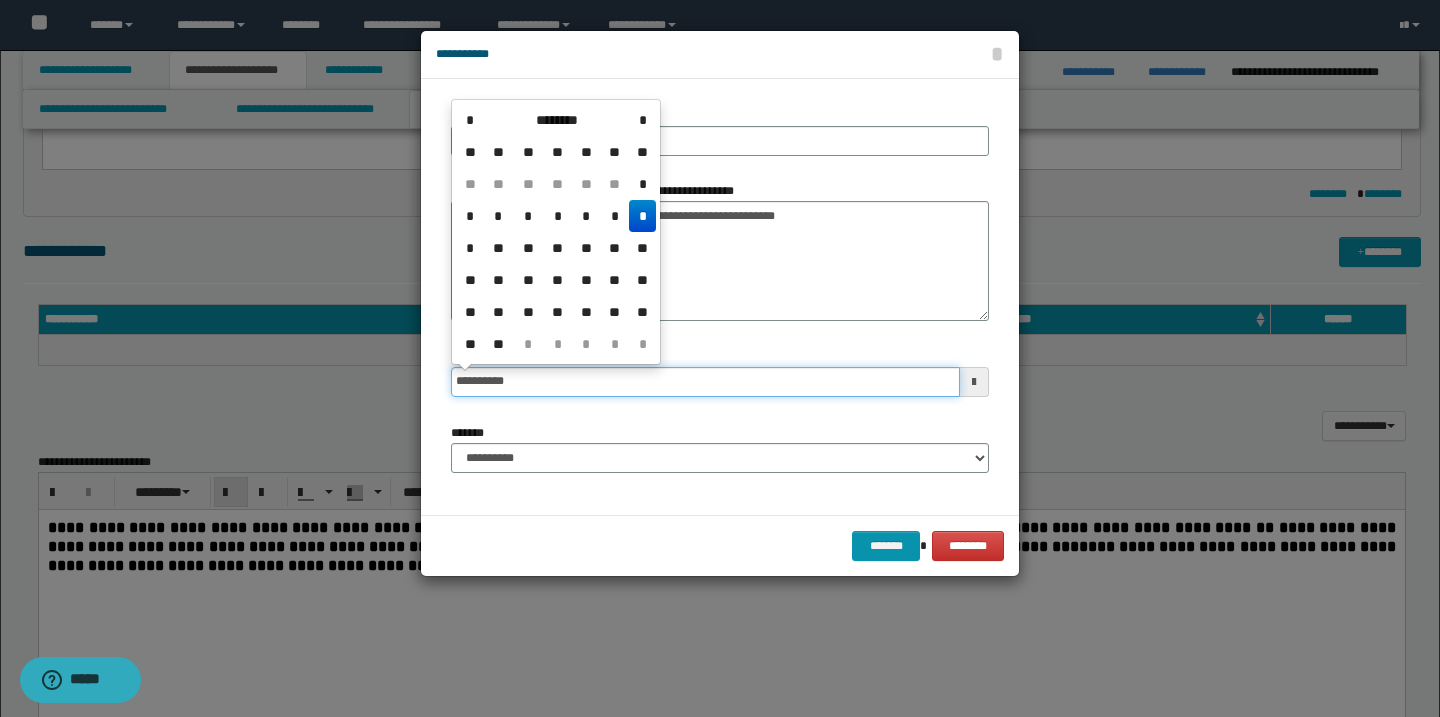 type on "**********" 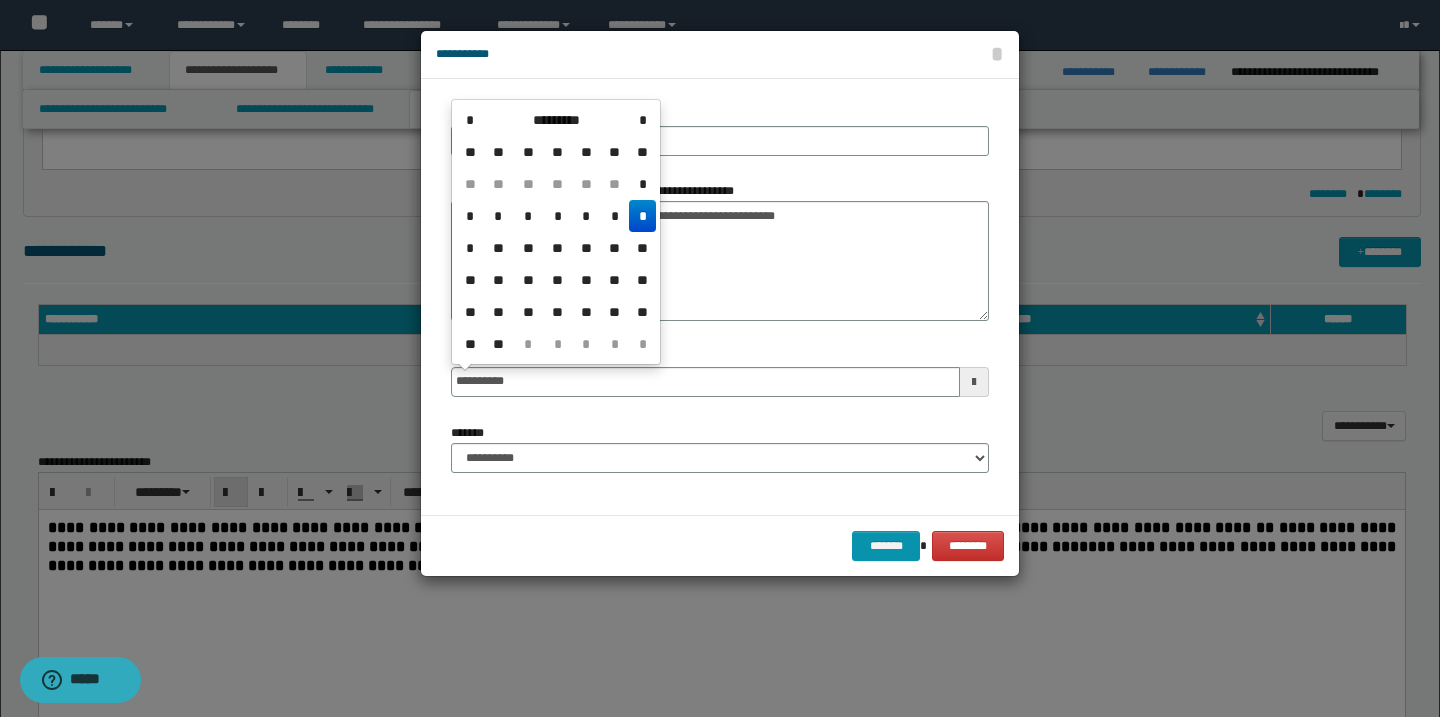 click on "*" at bounding box center [642, 216] 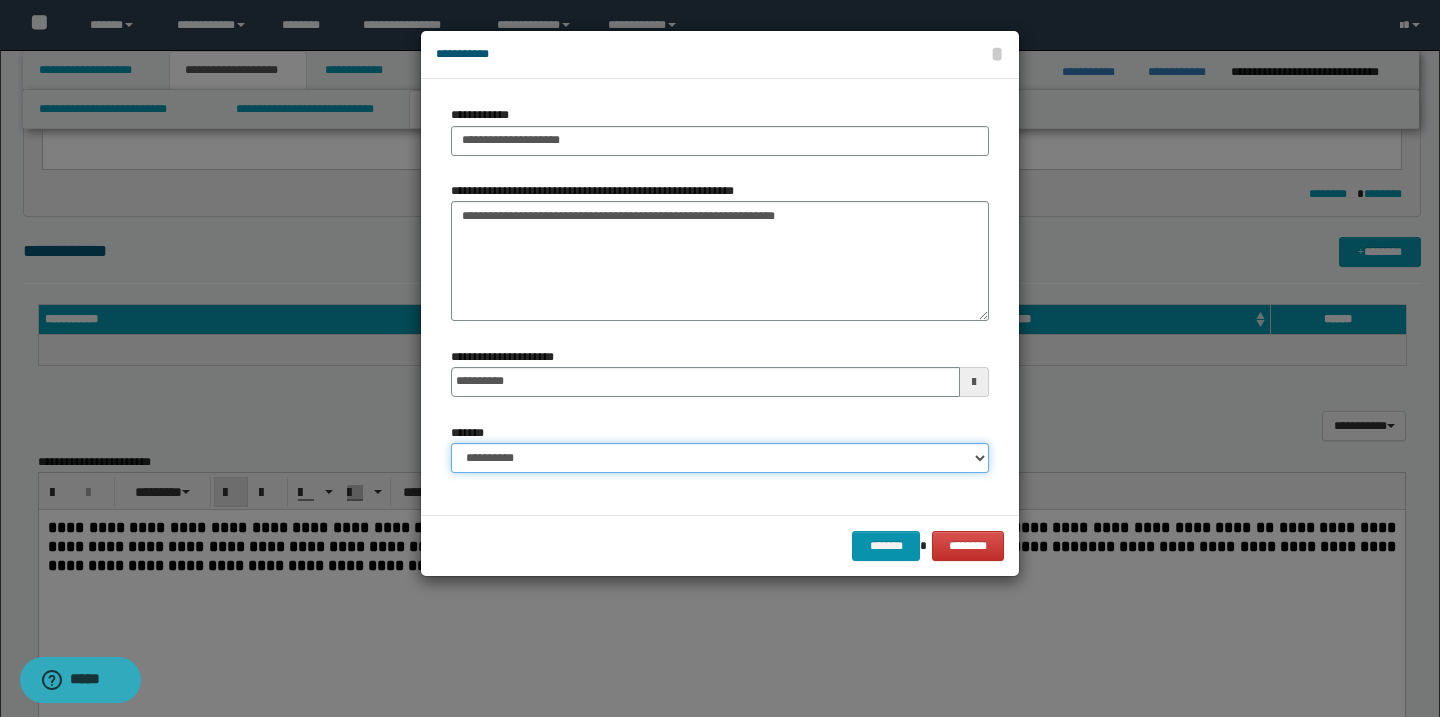 click on "**********" at bounding box center [720, 458] 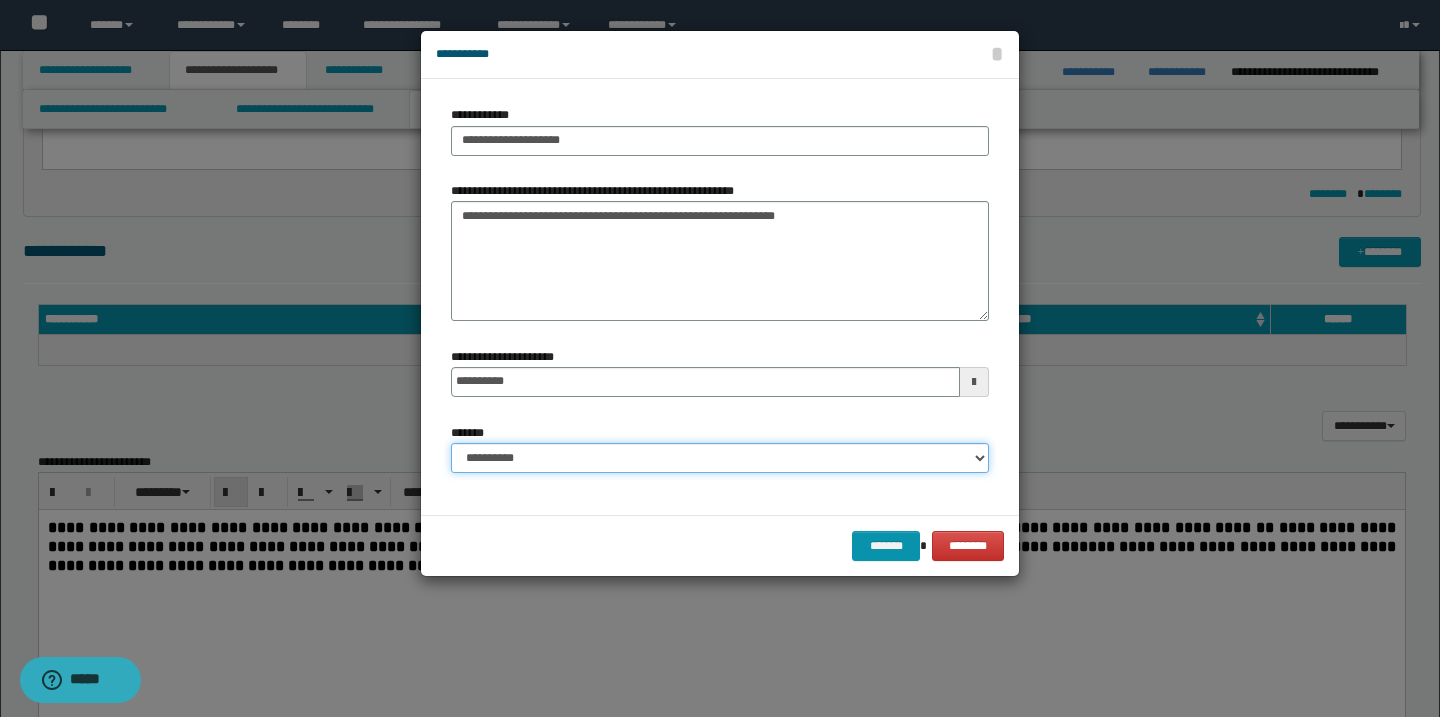 select on "*" 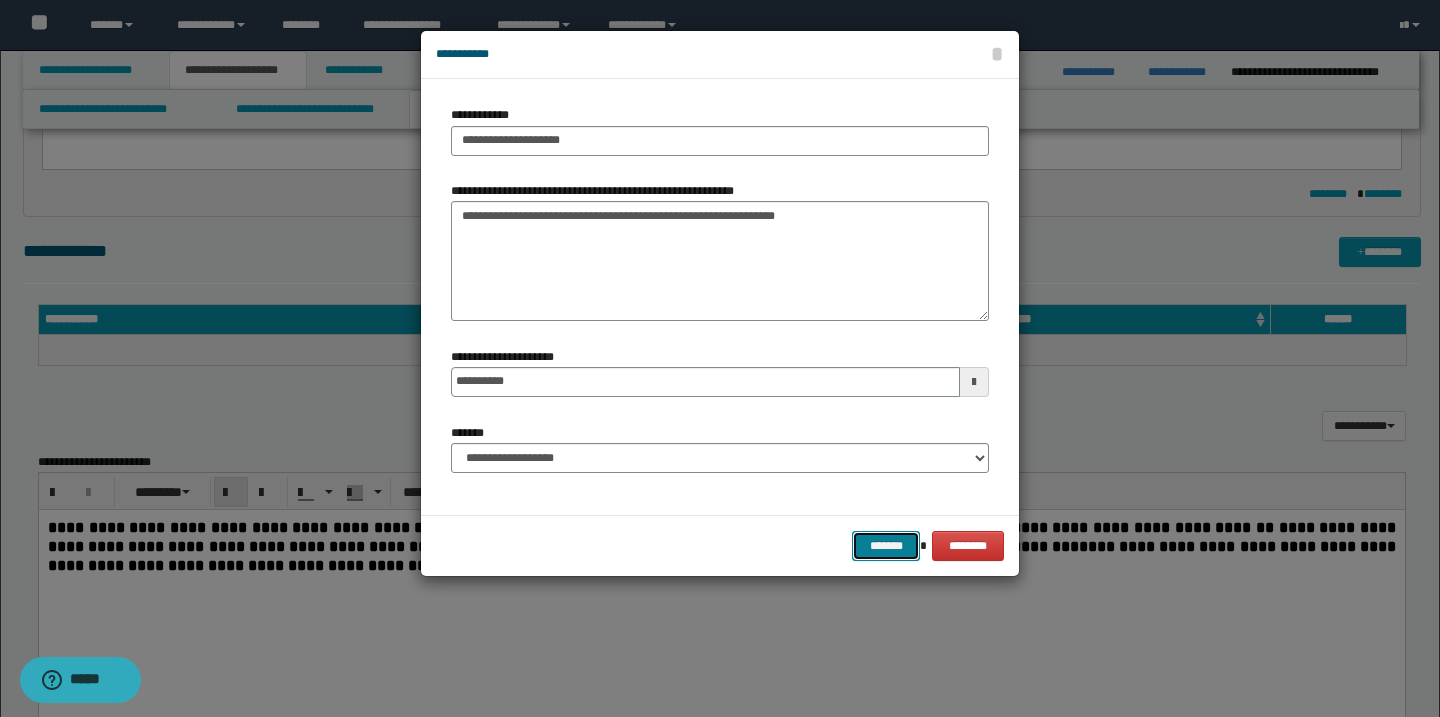 click on "*******" at bounding box center (886, 546) 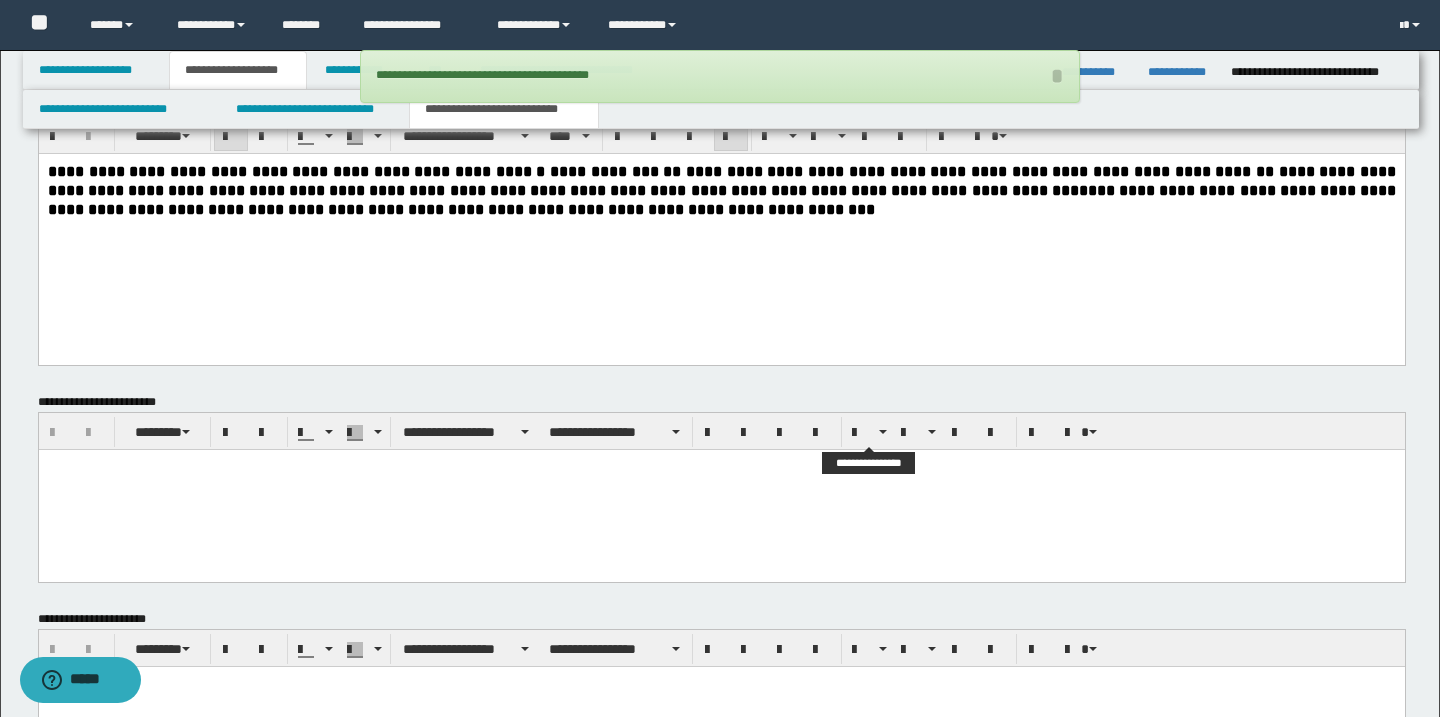 scroll, scrollTop: 940, scrollLeft: 0, axis: vertical 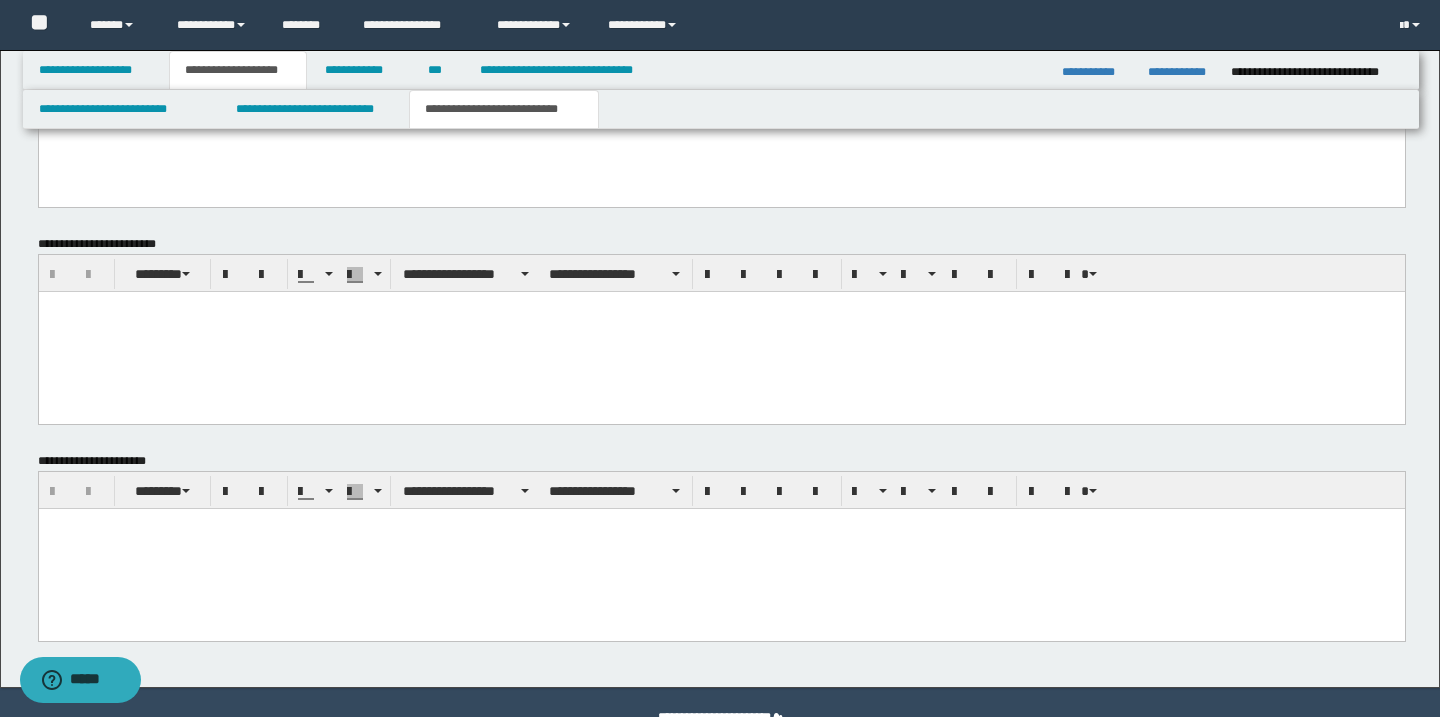 click at bounding box center (721, 548) 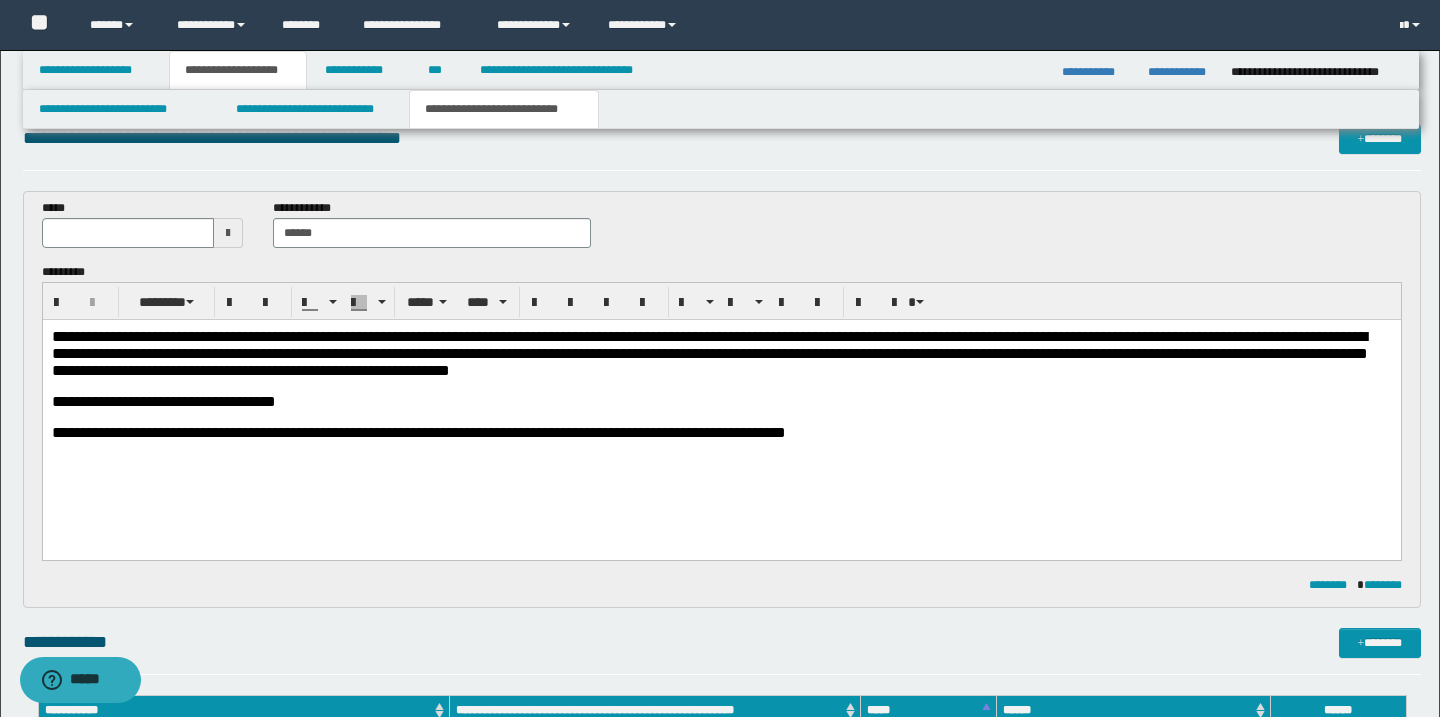 scroll, scrollTop: 0, scrollLeft: 0, axis: both 